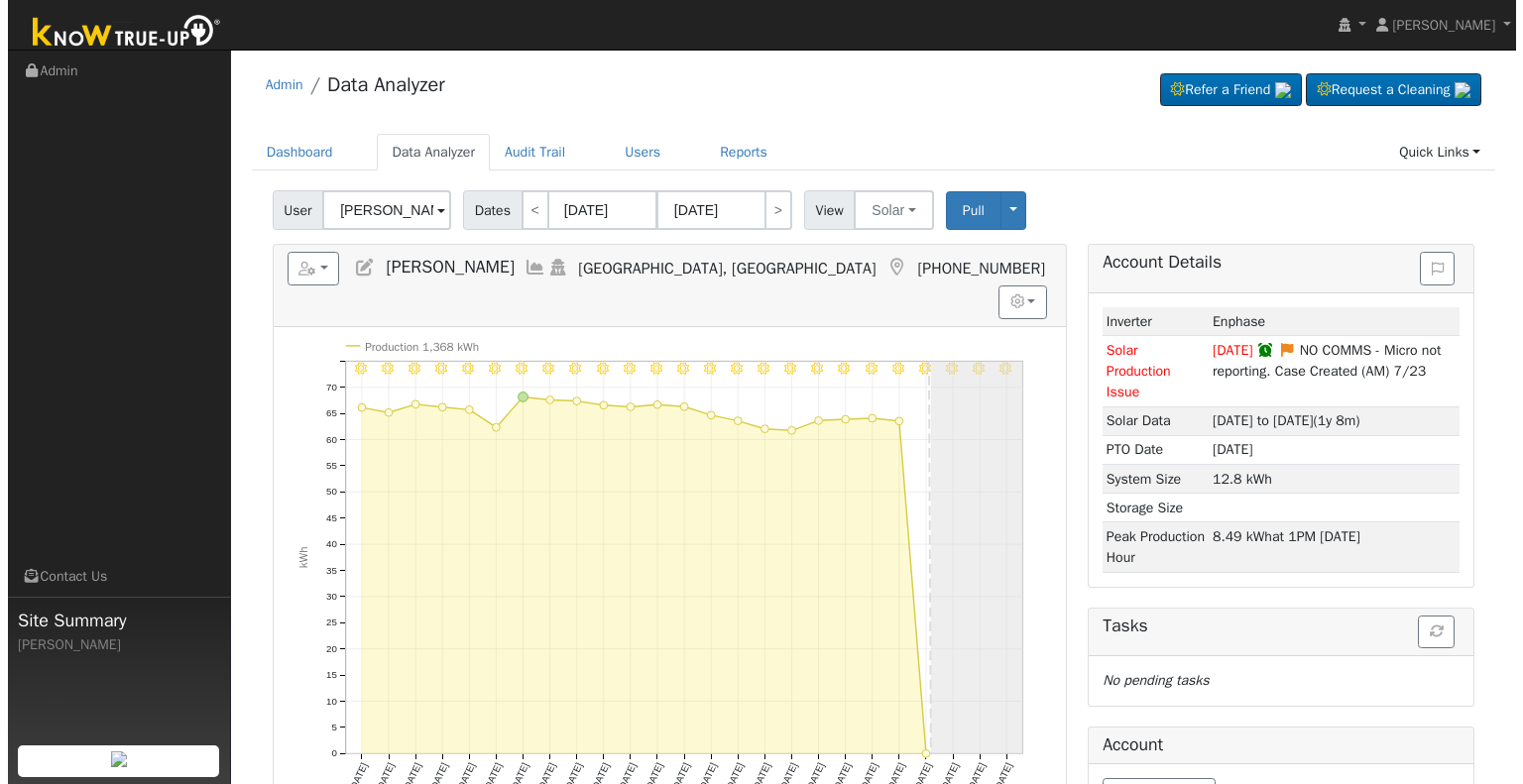 scroll, scrollTop: 0, scrollLeft: 0, axis: both 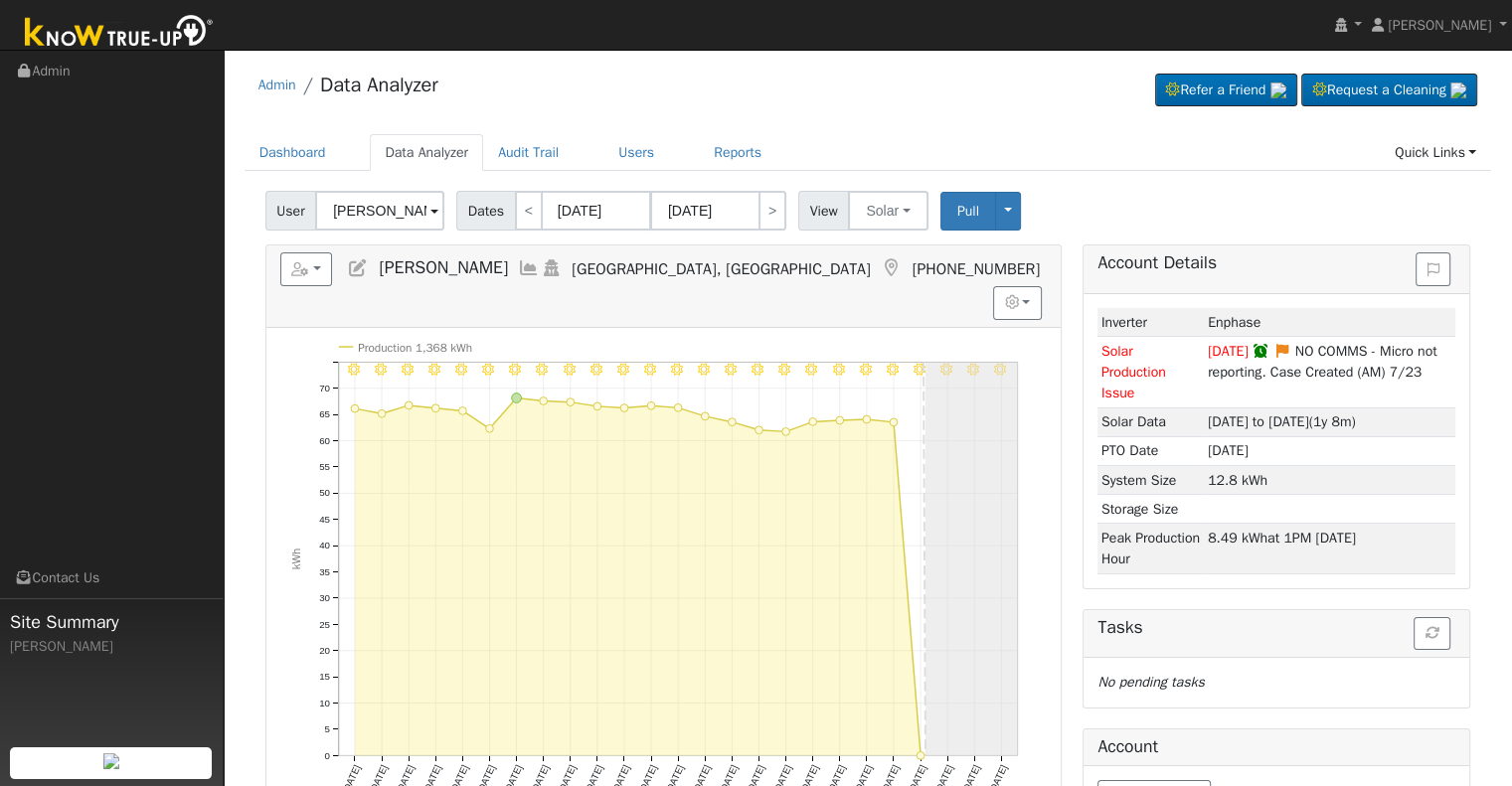 click on "[PERSON_NAME]" at bounding box center (380, 211) 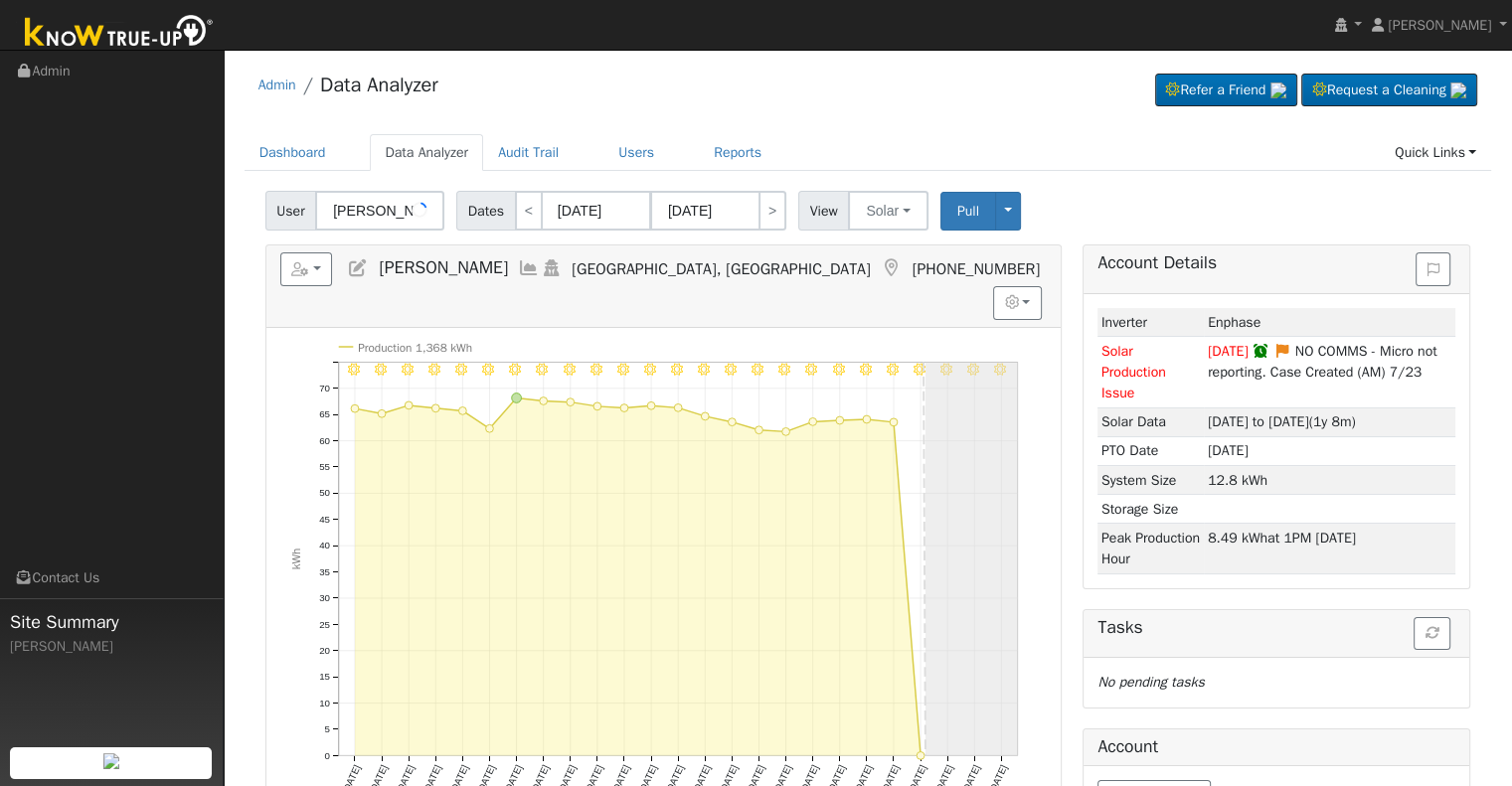click on "[PERSON_NAME]" at bounding box center [380, 211] 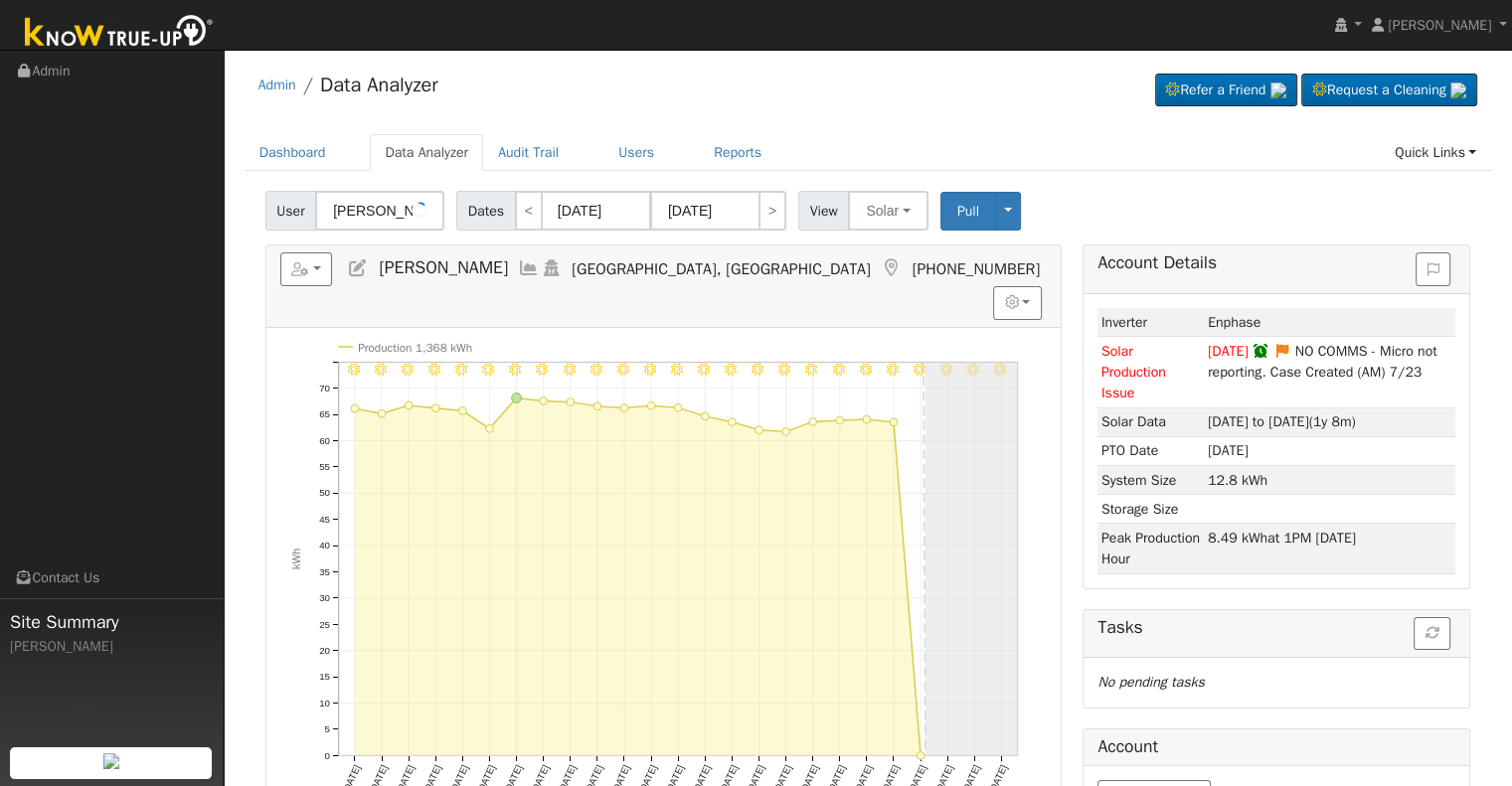 click on "[PERSON_NAME]" at bounding box center (380, 211) 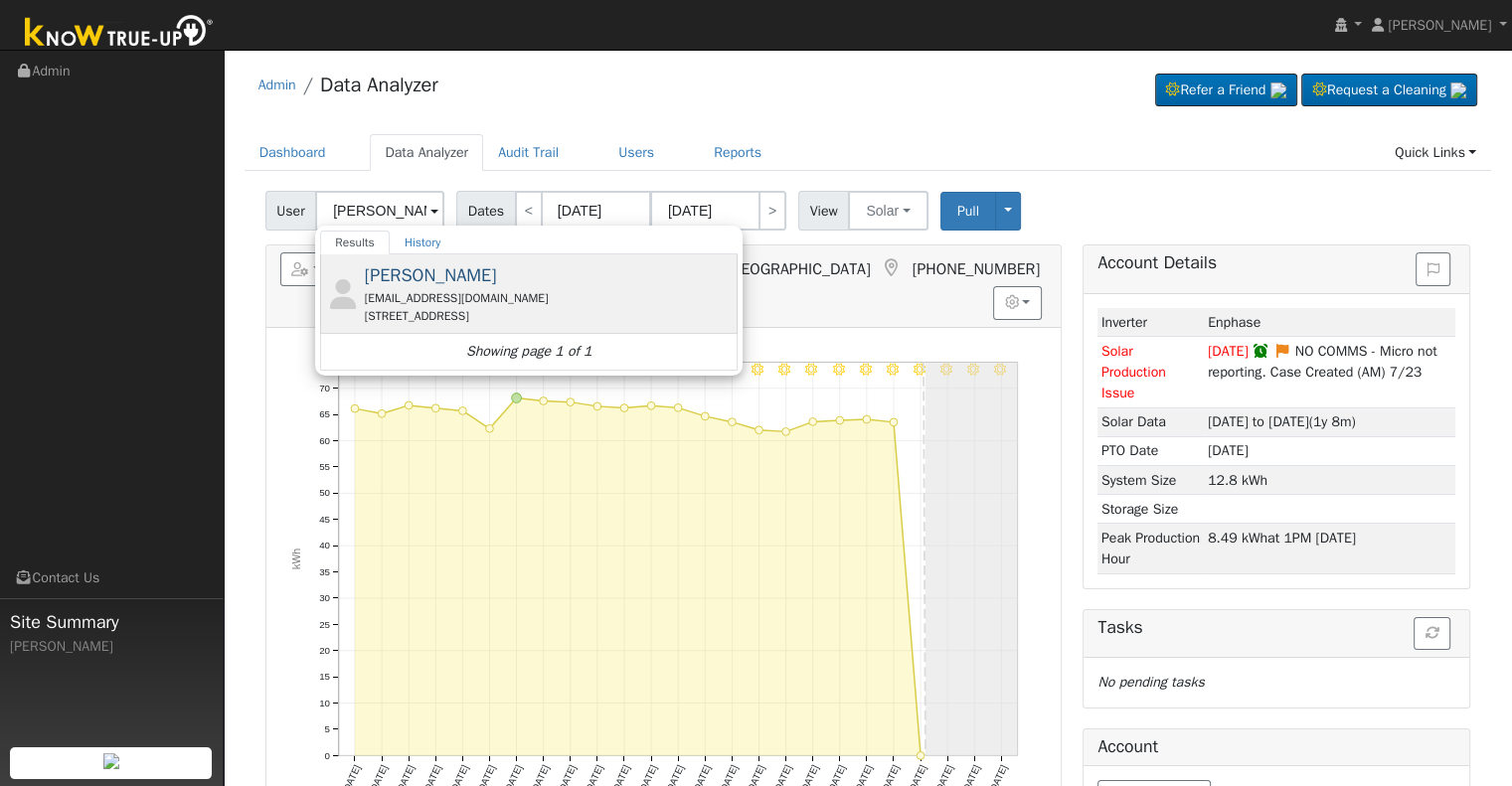 click on "benitezronaldo2@gmail.com" at bounding box center (549, 298) 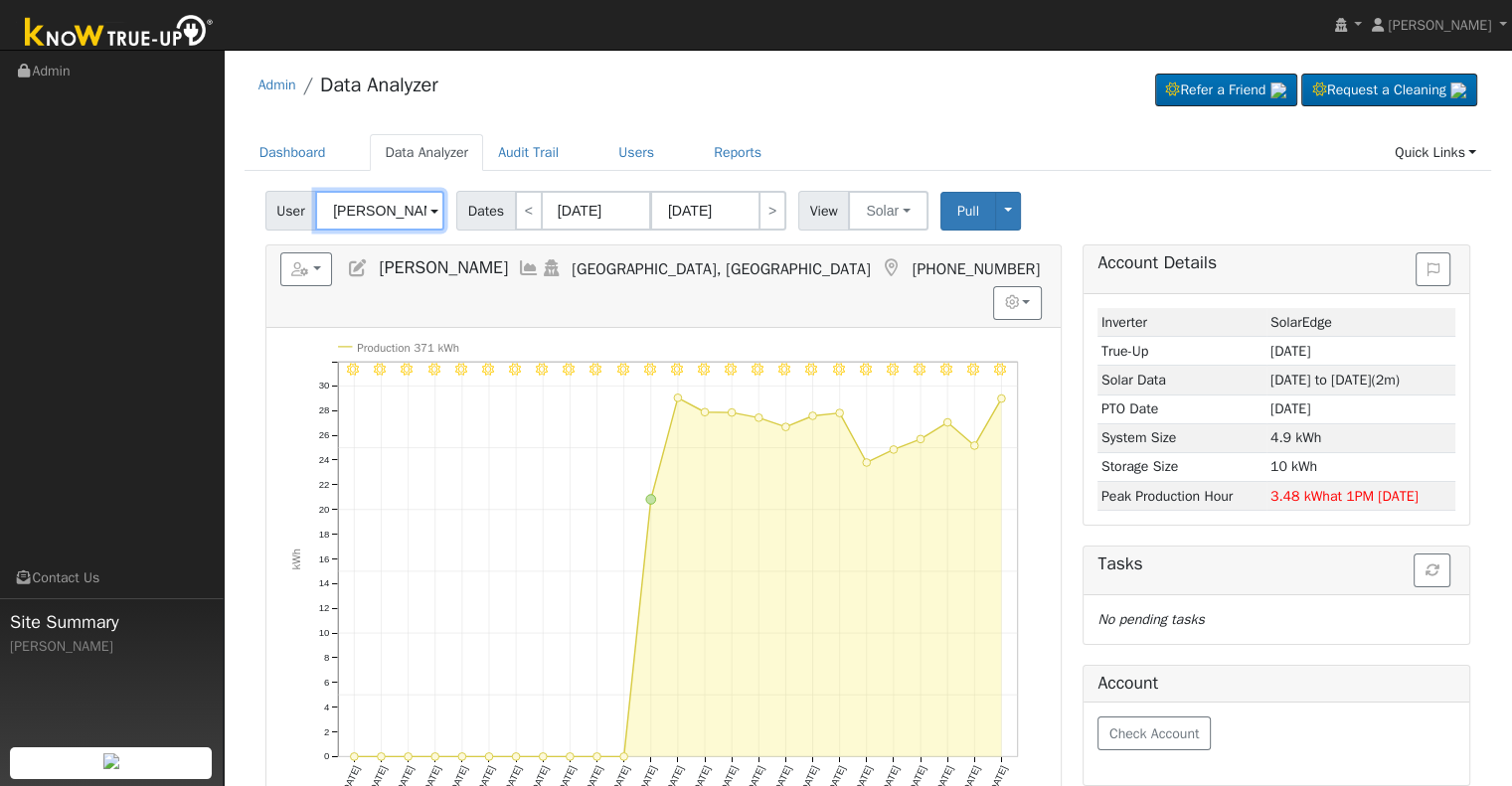 click on "[PERSON_NAME]" at bounding box center (380, 211) 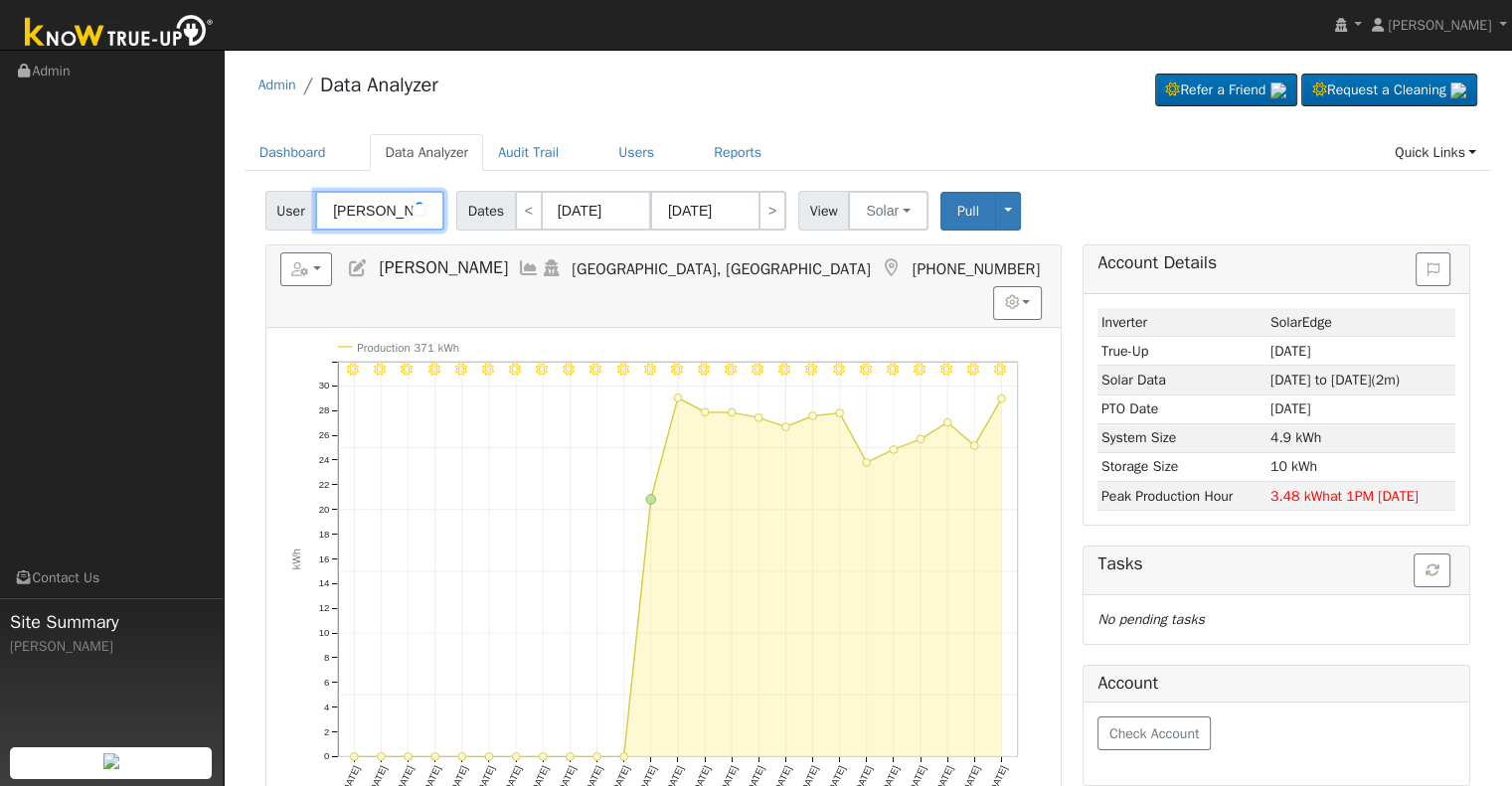 click on "[PERSON_NAME]" at bounding box center [380, 211] 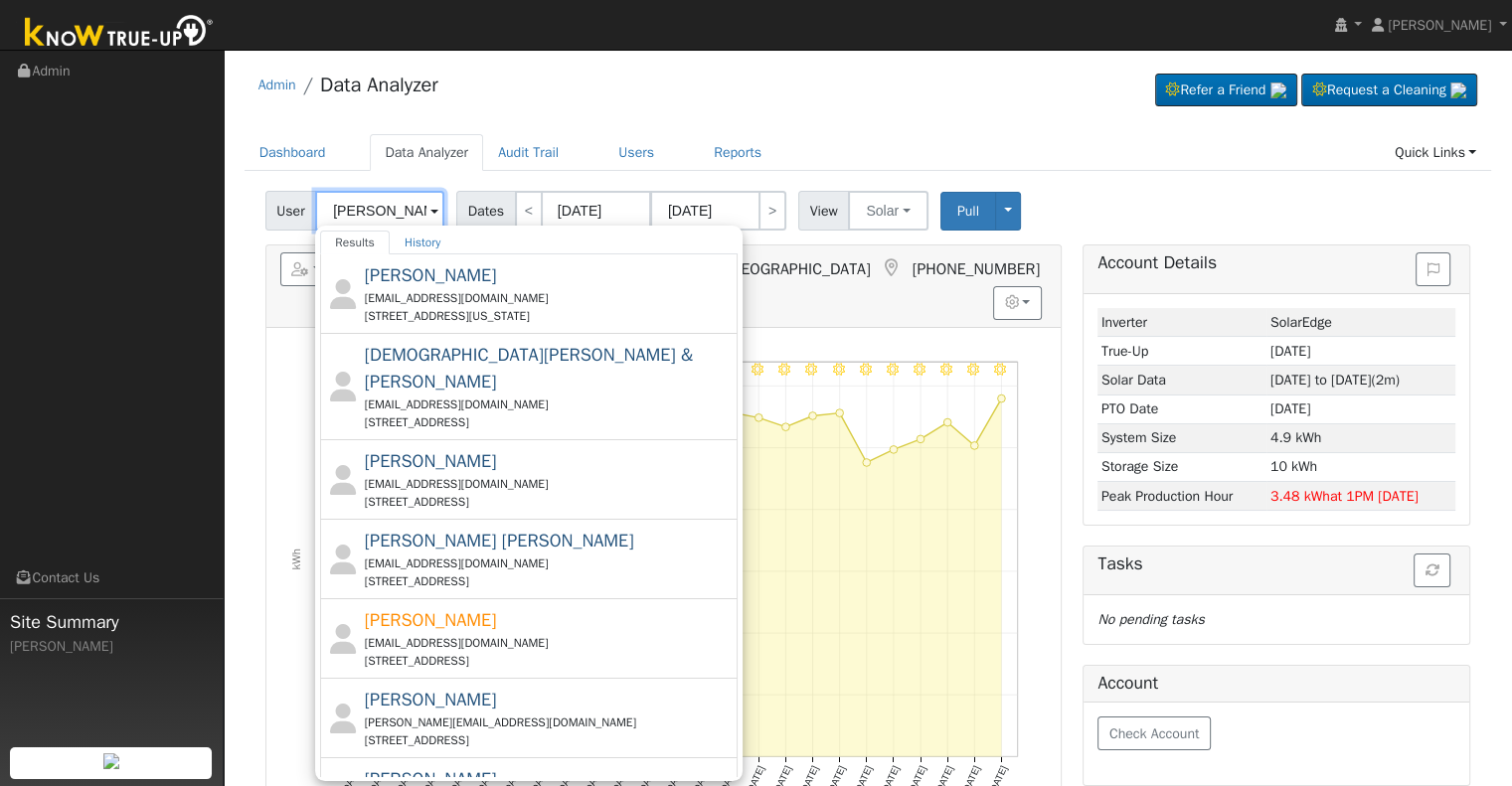 click on "Mendez" at bounding box center [380, 211] 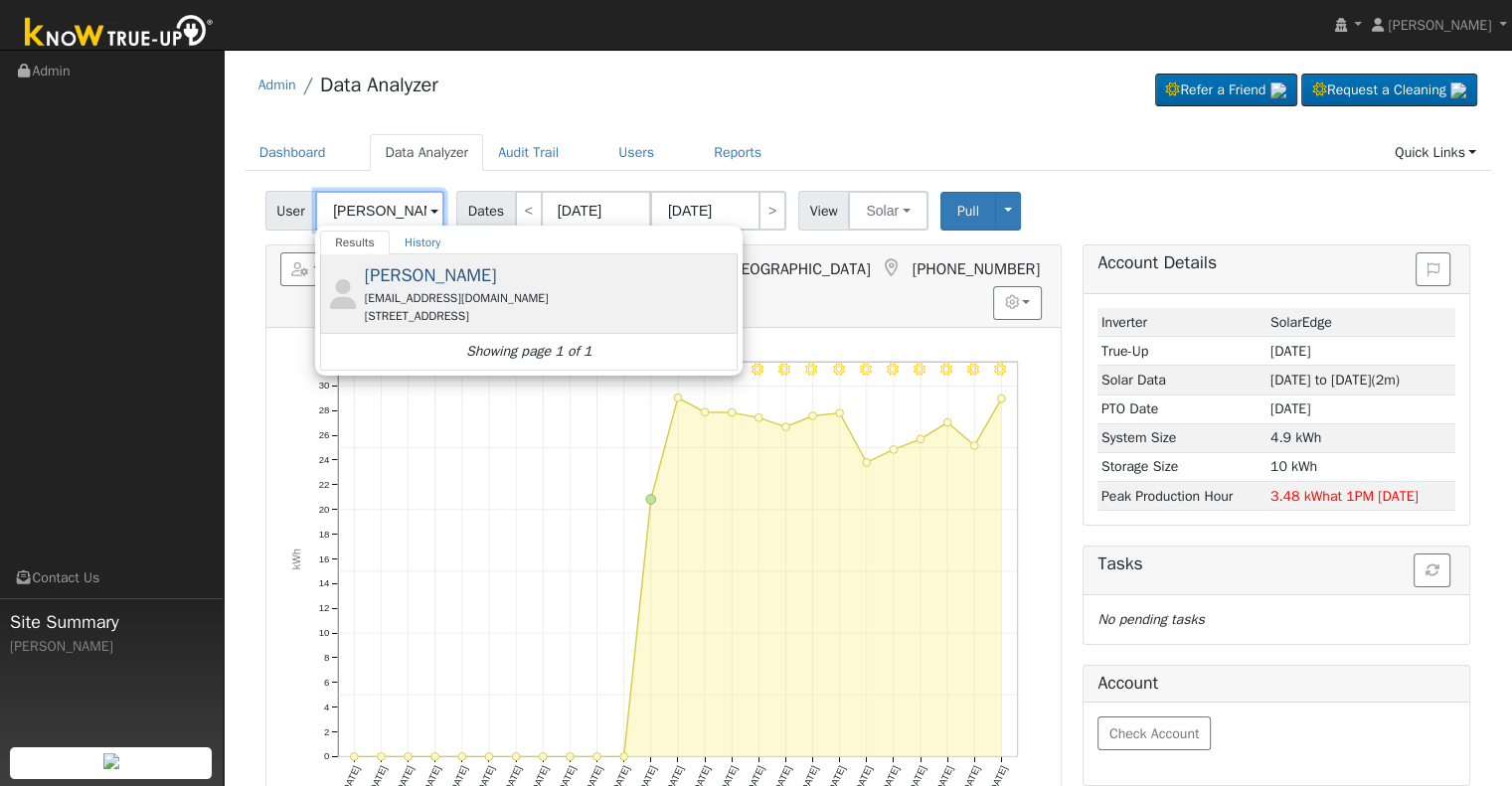 type on "[PERSON_NAME]" 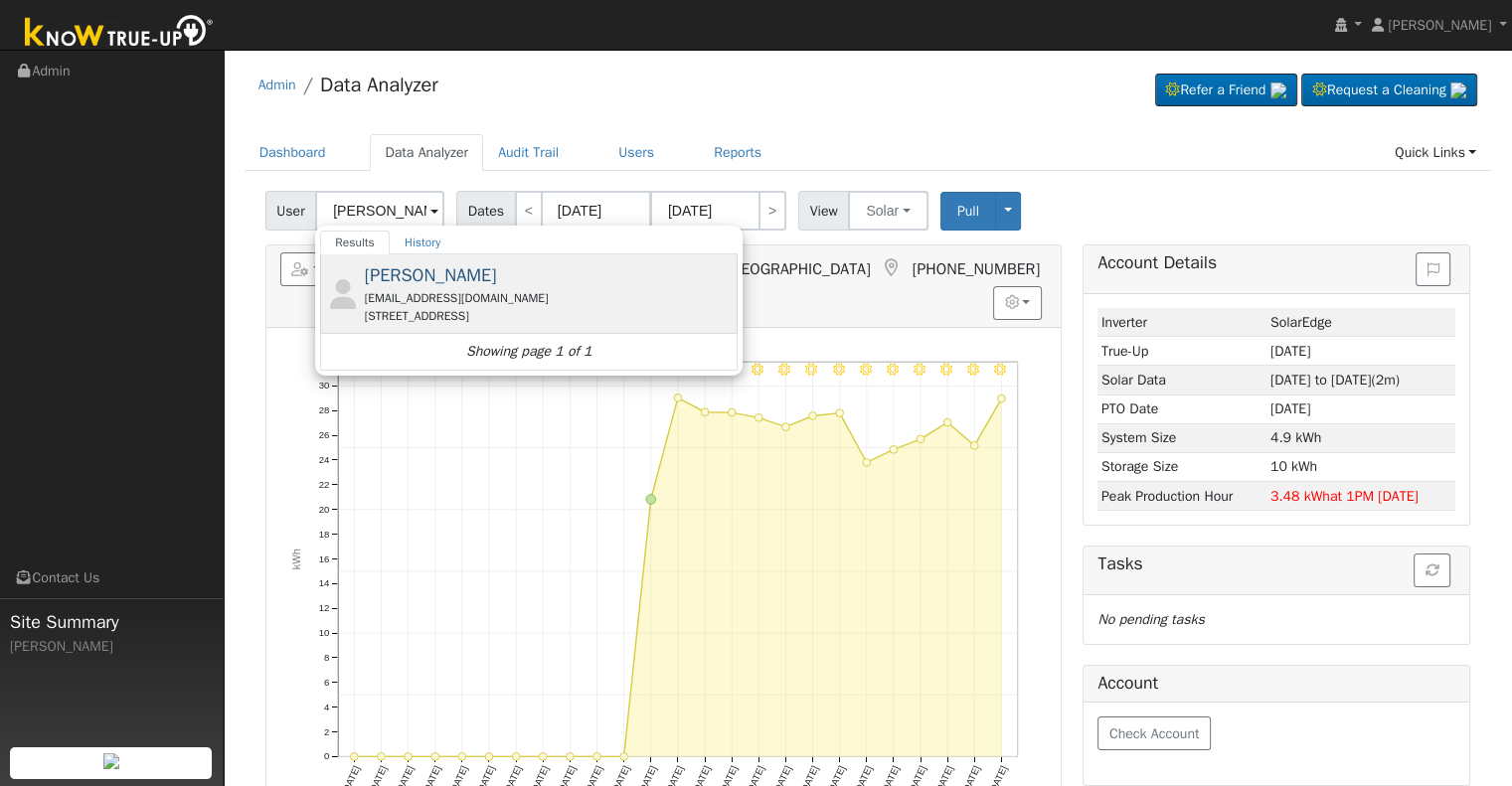 click on "[PERSON_NAME]" at bounding box center [430, 275] 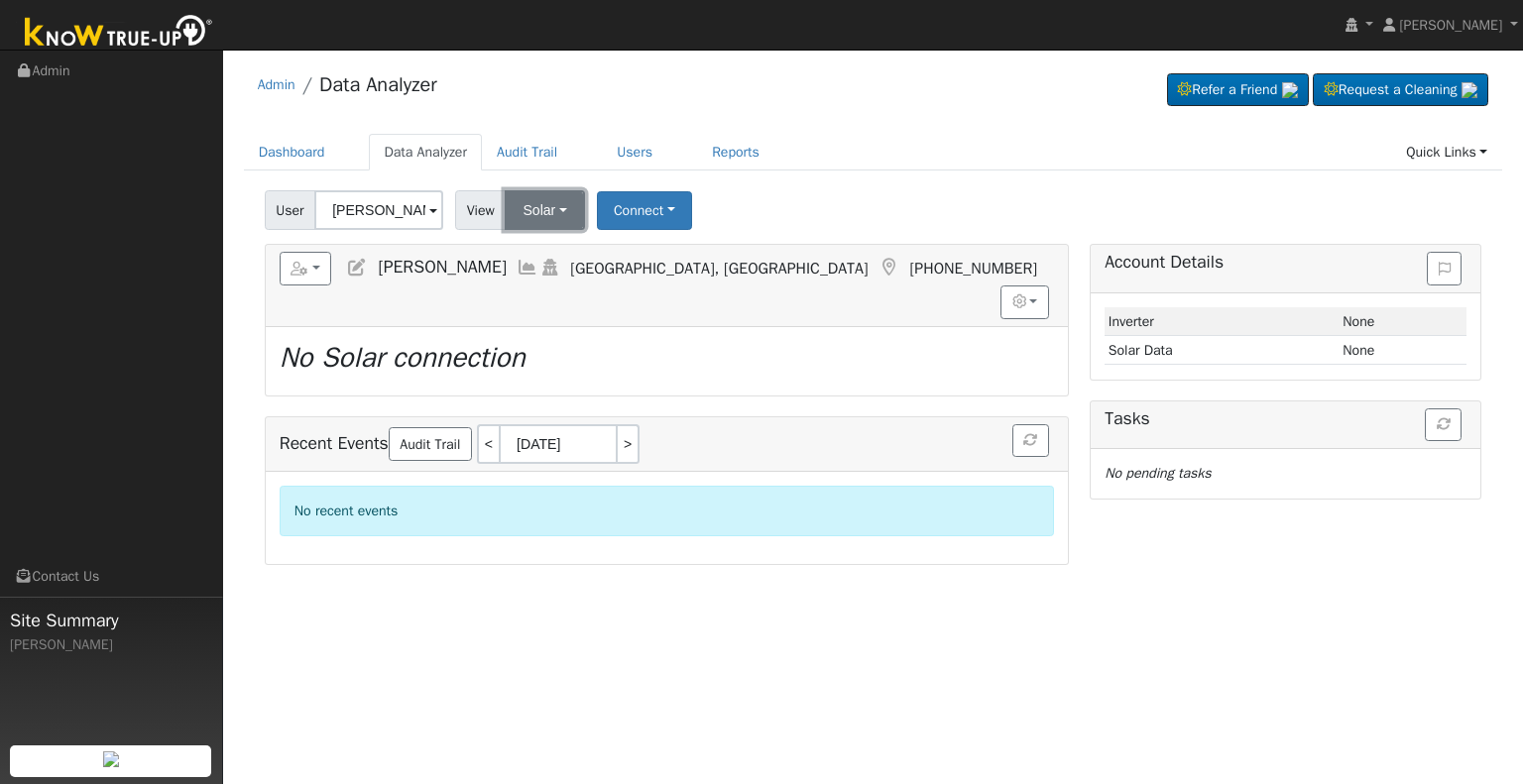 click on "Solar" at bounding box center (544, 210) 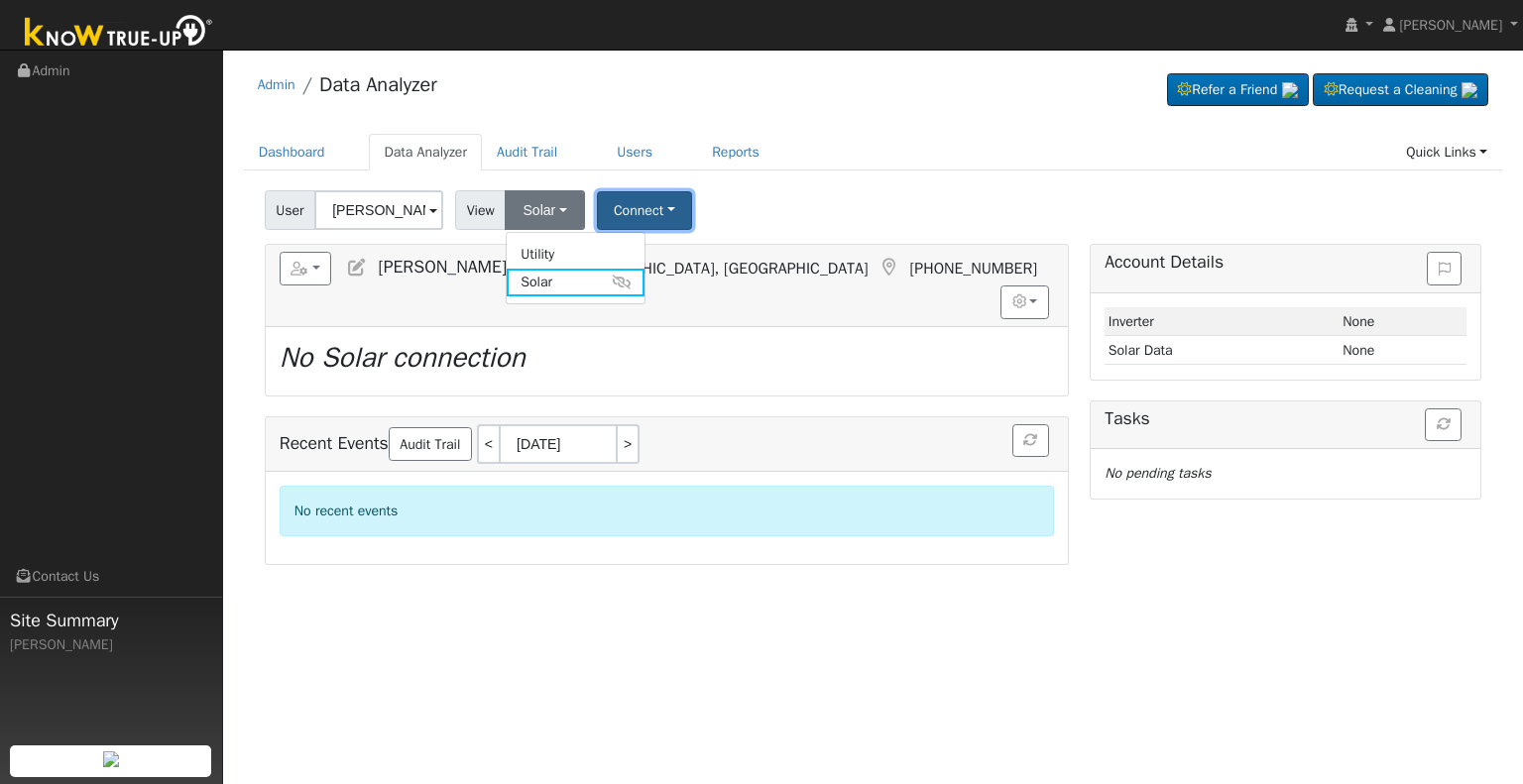 click on "Connect" at bounding box center [644, 210] 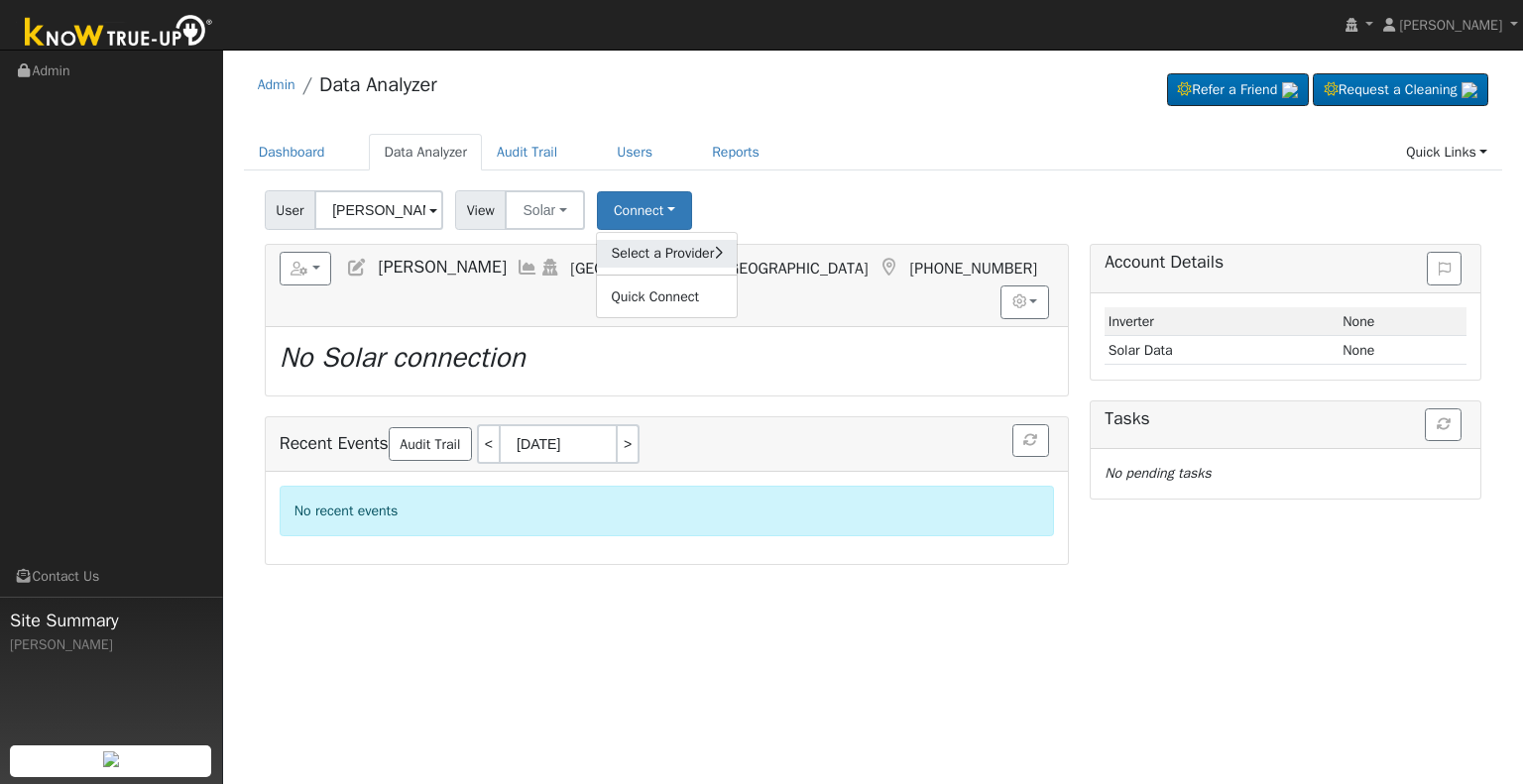 click on "Select a Provider" 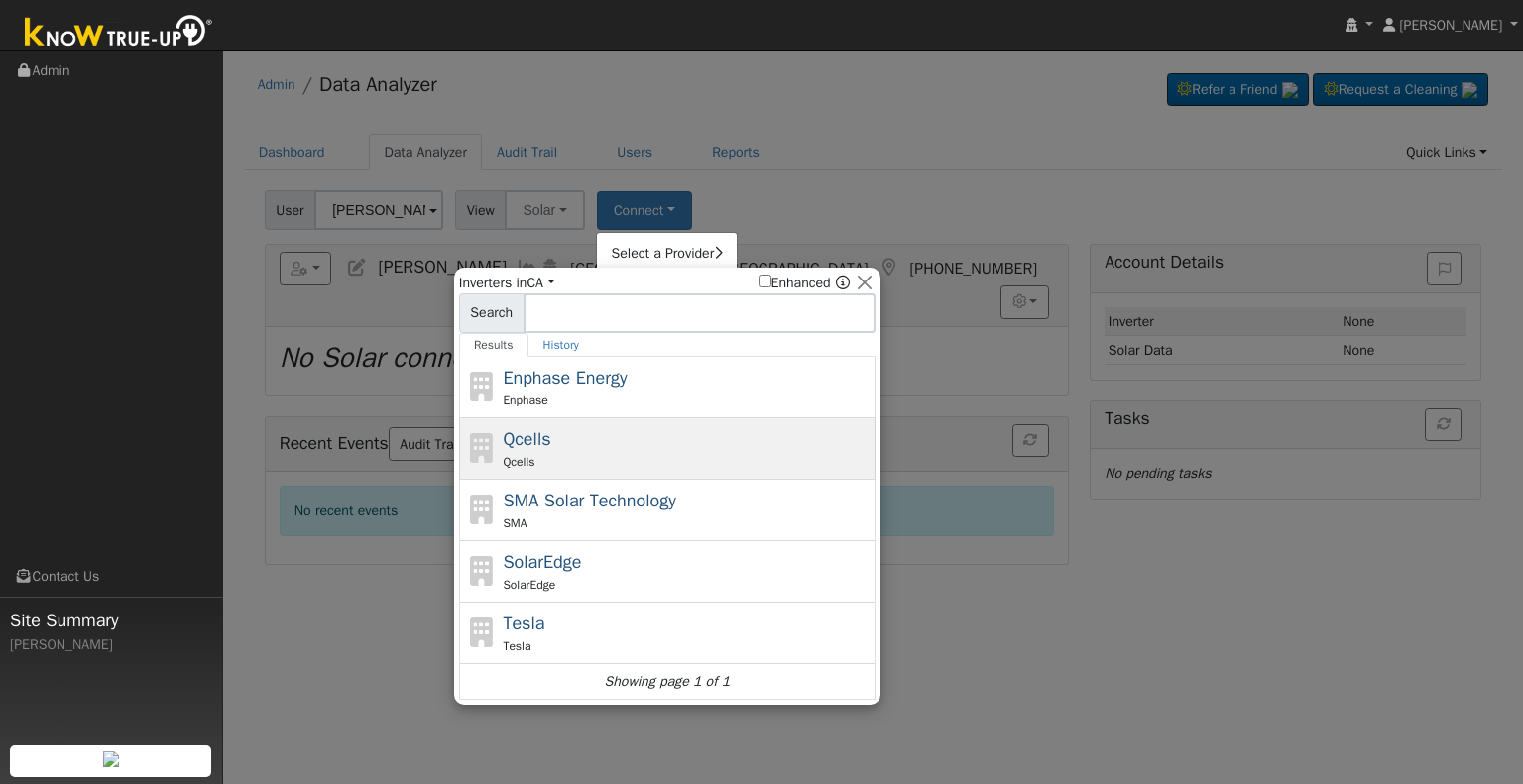 click on "Qcells Qcells" at bounding box center [686, 448] 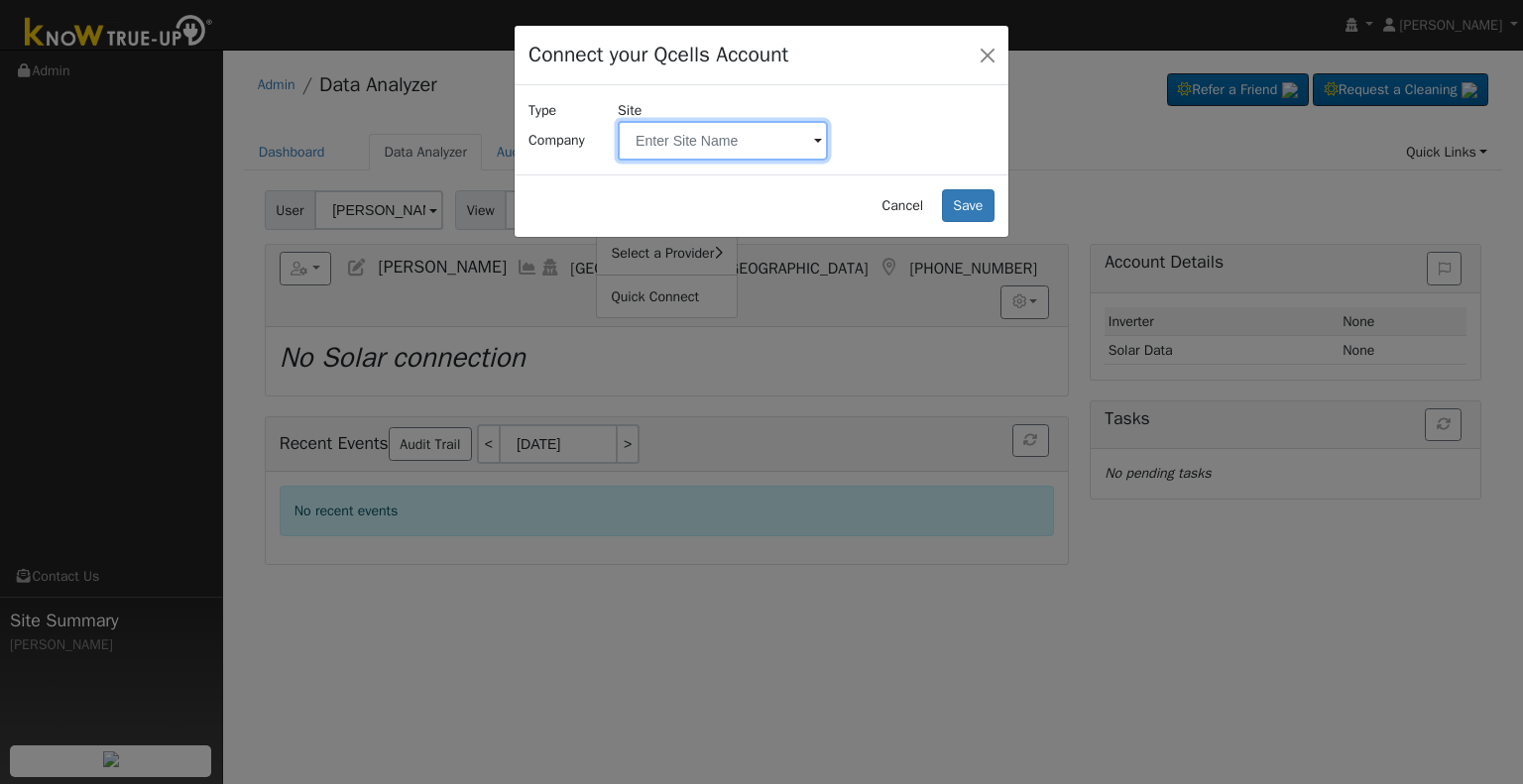 click at bounding box center (723, 141) 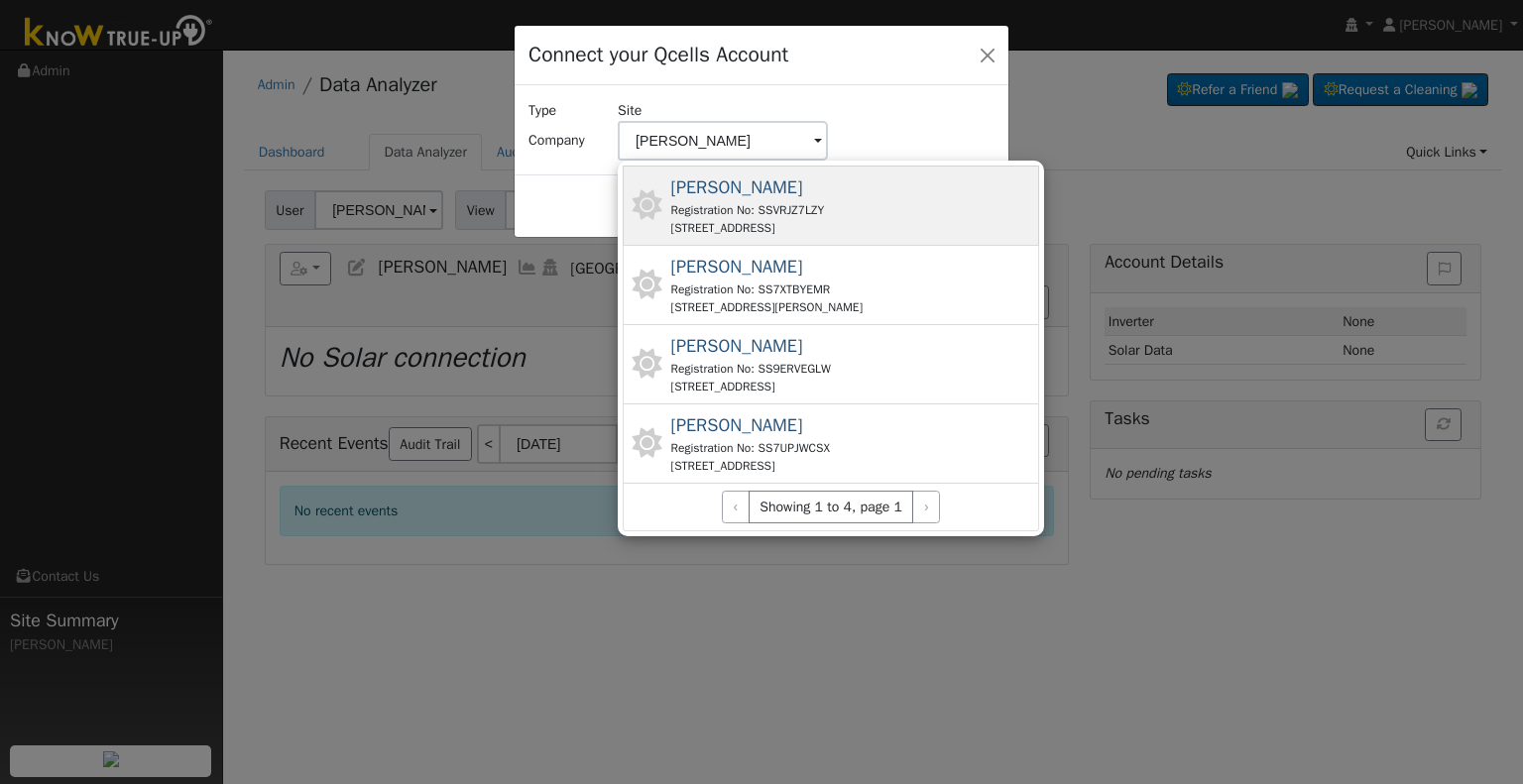click on "Registration No: SSVRJZ7LZY" at bounding box center [748, 210] 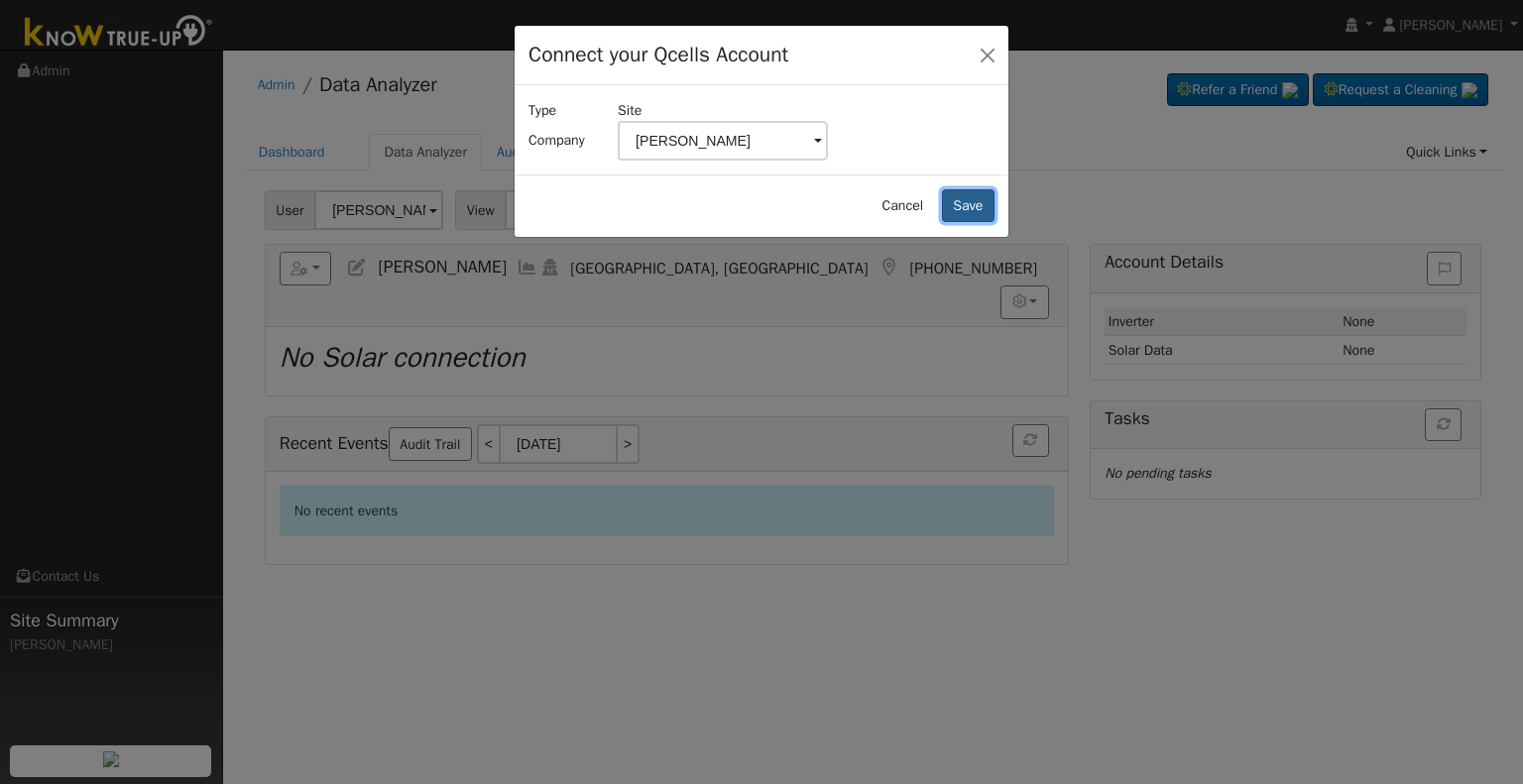 click on "Save" at bounding box center [968, 206] 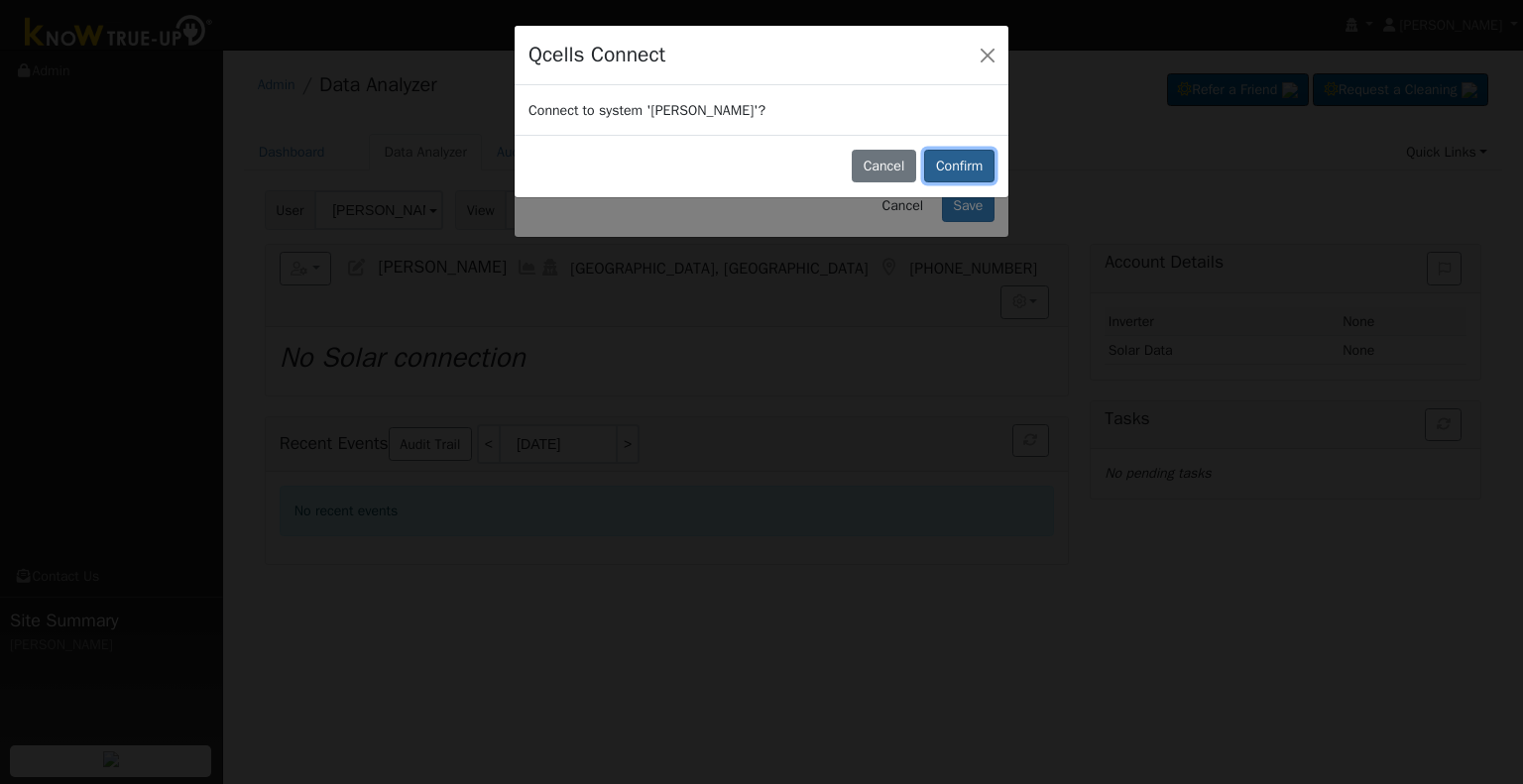 click on "Confirm" at bounding box center (959, 167) 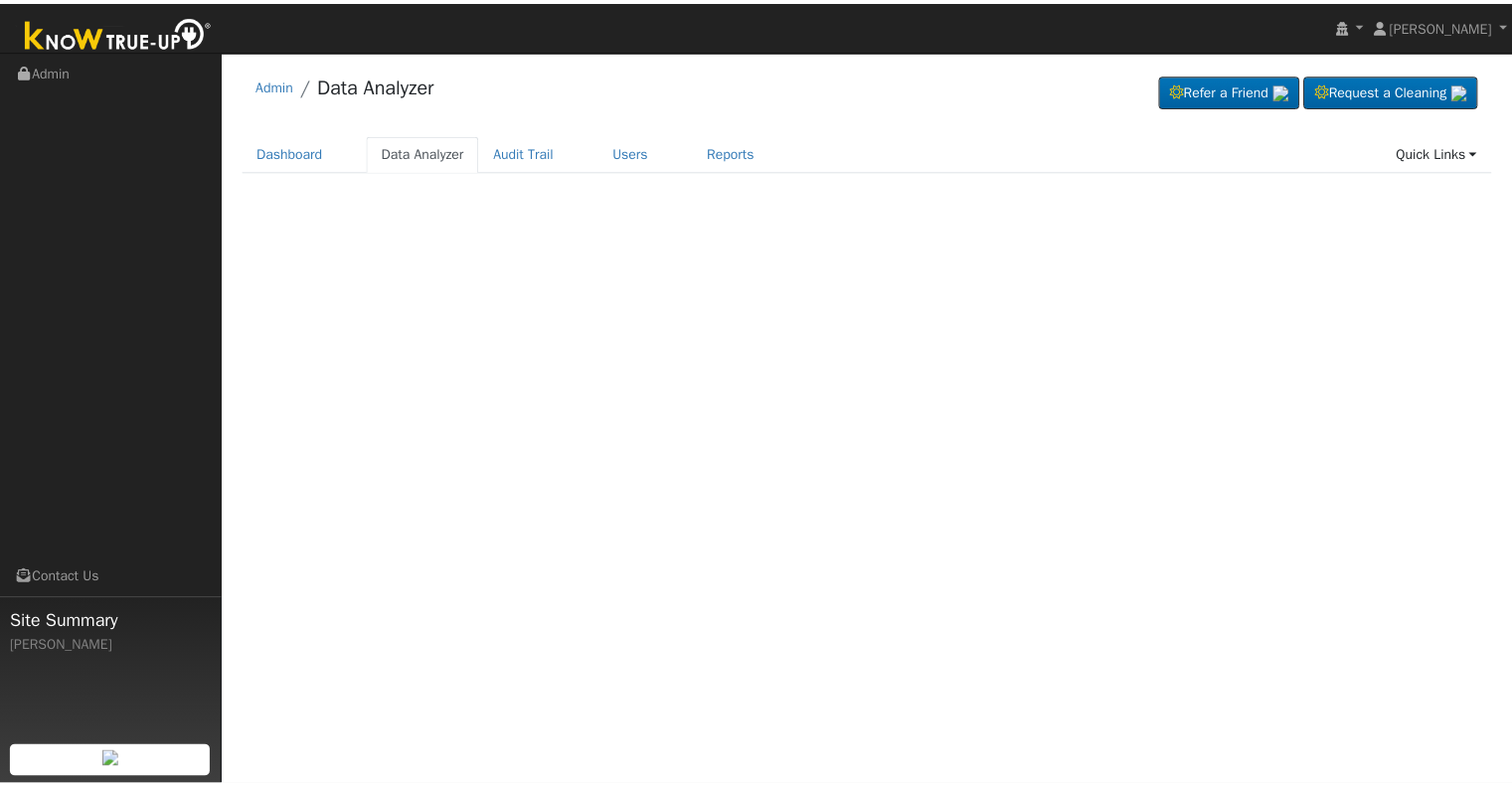 scroll, scrollTop: 0, scrollLeft: 0, axis: both 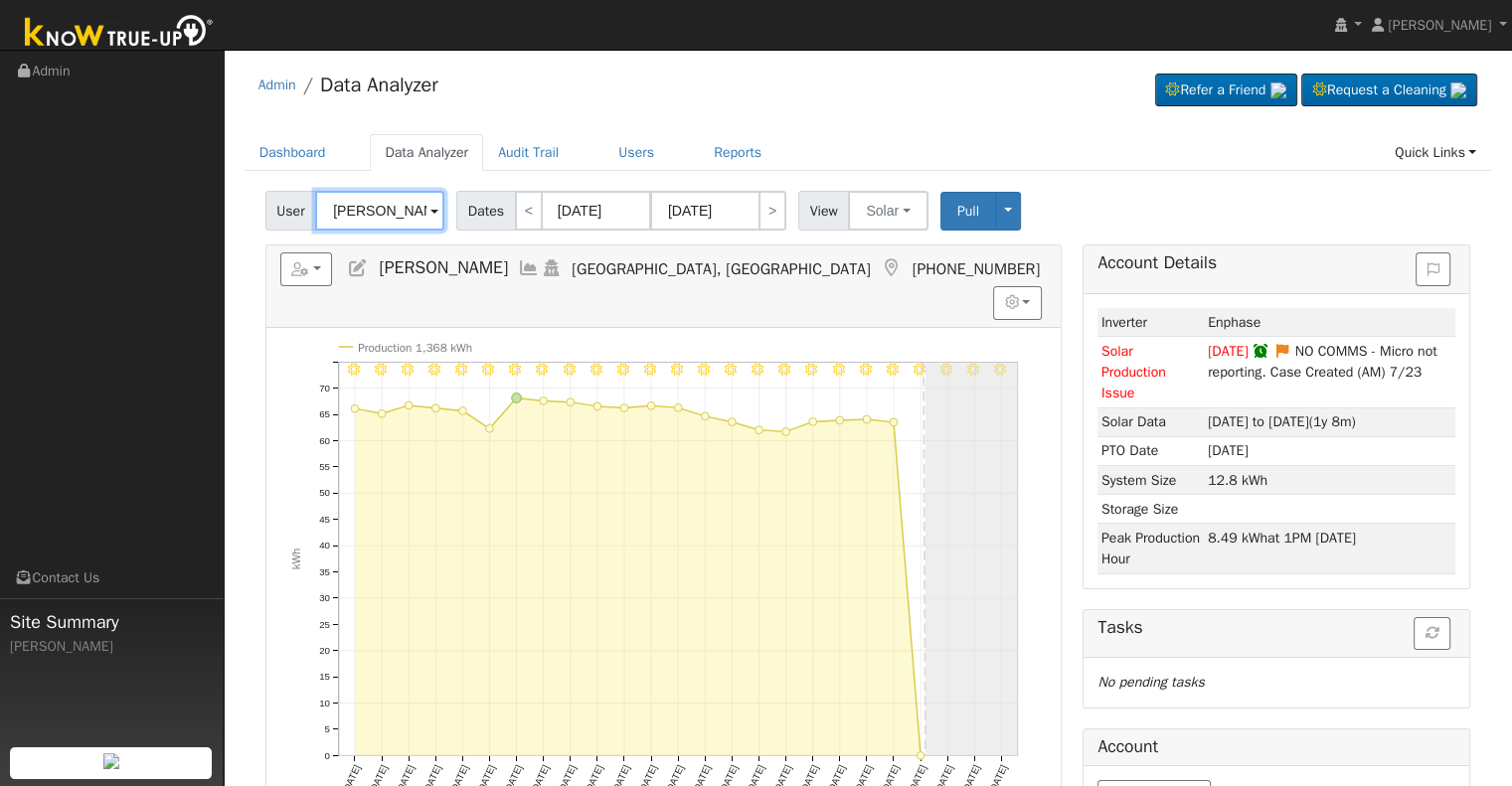 click on "[PERSON_NAME]" at bounding box center (380, 211) 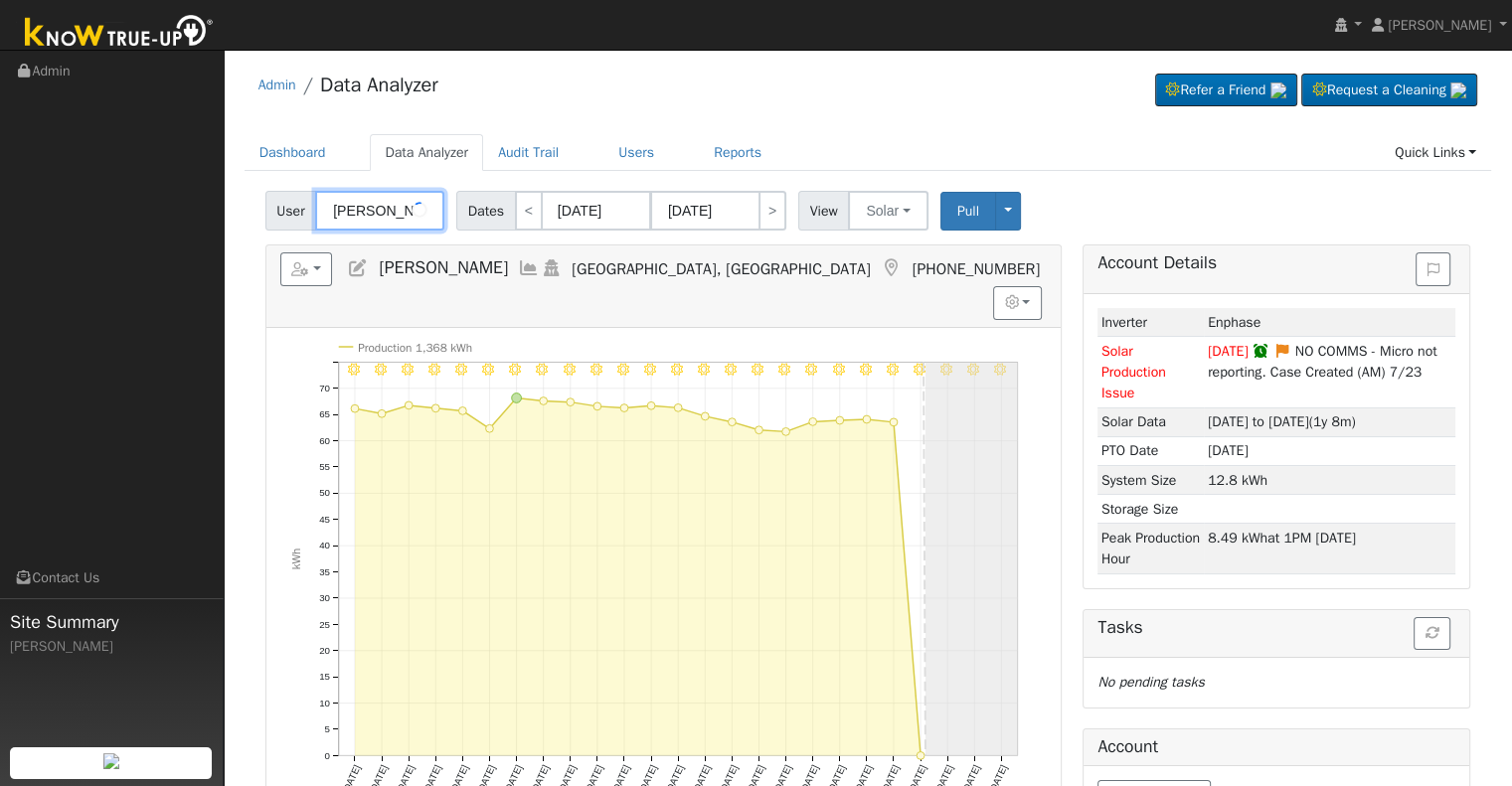 click on "[PERSON_NAME]" at bounding box center (380, 211) 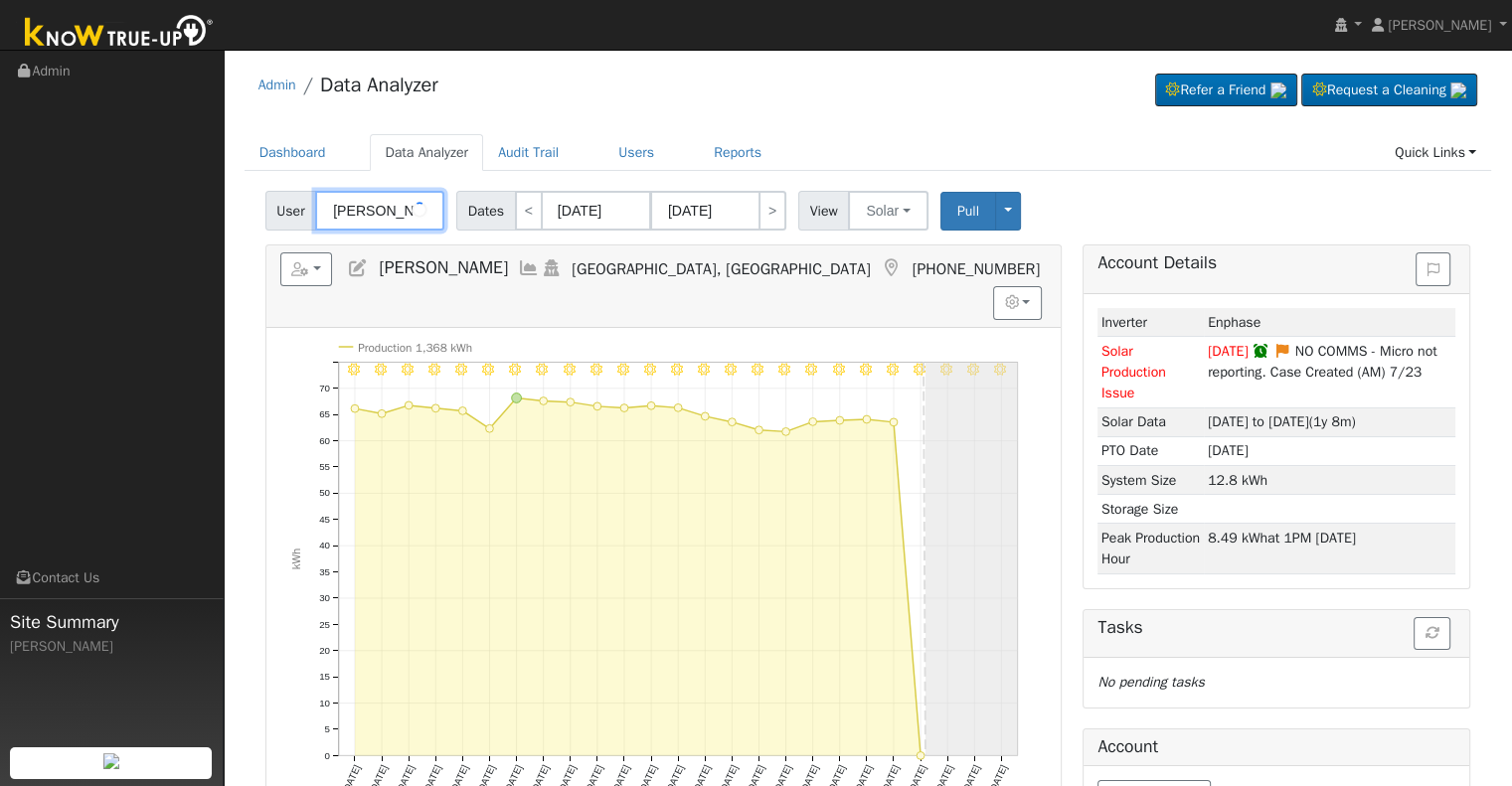 click on "[PERSON_NAME]" at bounding box center [380, 211] 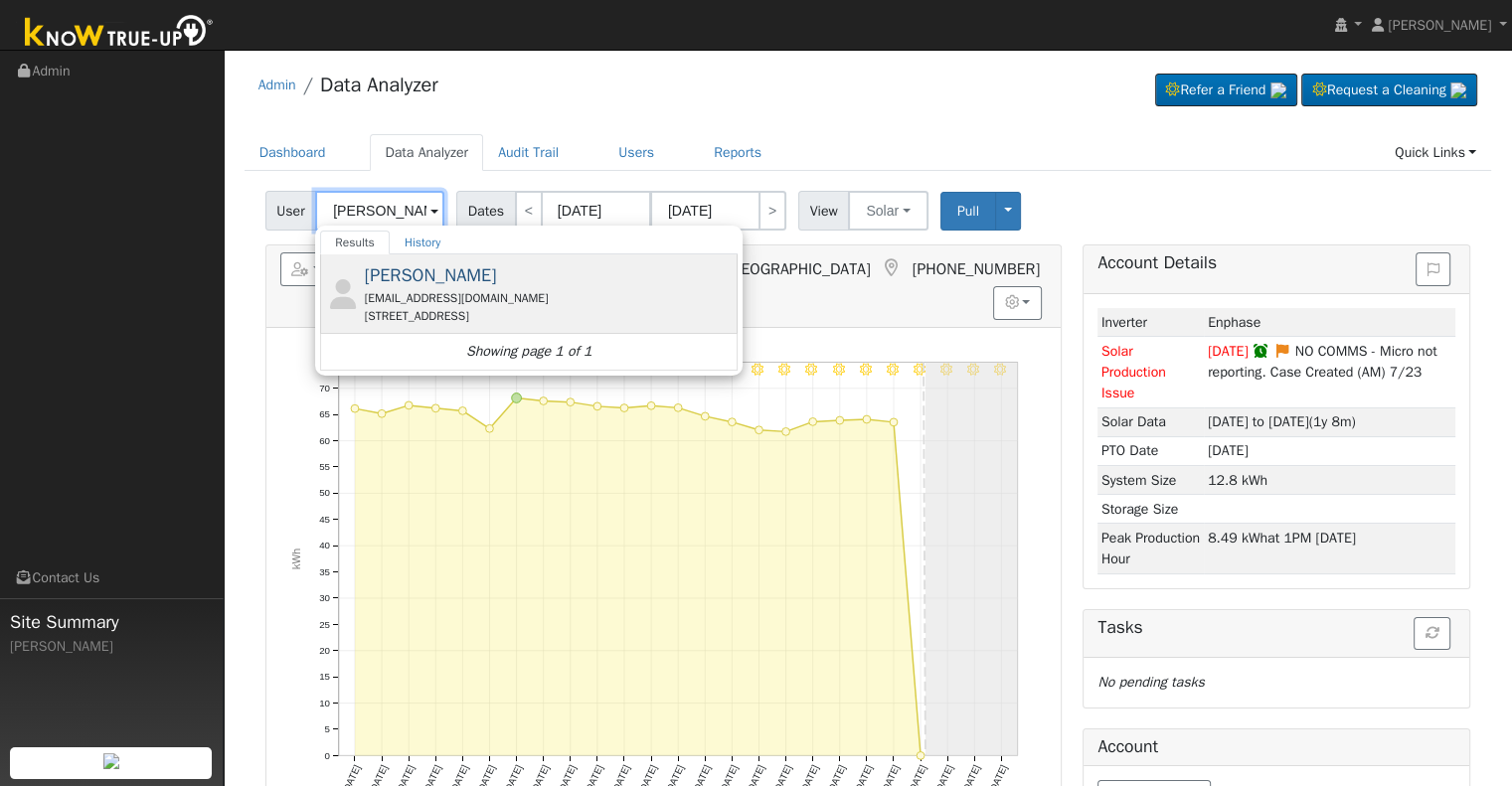type on "[PERSON_NAME]" 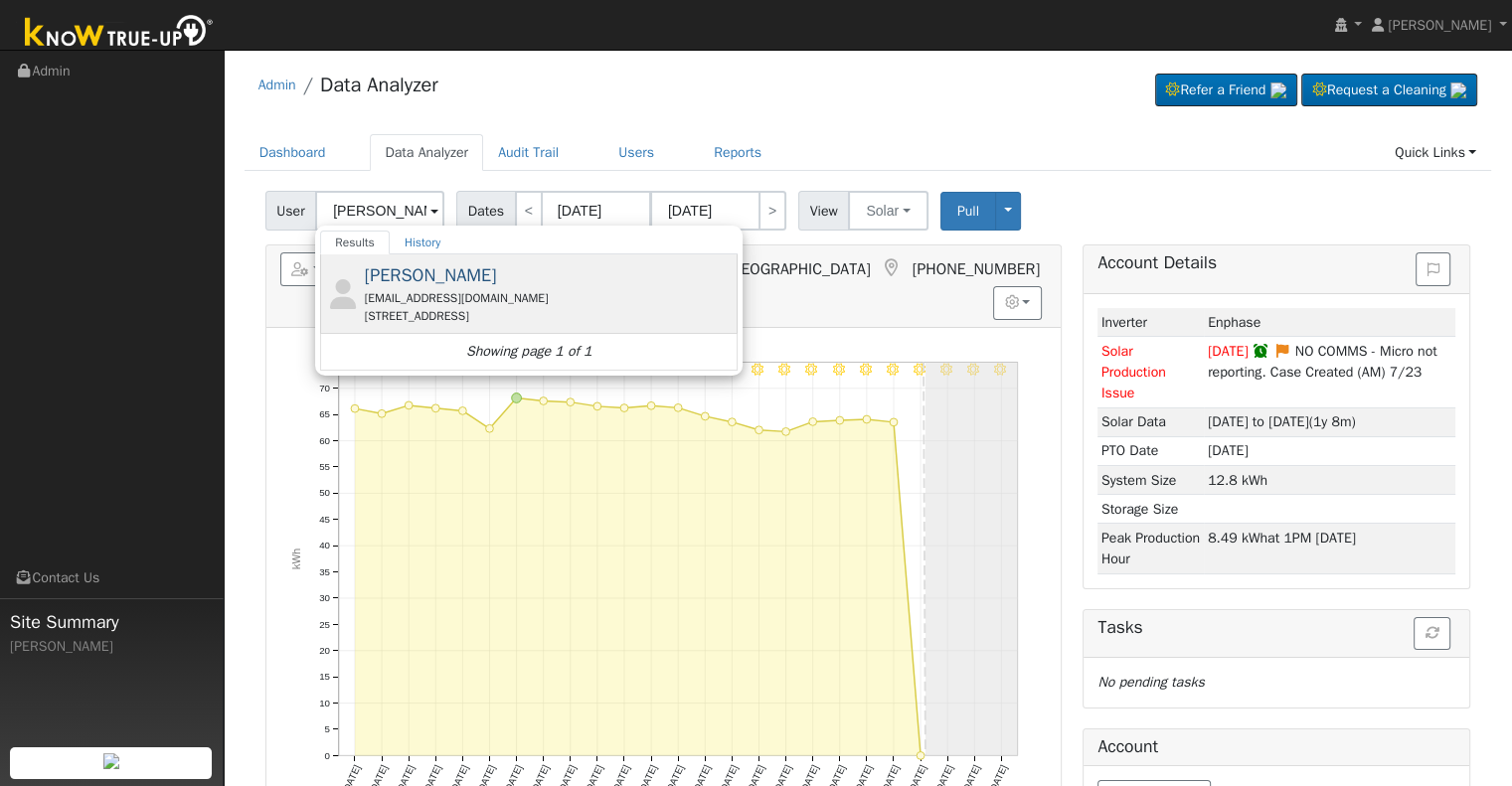 click on "[EMAIL_ADDRESS][DOMAIN_NAME]" at bounding box center (549, 298) 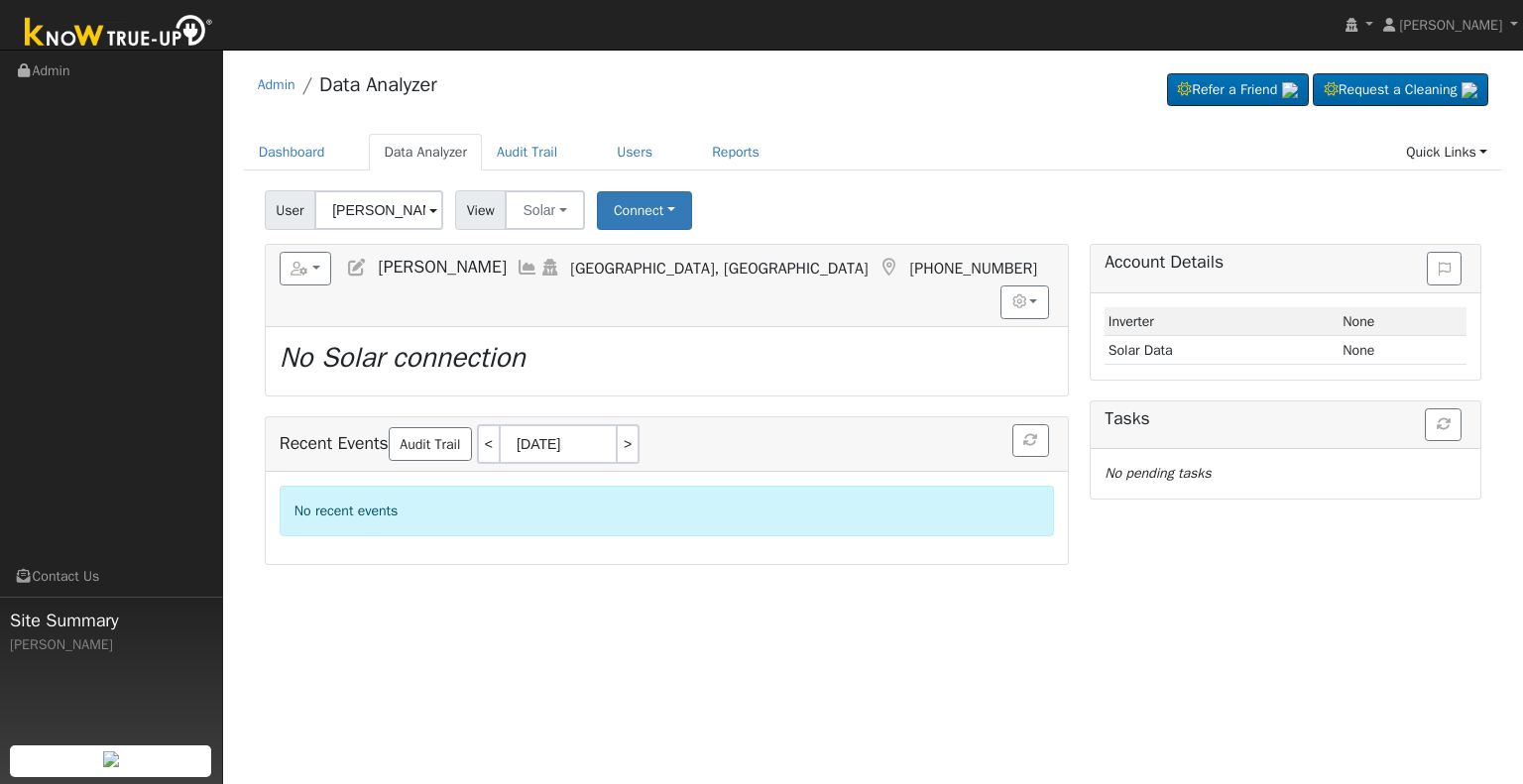 click at bounding box center [357, 268] 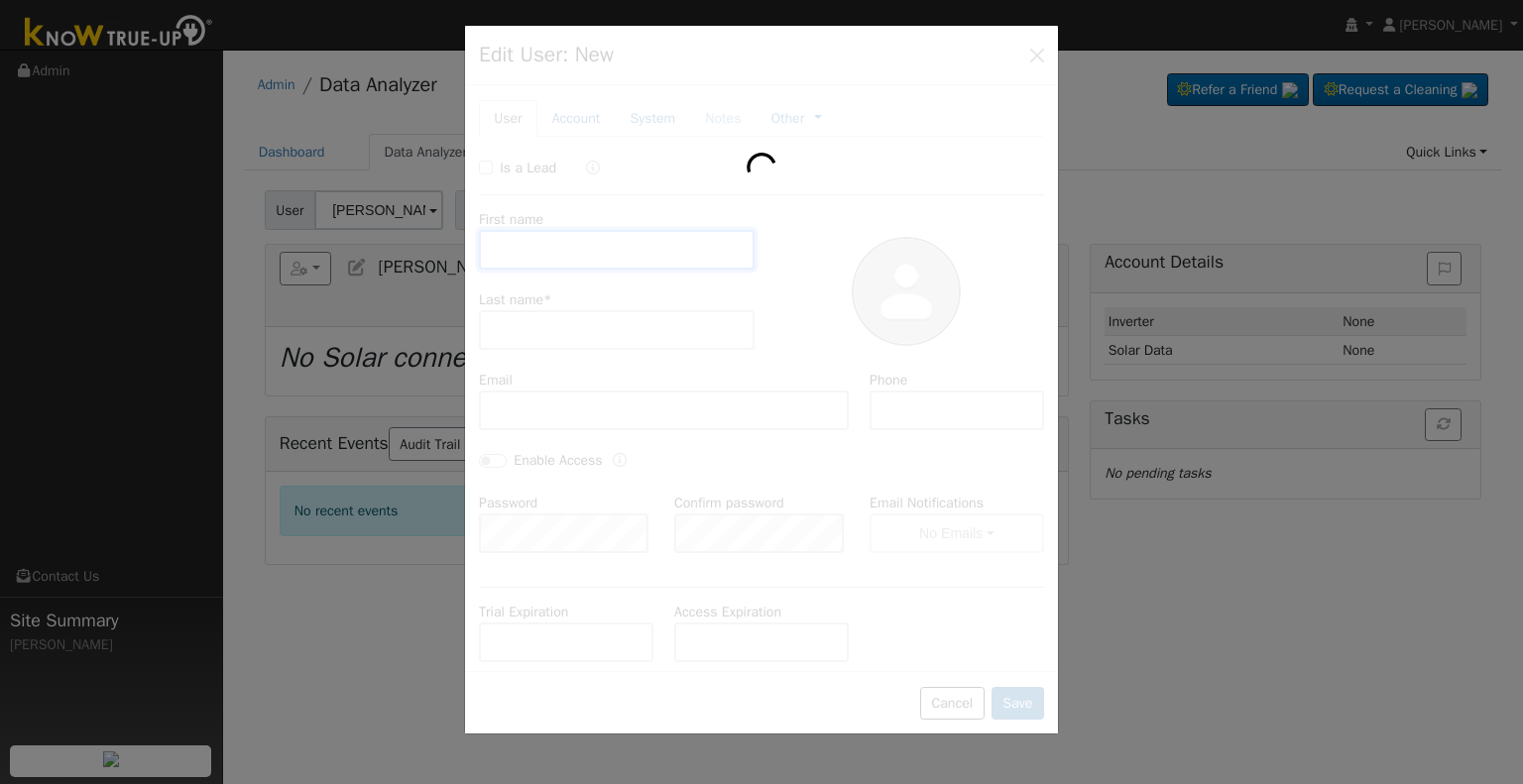 type on "[PERSON_NAME]" 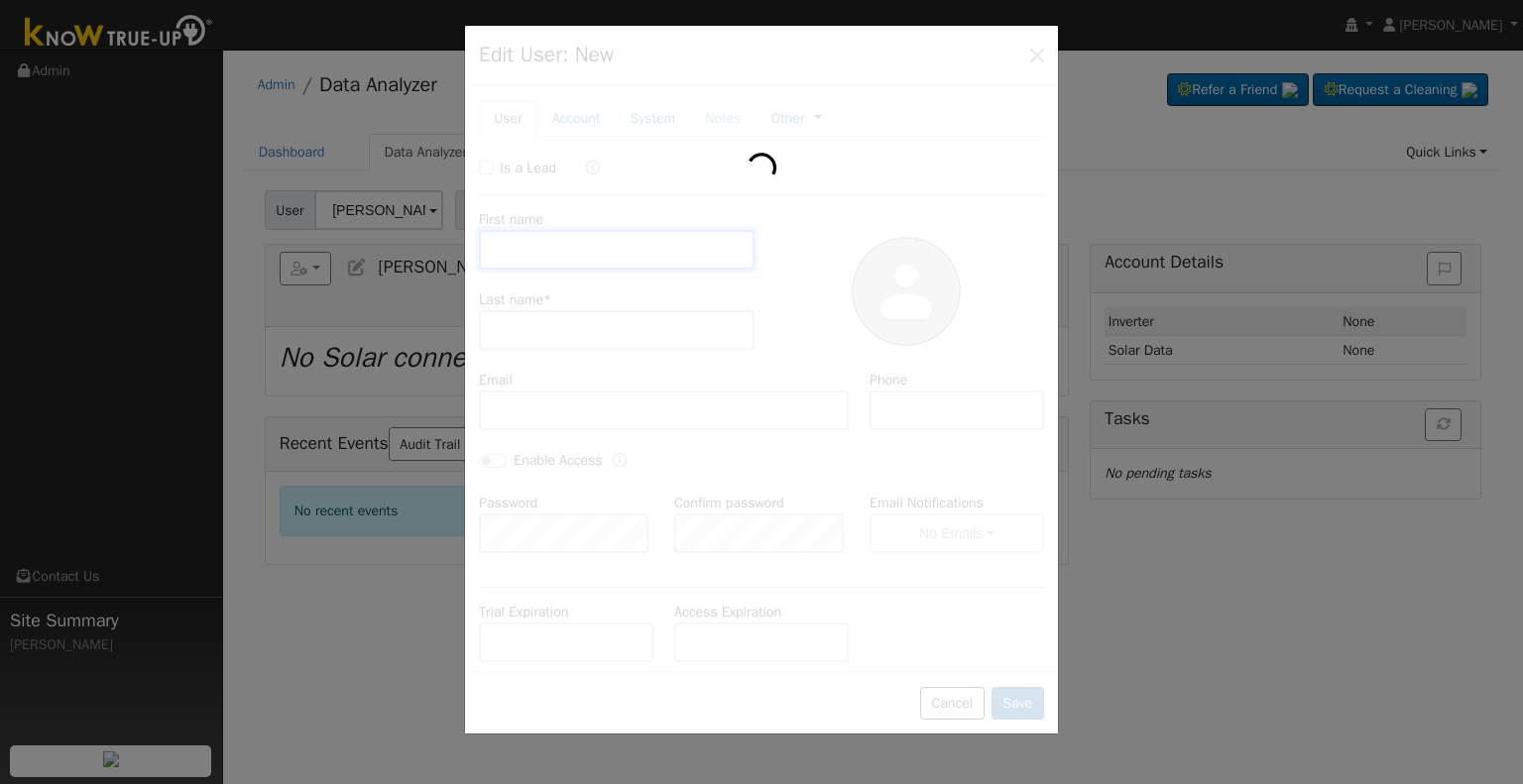 type on "Herod" 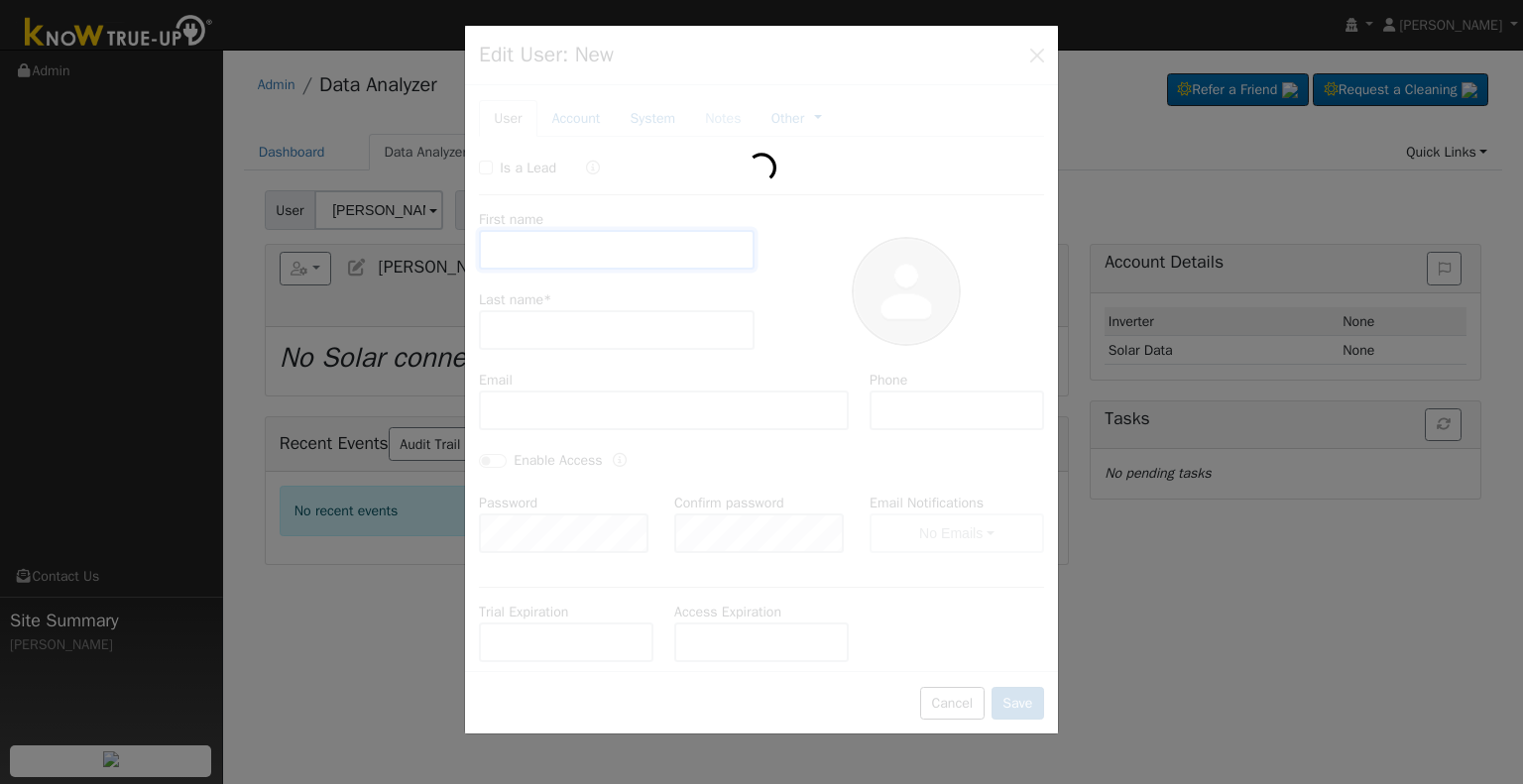 type on "[EMAIL_ADDRESS][DOMAIN_NAME]" 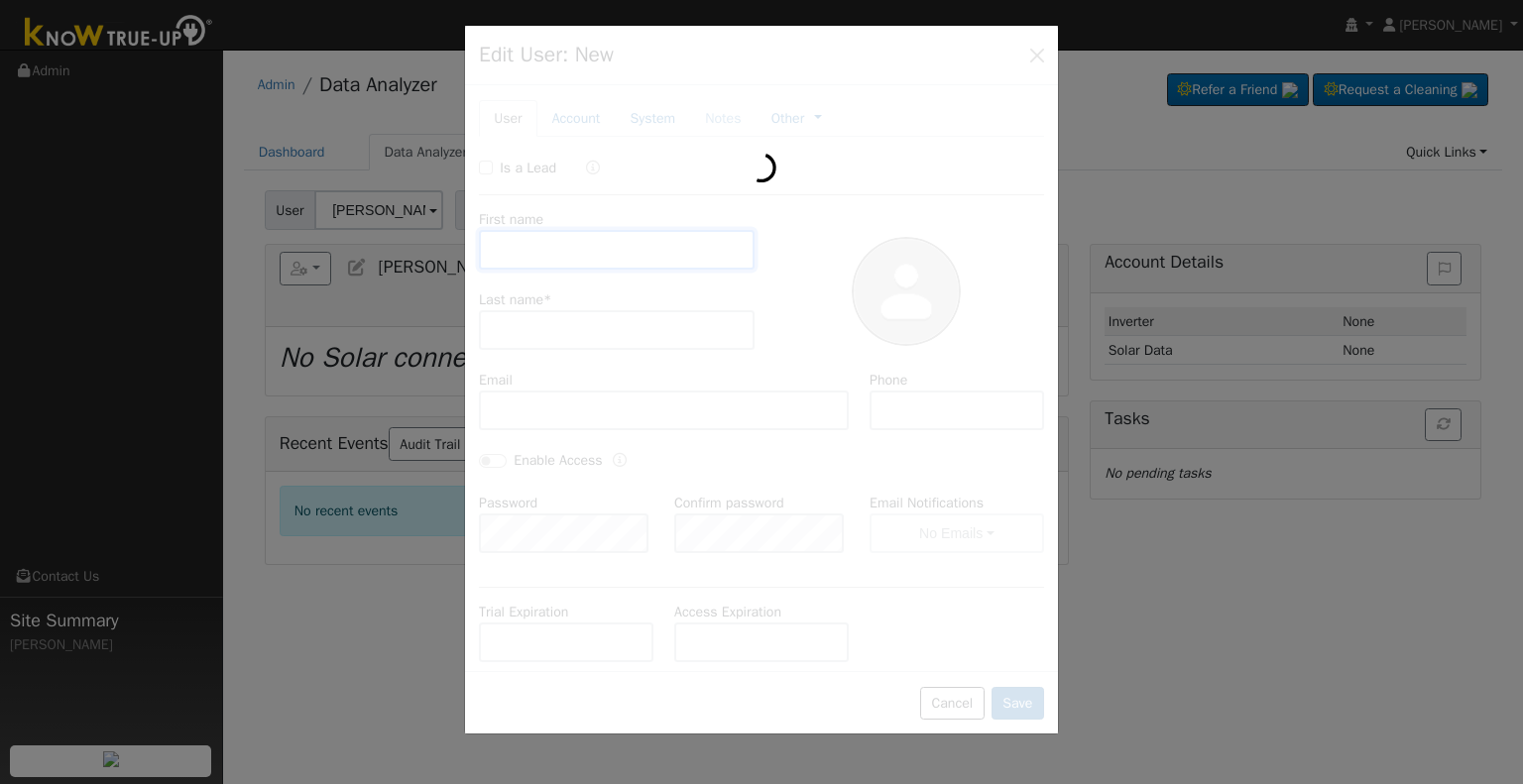 type on "[PHONE_NUMBER]" 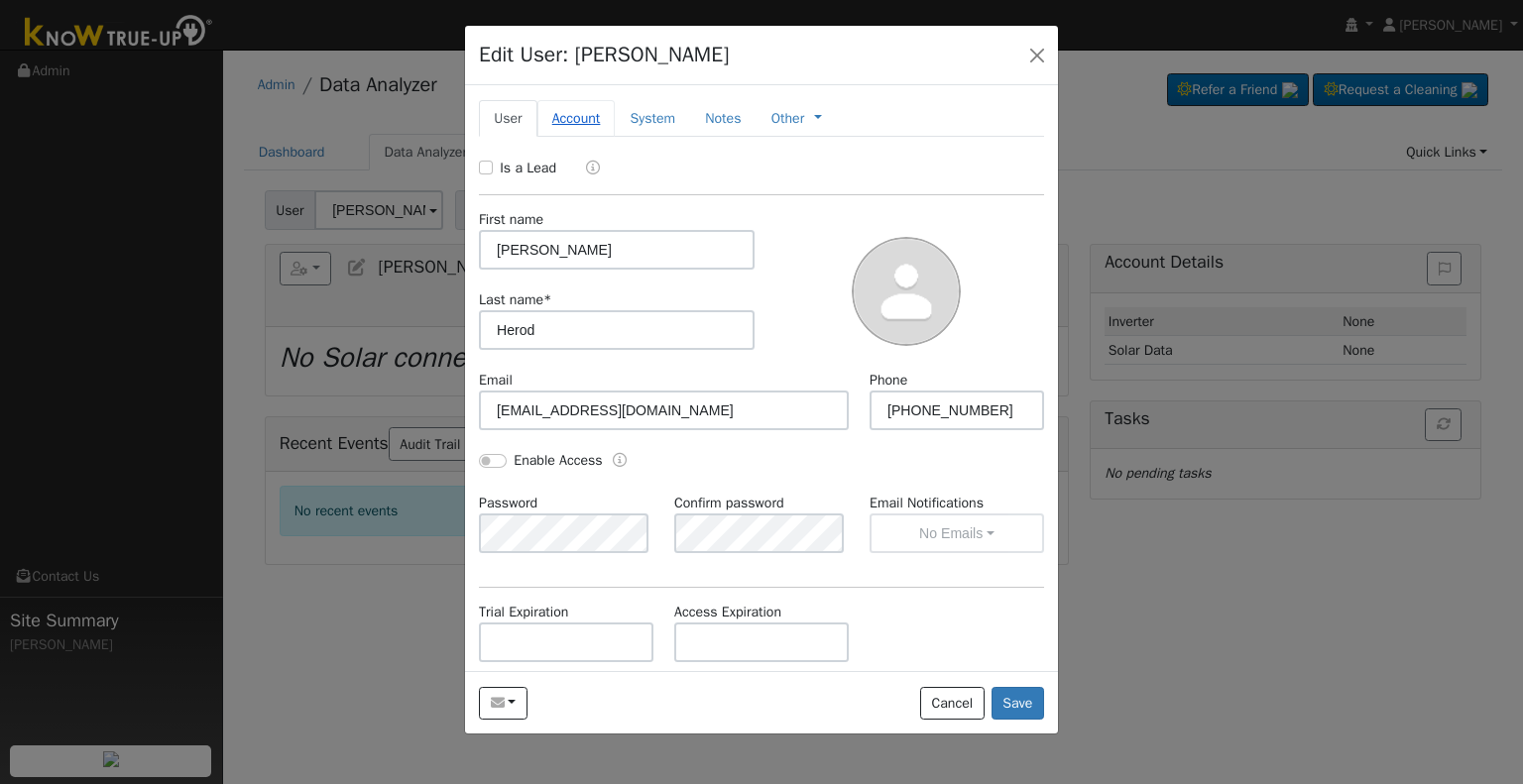 click on "Account" at bounding box center [576, 118] 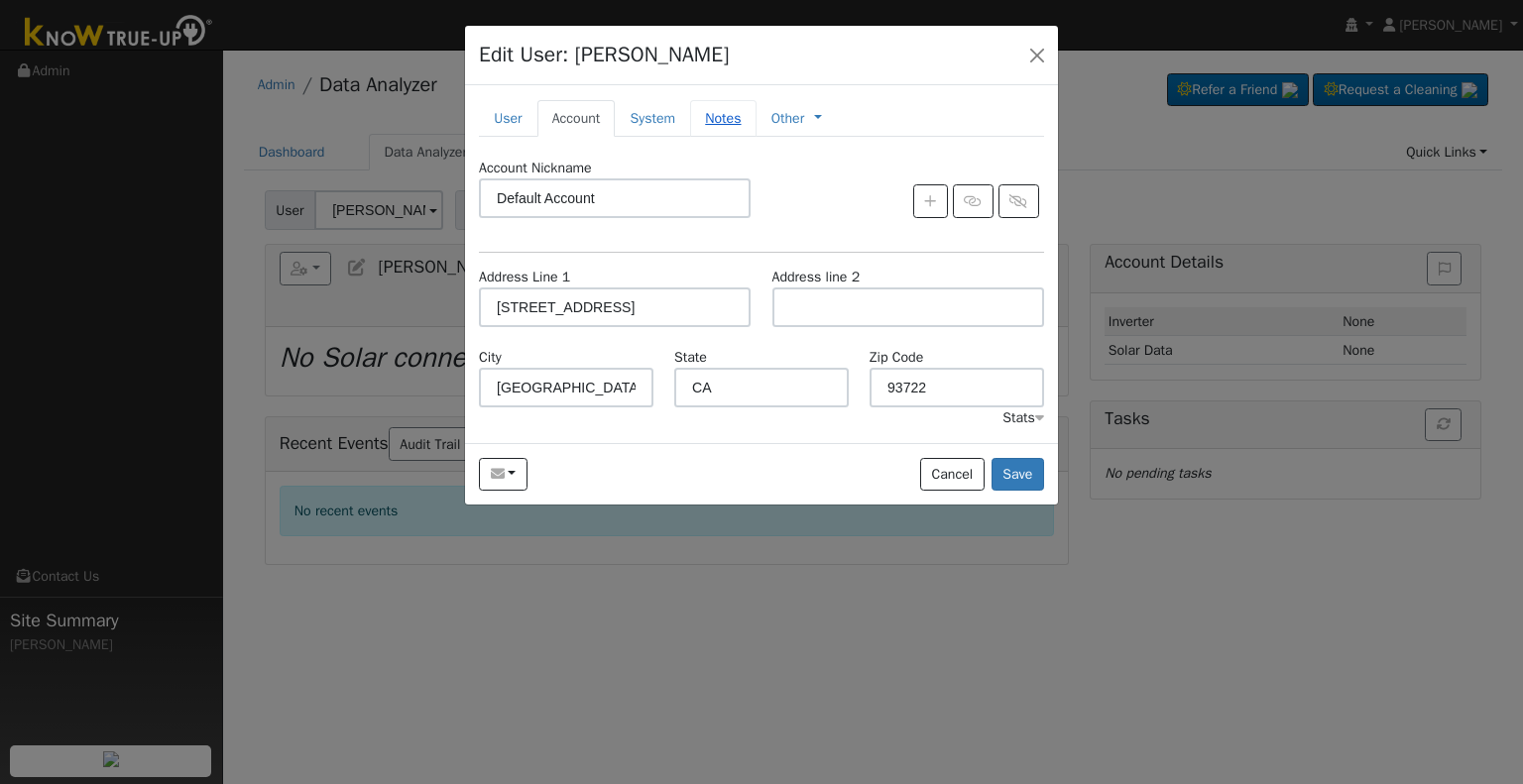 click on "Notes" at bounding box center [723, 118] 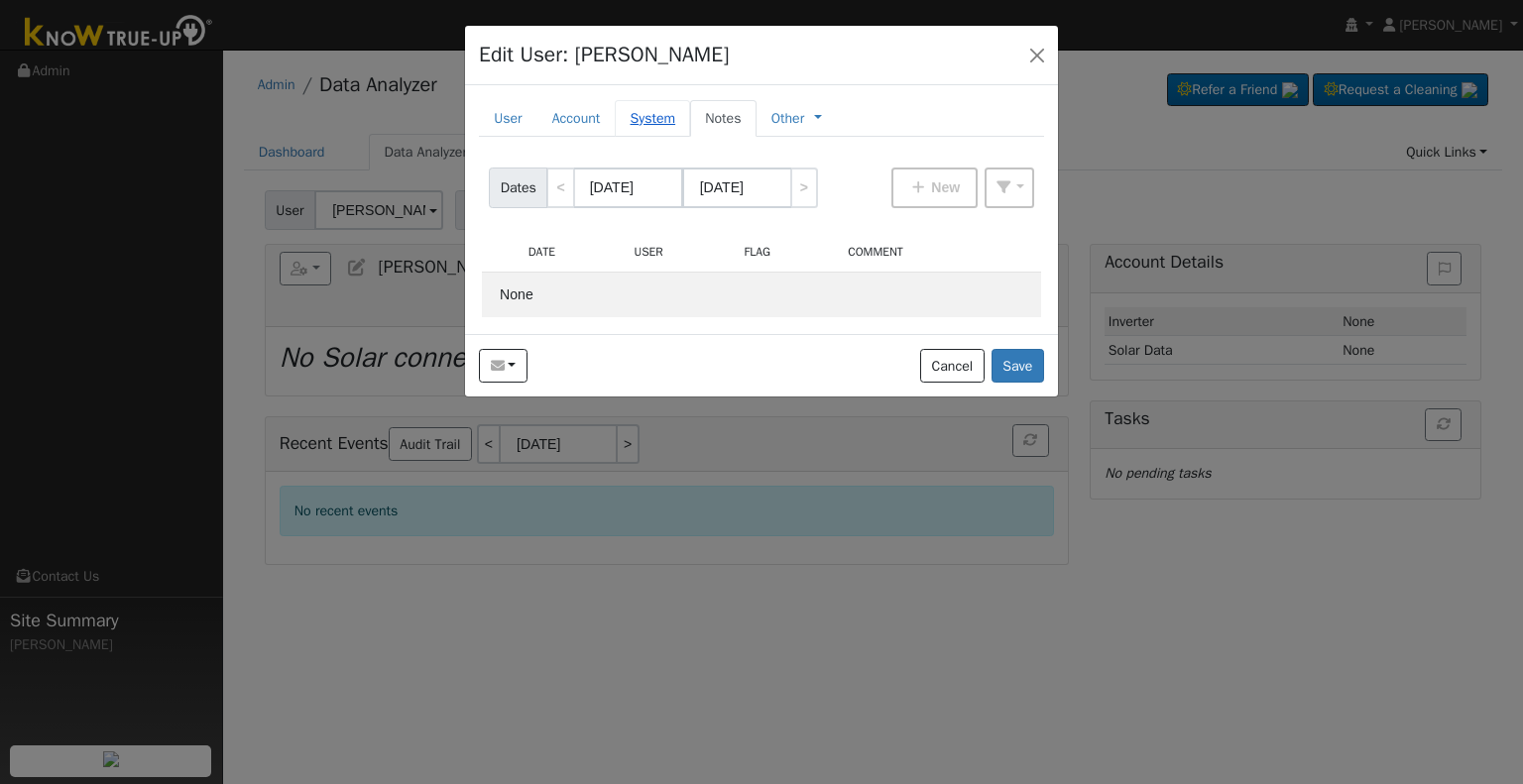 click on "System" at bounding box center (652, 118) 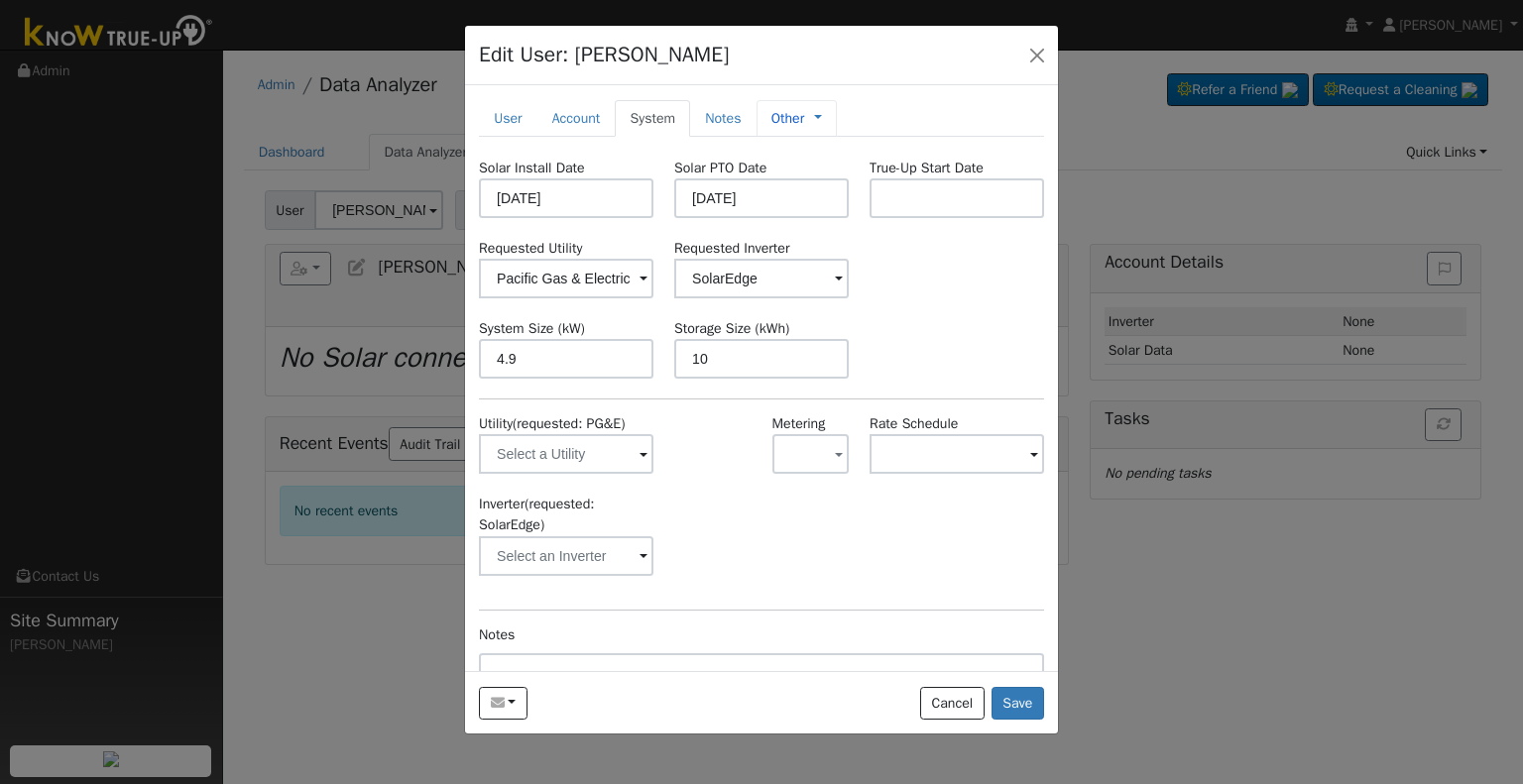 drag, startPoint x: 809, startPoint y: 132, endPoint x: 787, endPoint y: 119, distance: 25.553865 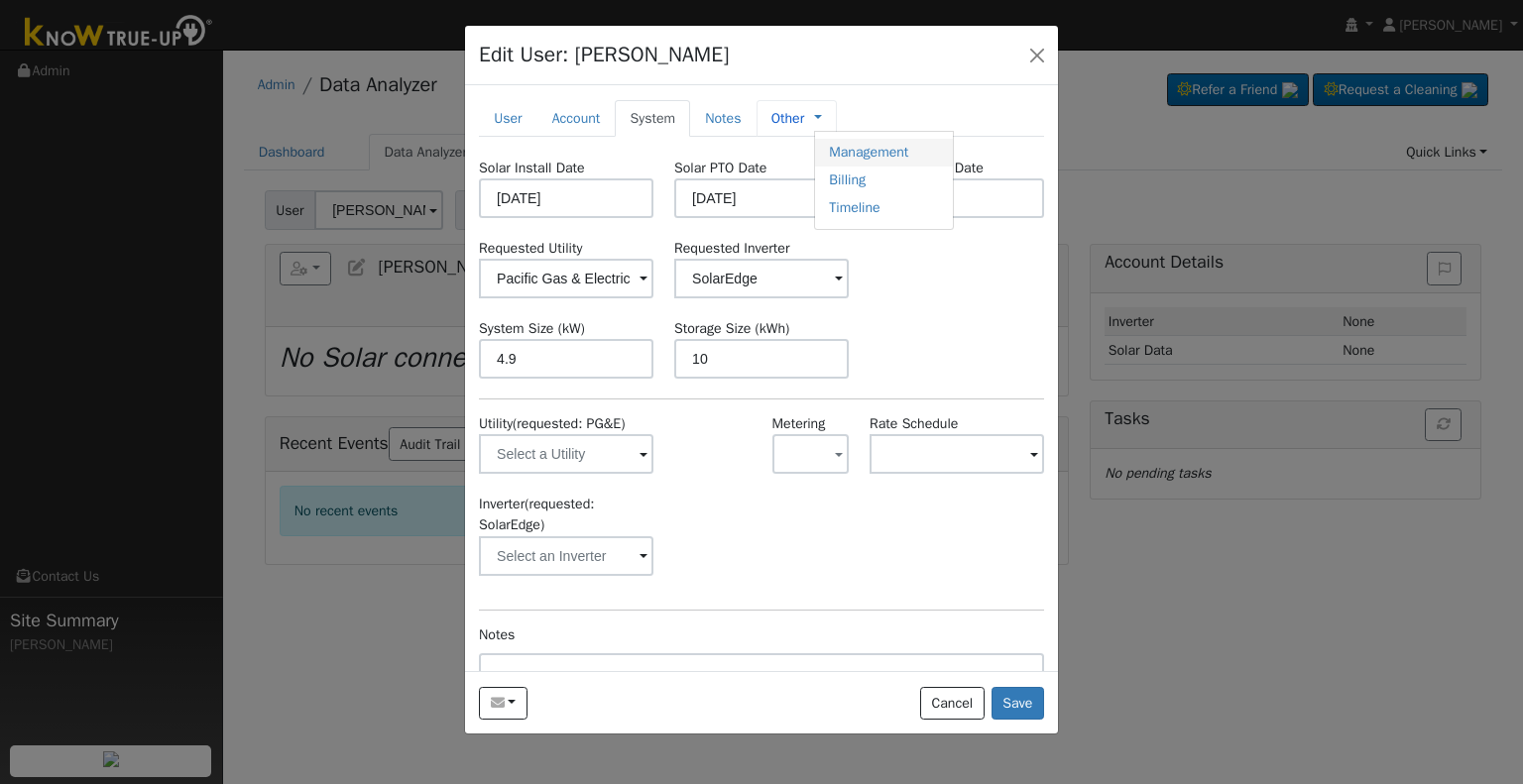 click on "Management" at bounding box center [883, 153] 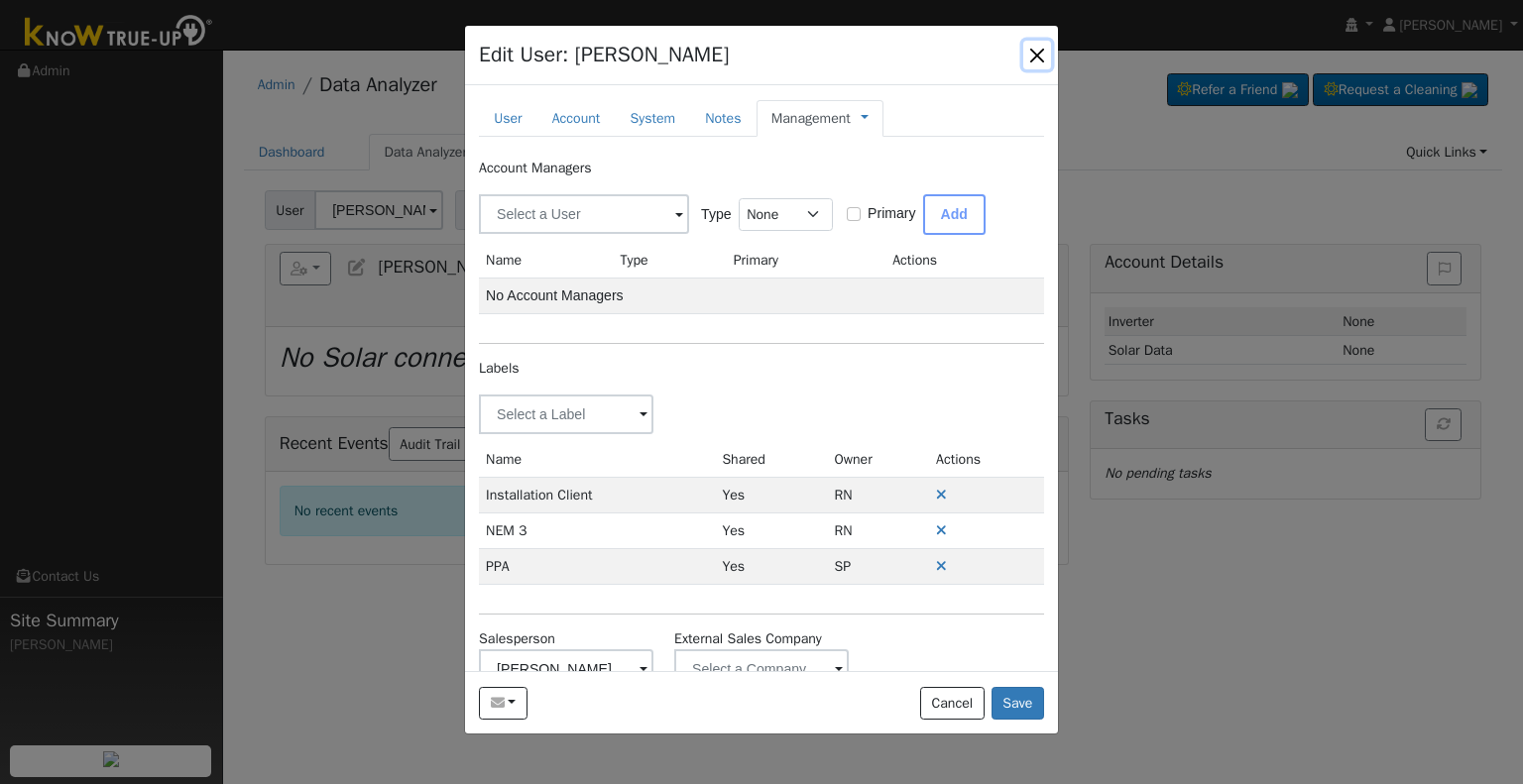 drag, startPoint x: 1027, startPoint y: 53, endPoint x: 1013, endPoint y: 53, distance: 14 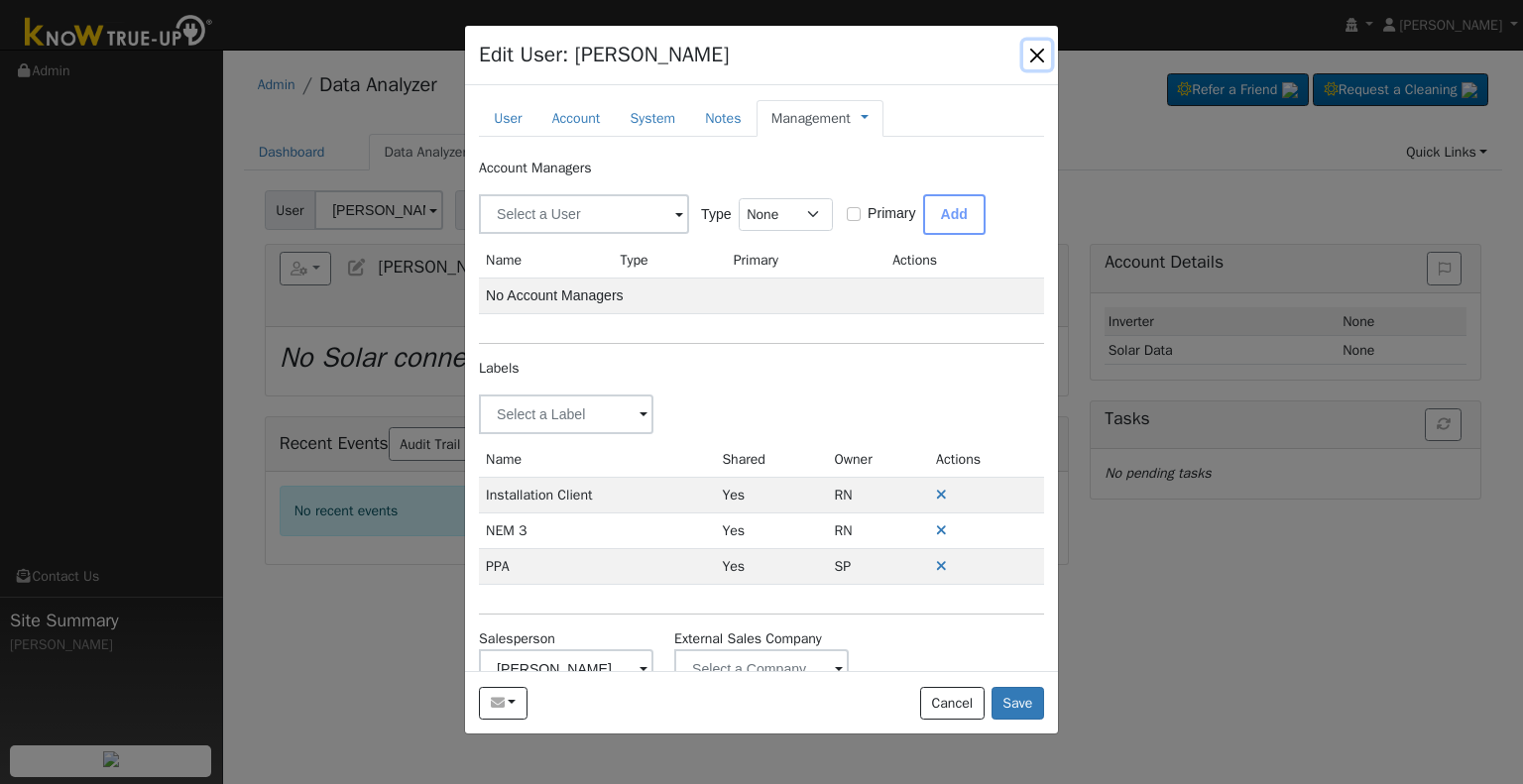 click at bounding box center (1037, 55) 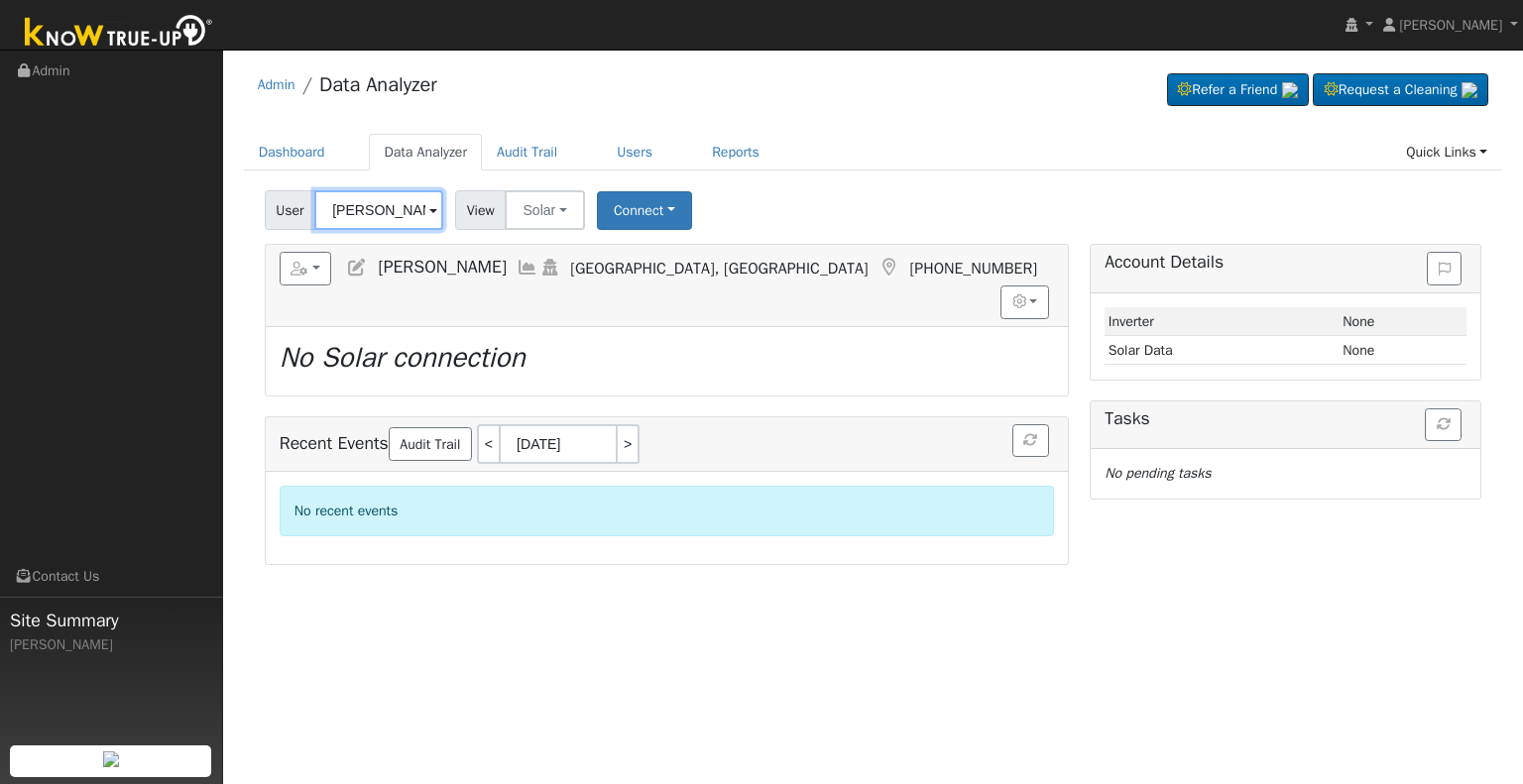 click on "[PERSON_NAME]" at bounding box center (379, 210) 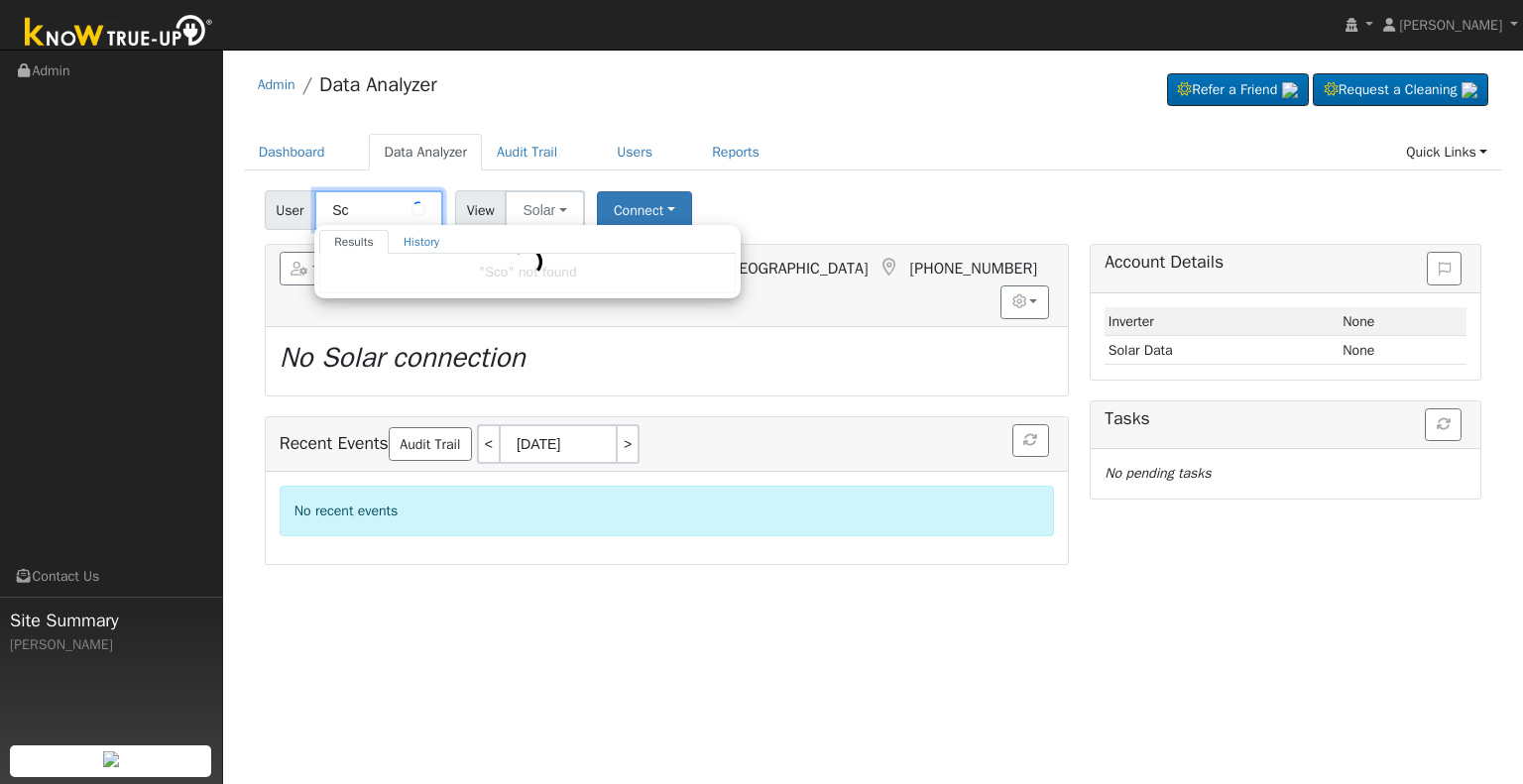 type on "S" 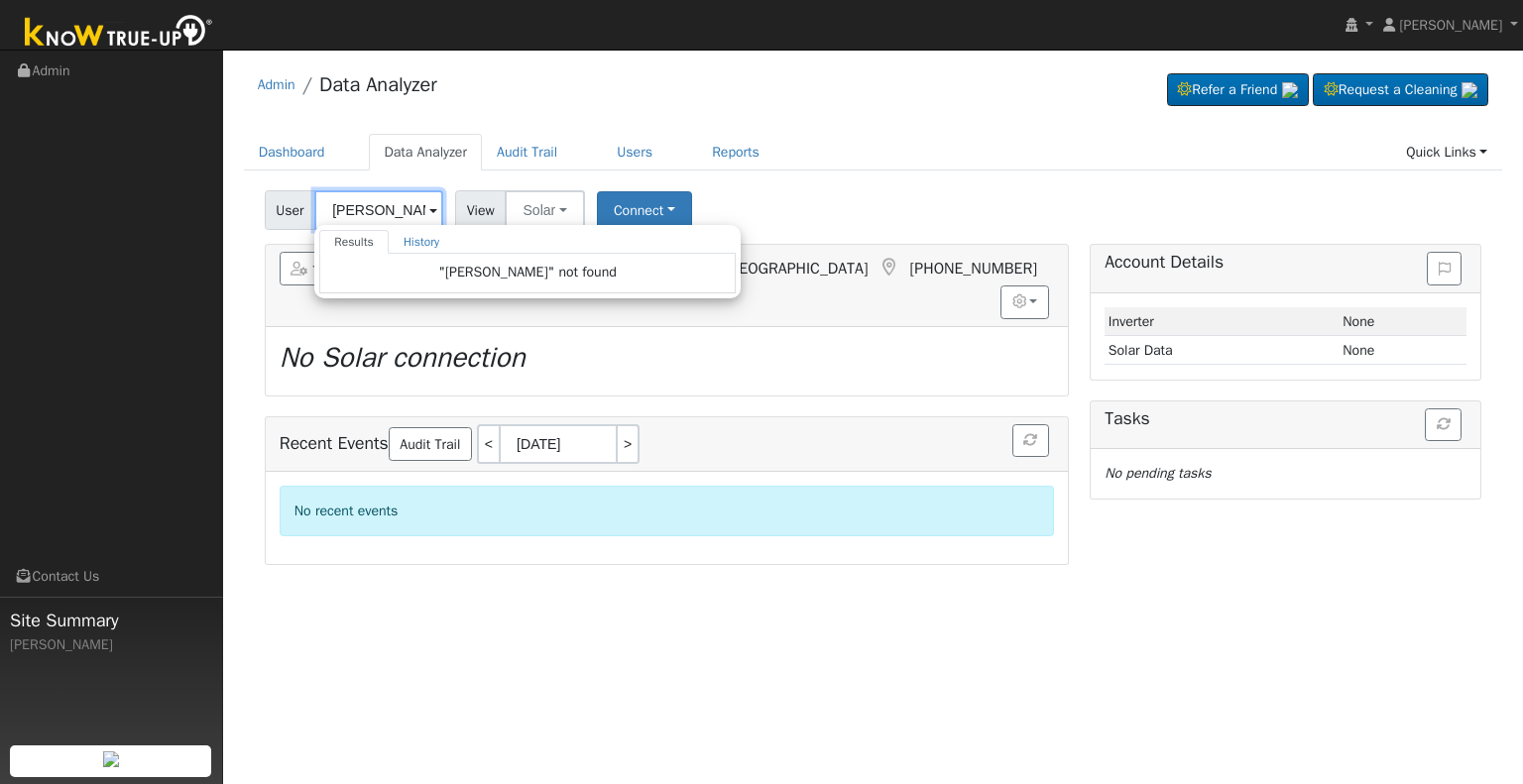 click on "[PERSON_NAME]" at bounding box center (379, 210) 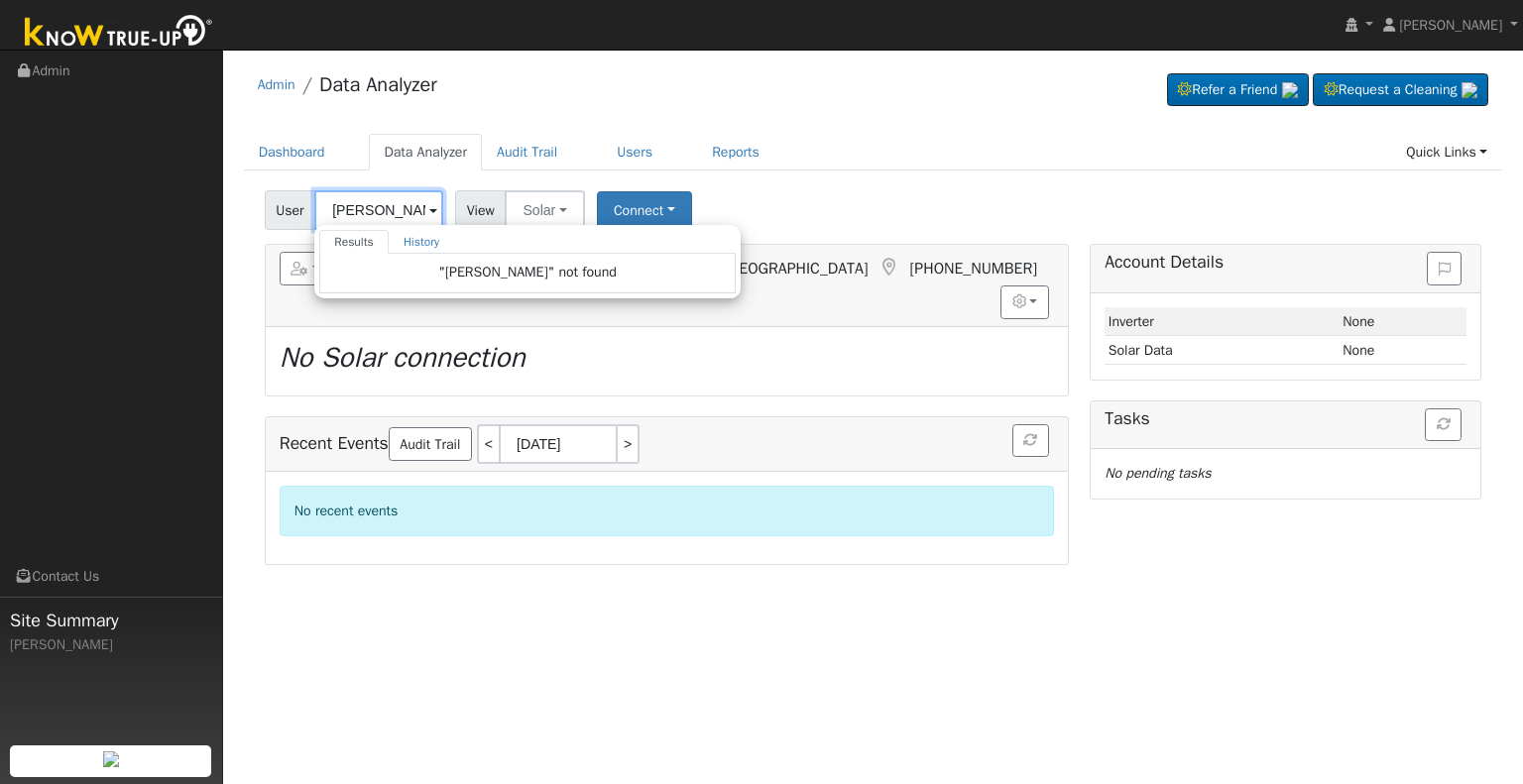 drag, startPoint x: 368, startPoint y: 205, endPoint x: 325, endPoint y: 205, distance: 43 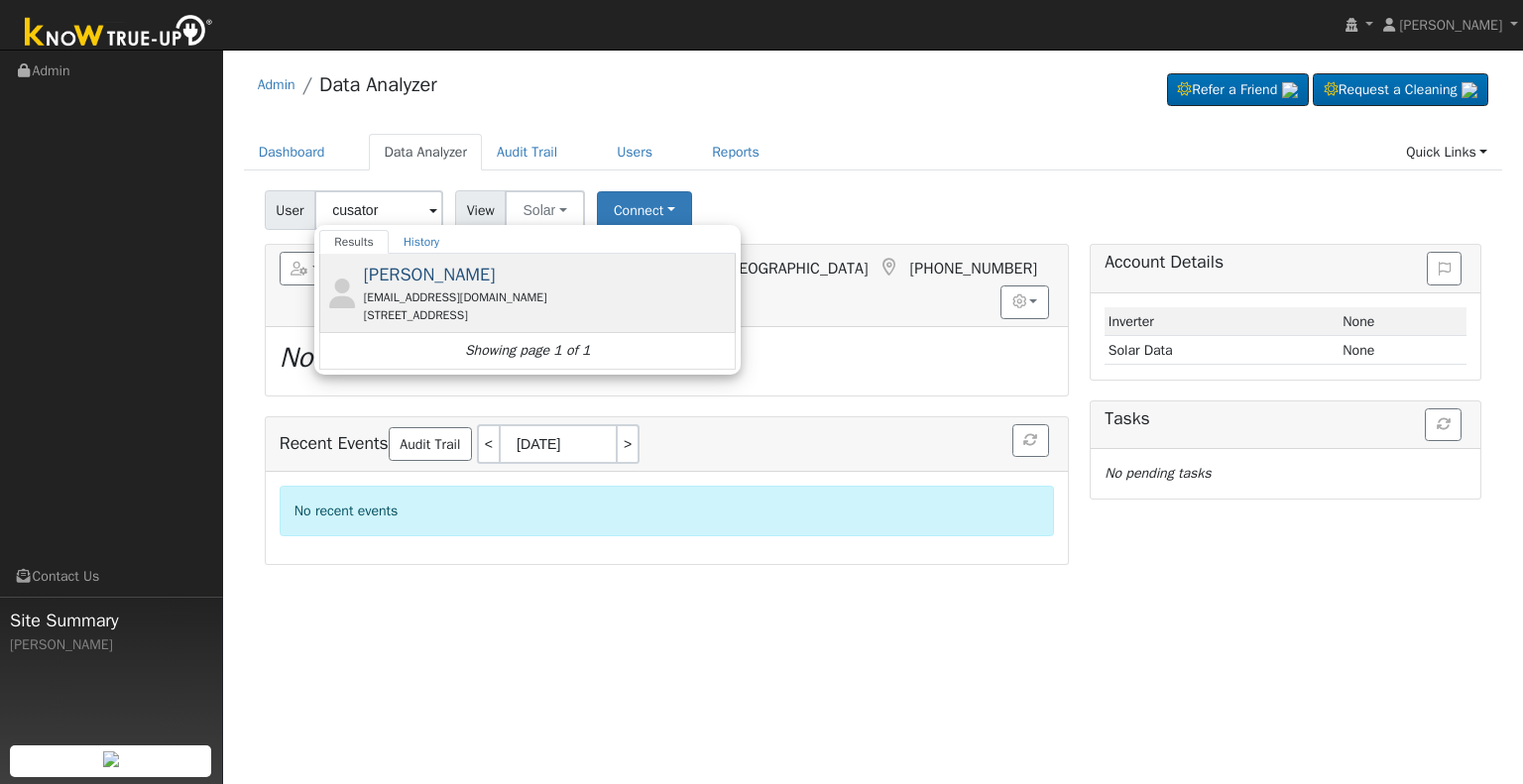 click on "[STREET_ADDRESS]" at bounding box center [547, 315] 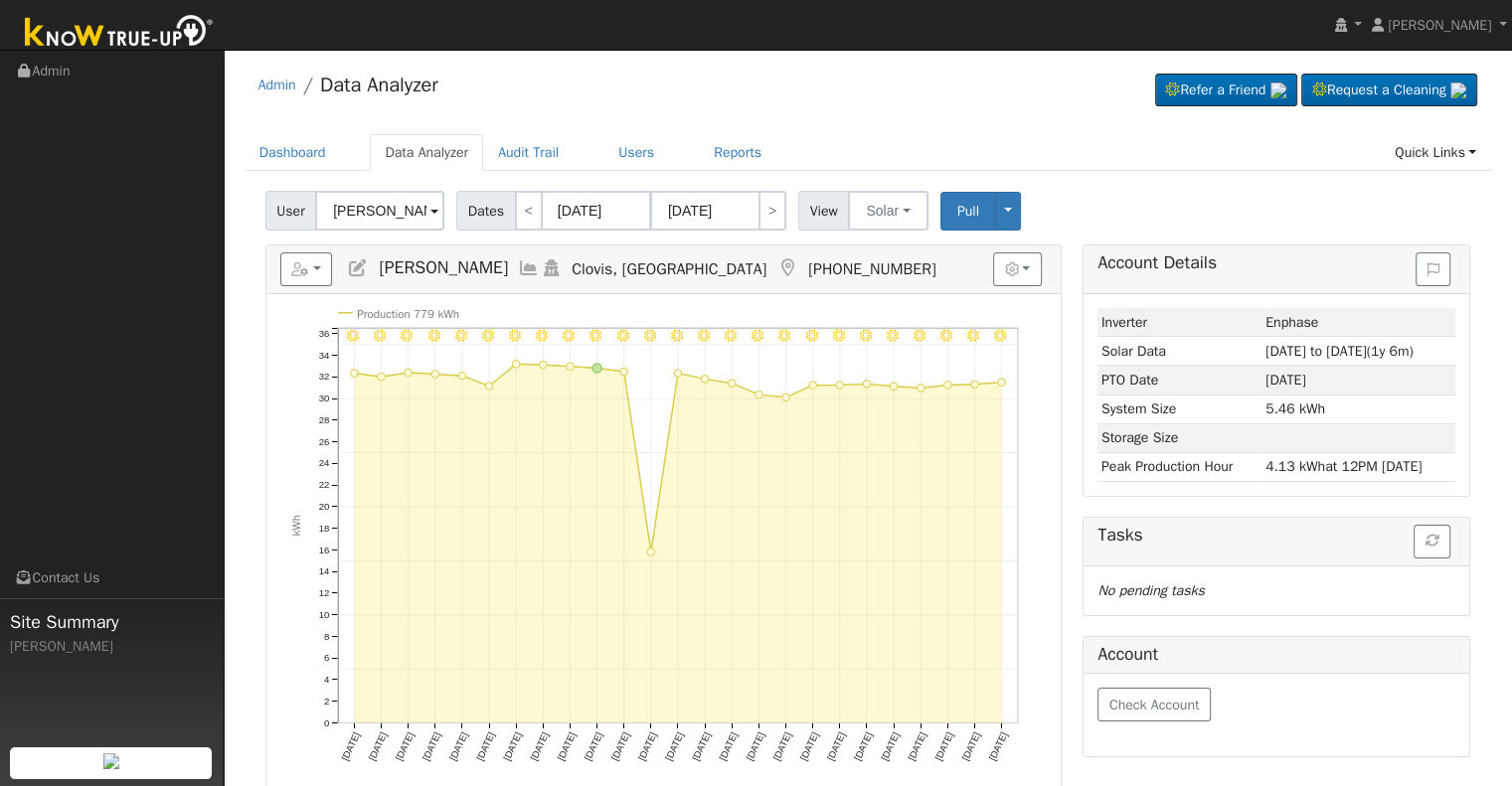 click at bounding box center [358, 268] 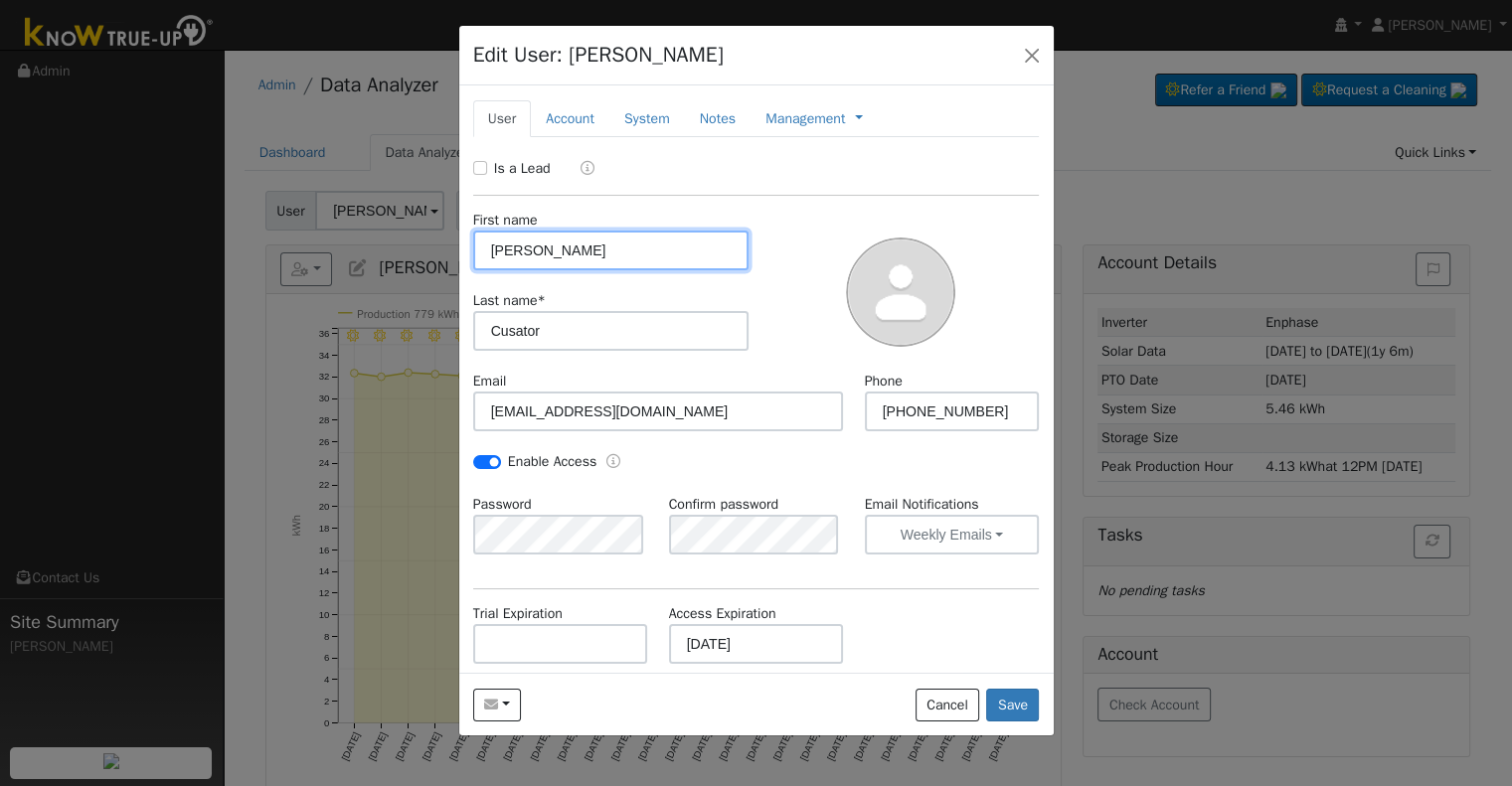 drag, startPoint x: 603, startPoint y: 268, endPoint x: 440, endPoint y: 251, distance: 163.88411 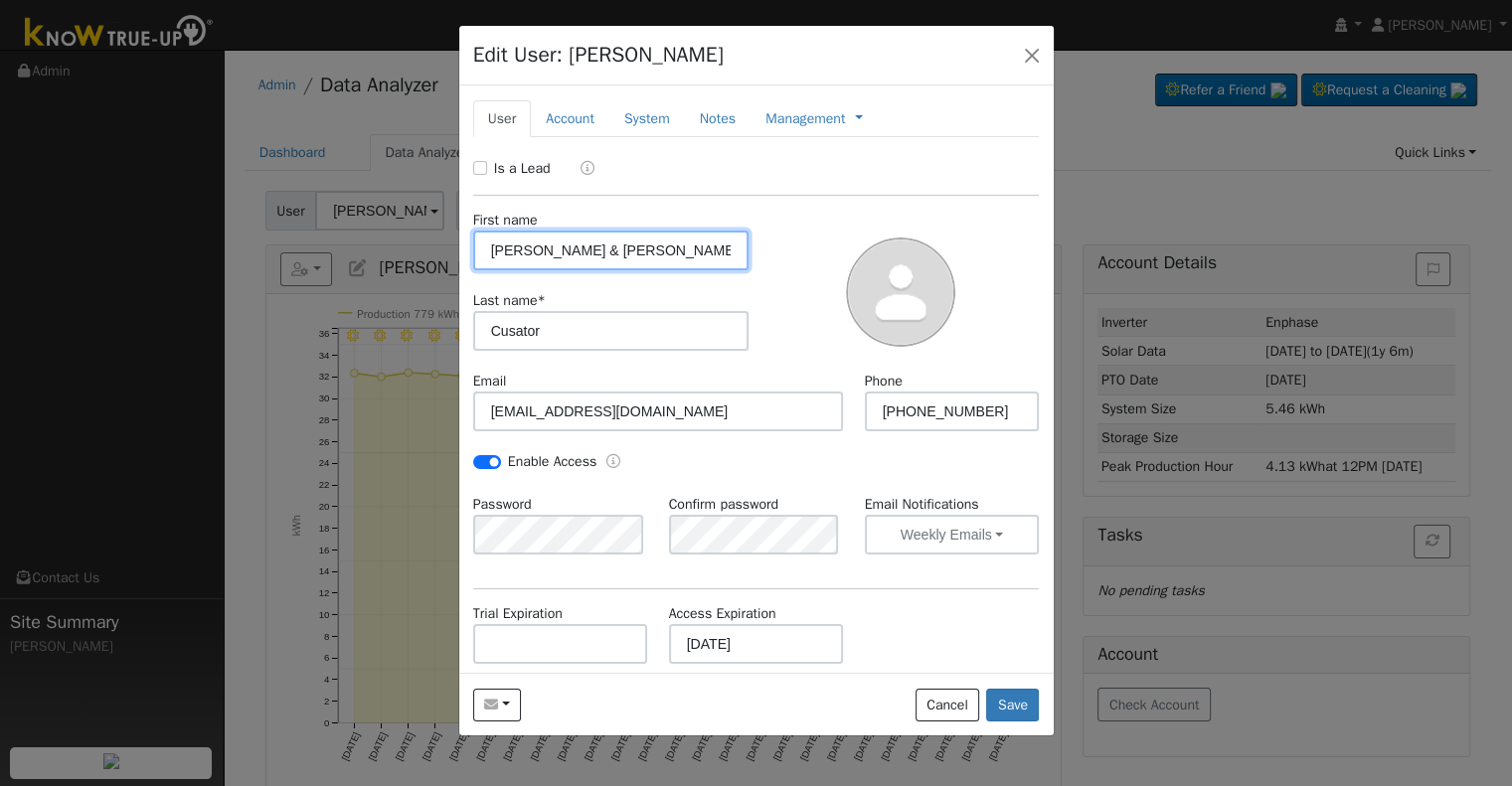 type on "[PERSON_NAME] & [PERSON_NAME]" 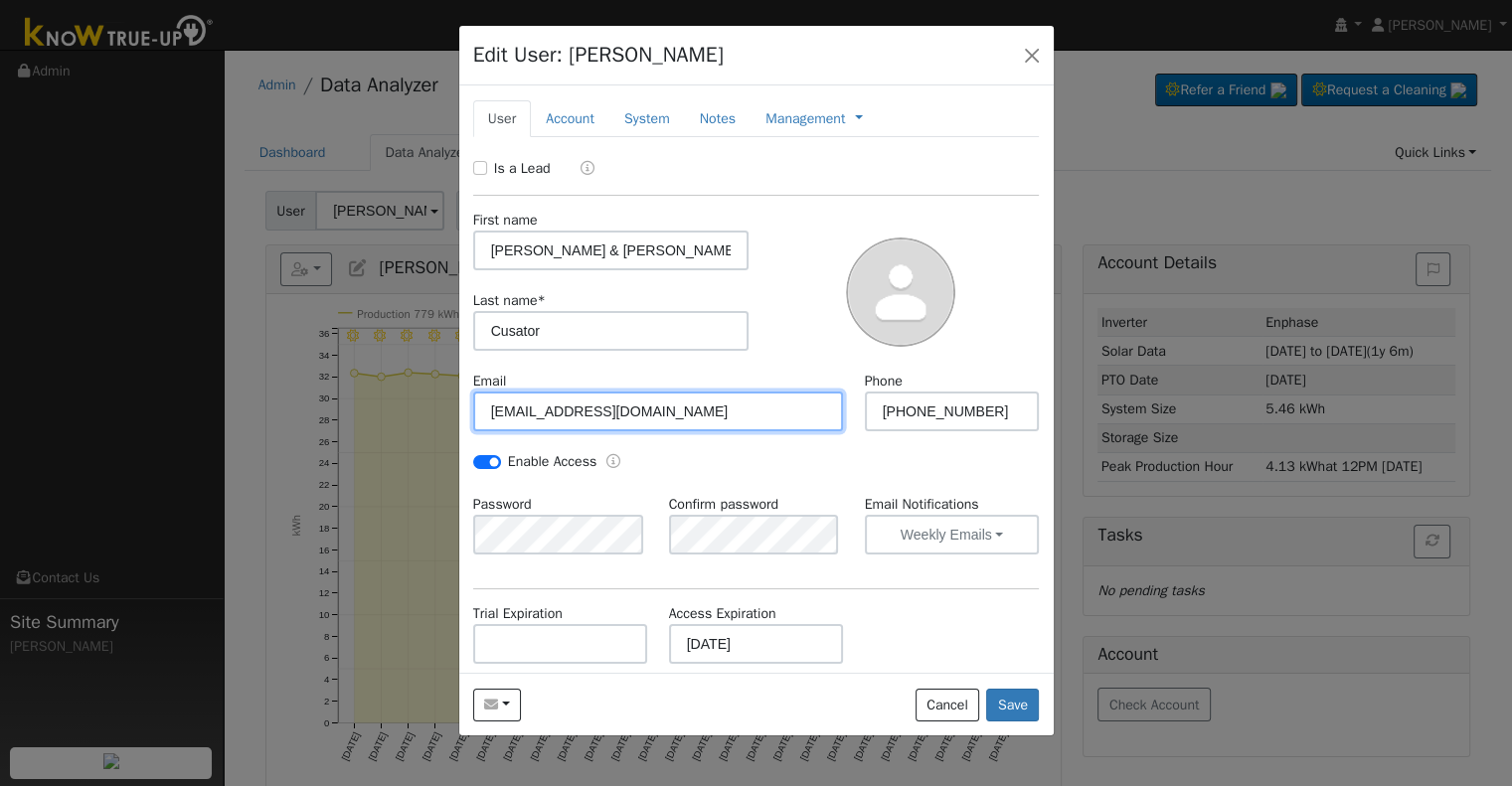 drag, startPoint x: 661, startPoint y: 403, endPoint x: 441, endPoint y: 402, distance: 220.00227 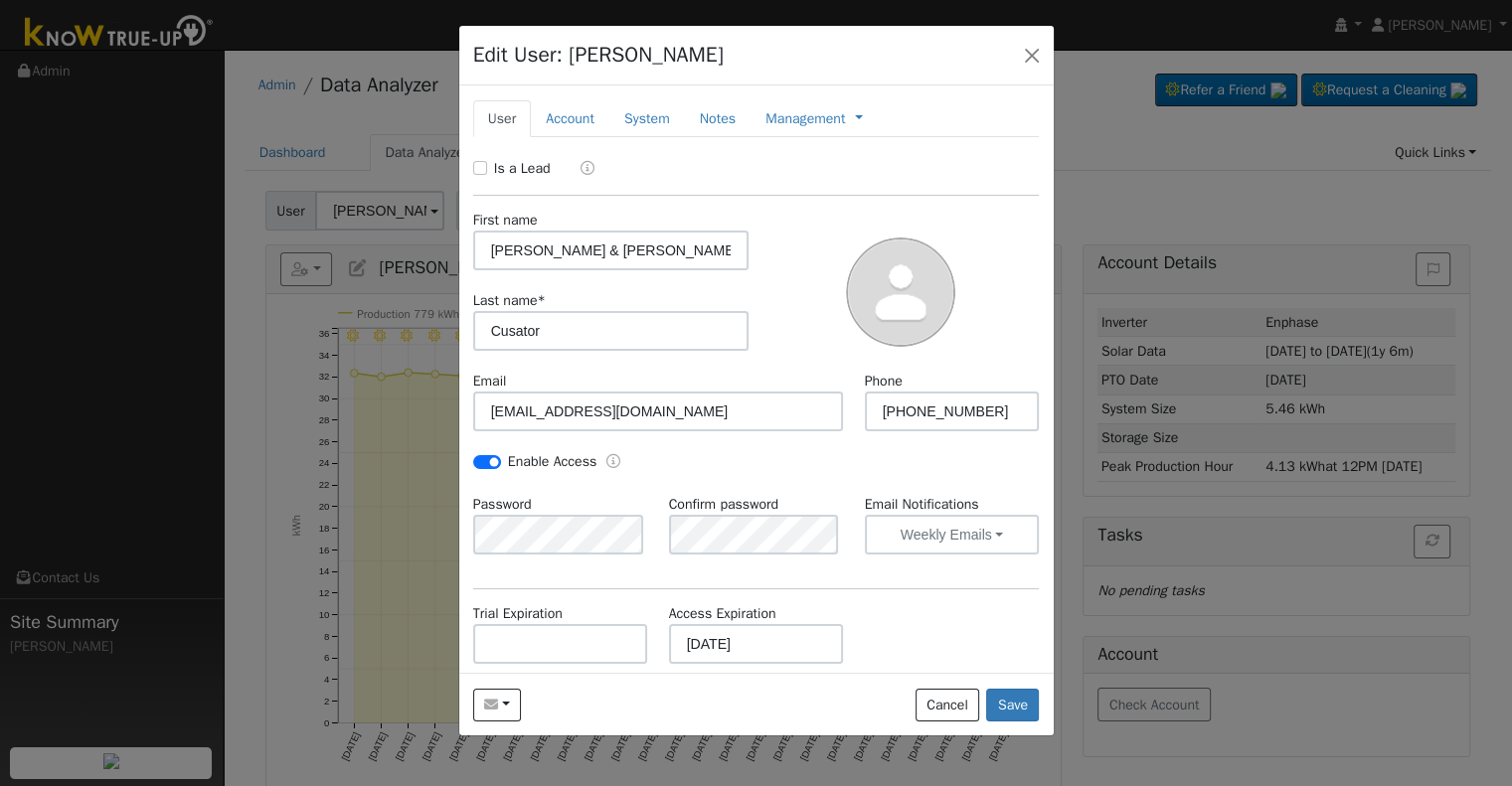 click on "Enable Access" at bounding box center (608, 462) 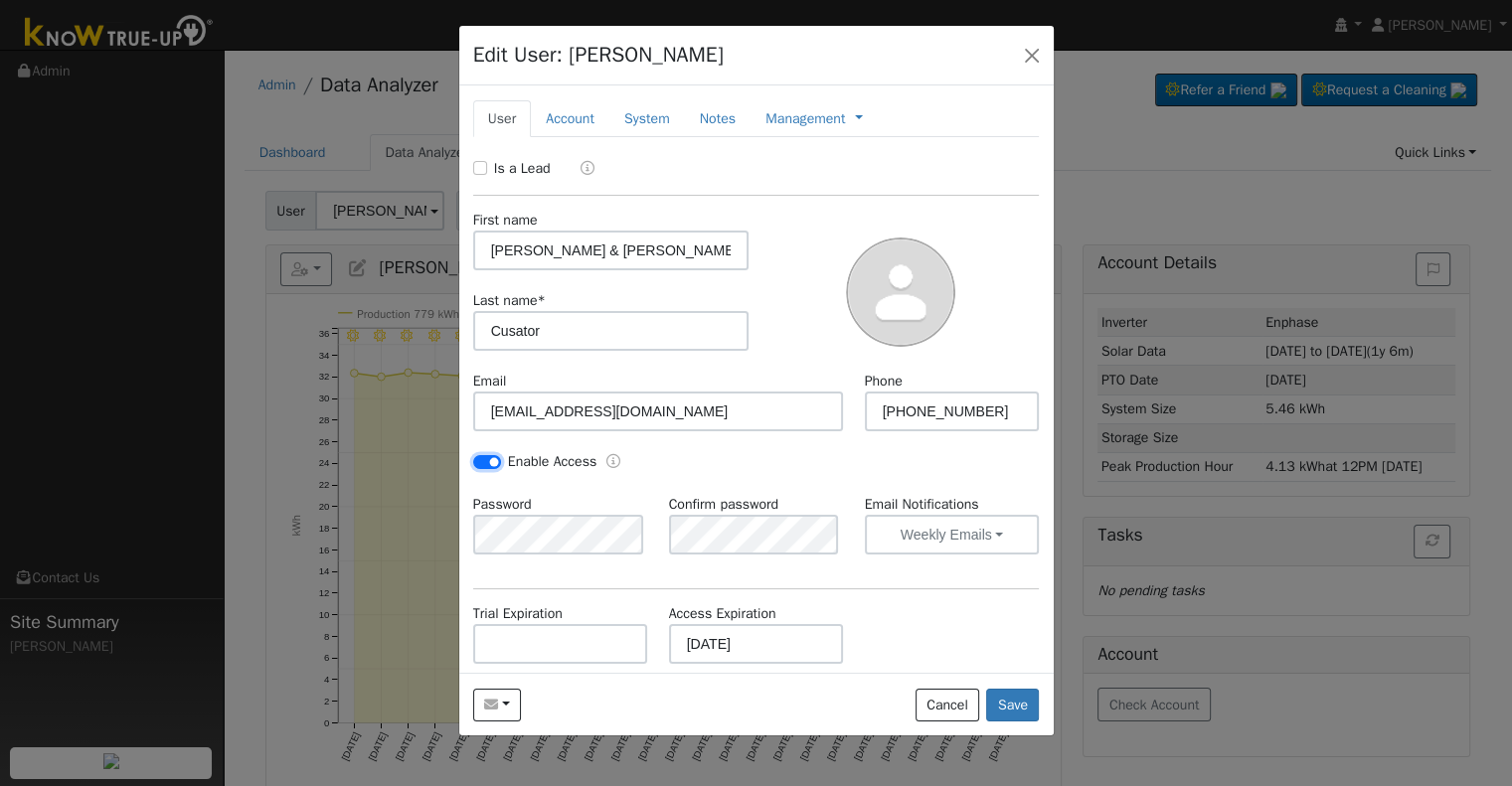 click on "Enable Access" at bounding box center [487, 462] 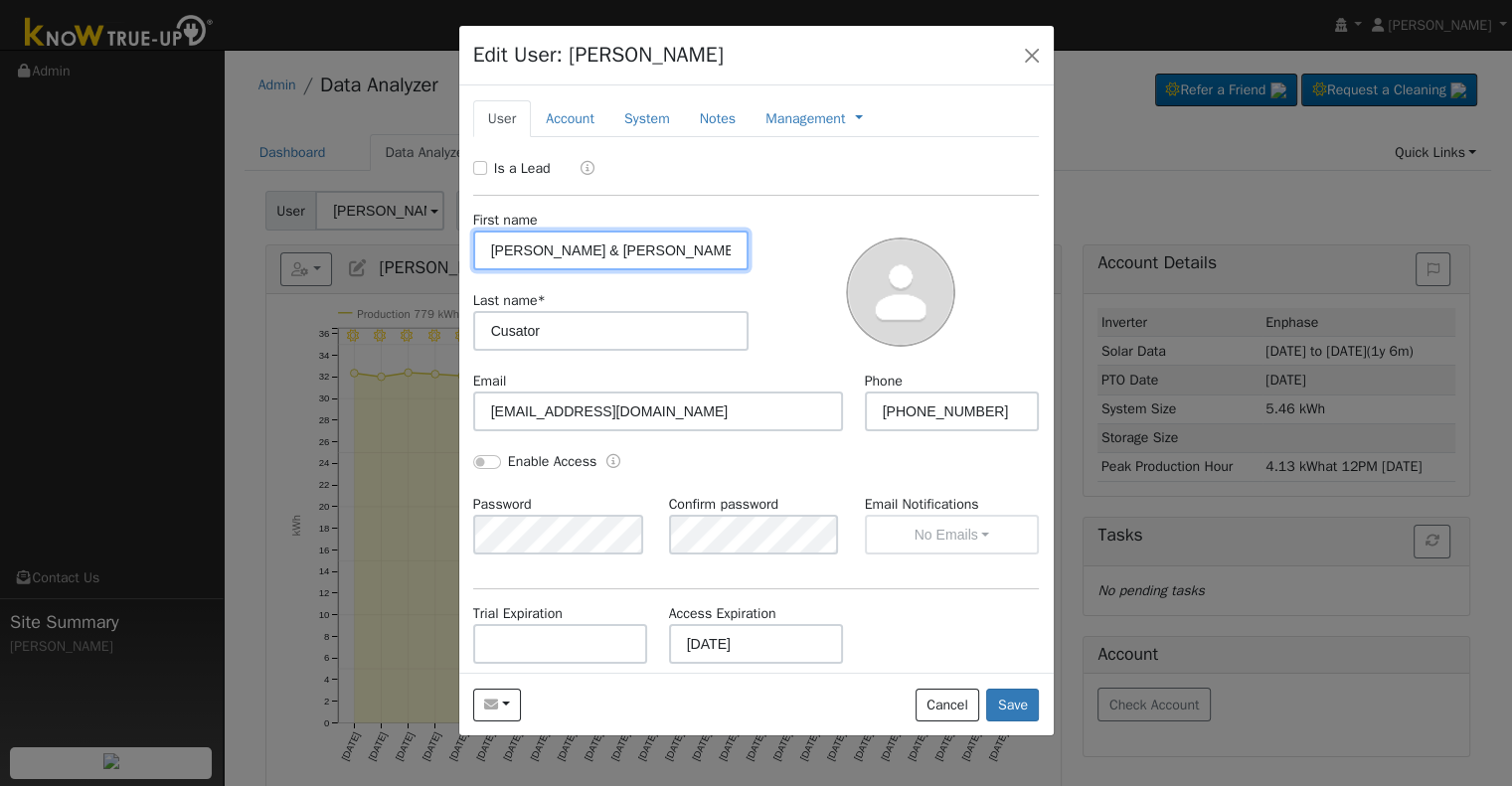 drag, startPoint x: 590, startPoint y: 247, endPoint x: 553, endPoint y: 245, distance: 37.054015 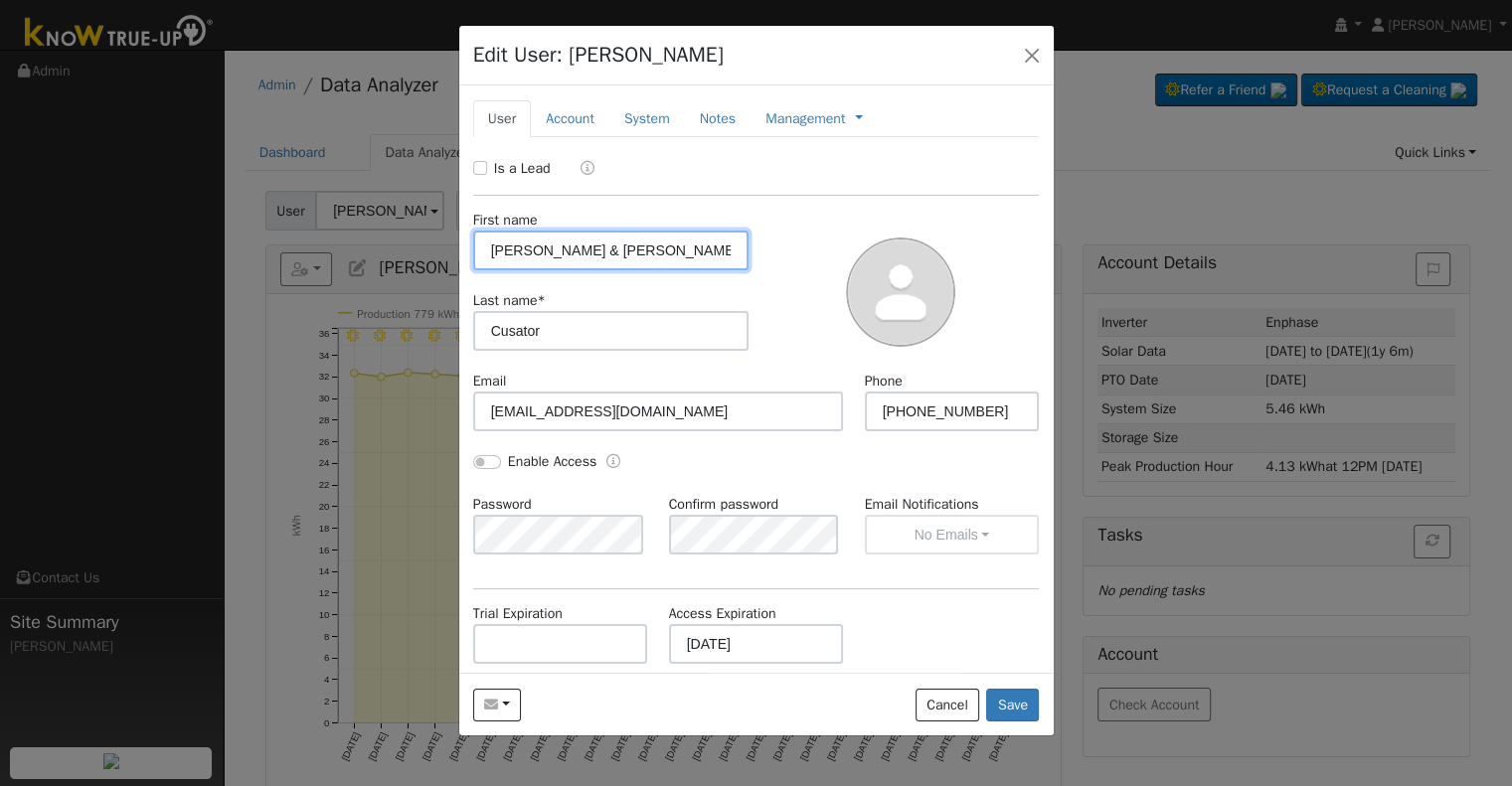 drag, startPoint x: 570, startPoint y: 253, endPoint x: 541, endPoint y: 246, distance: 29.832868 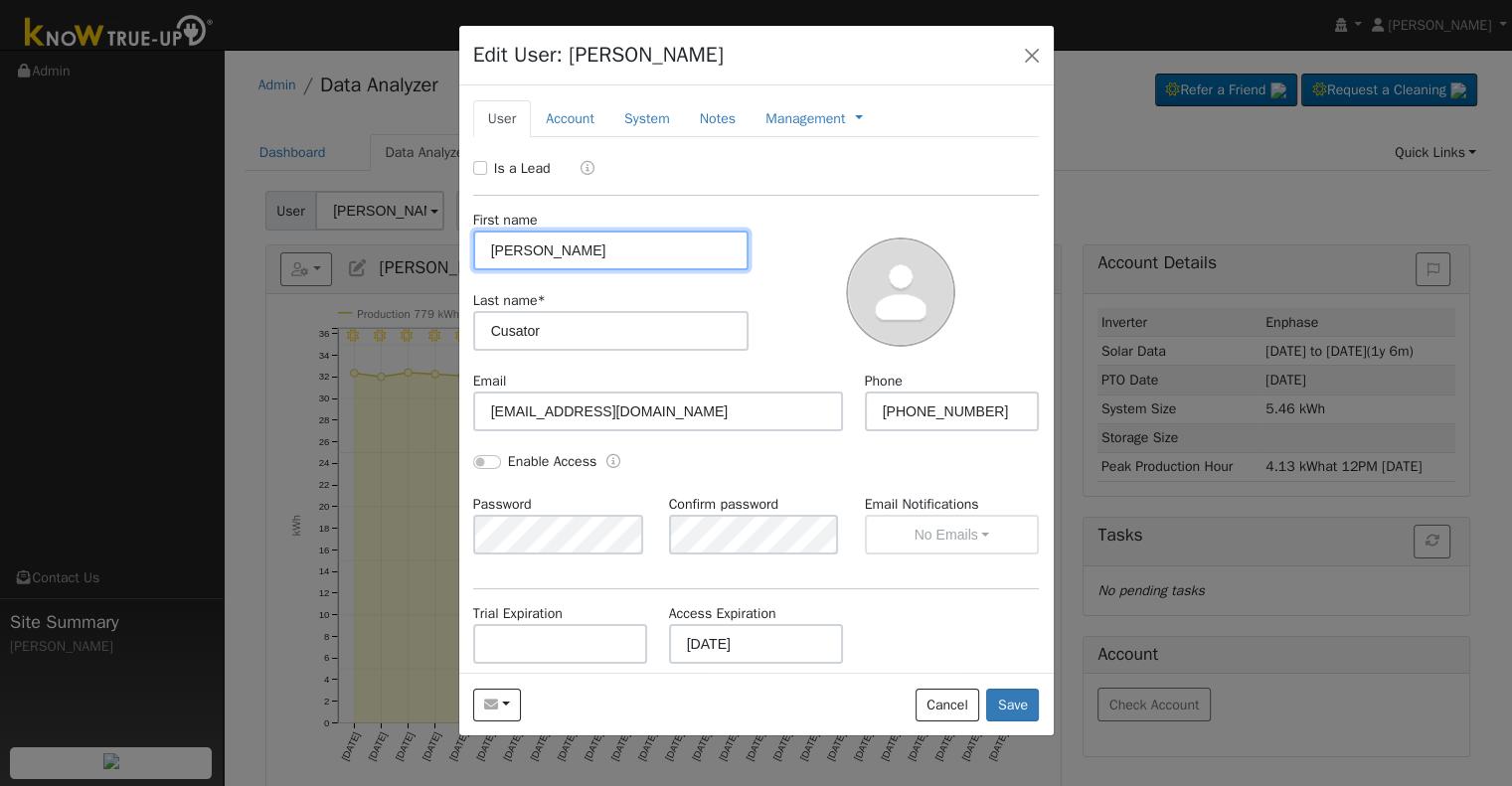 click on "[PERSON_NAME]" at bounding box center [611, 250] 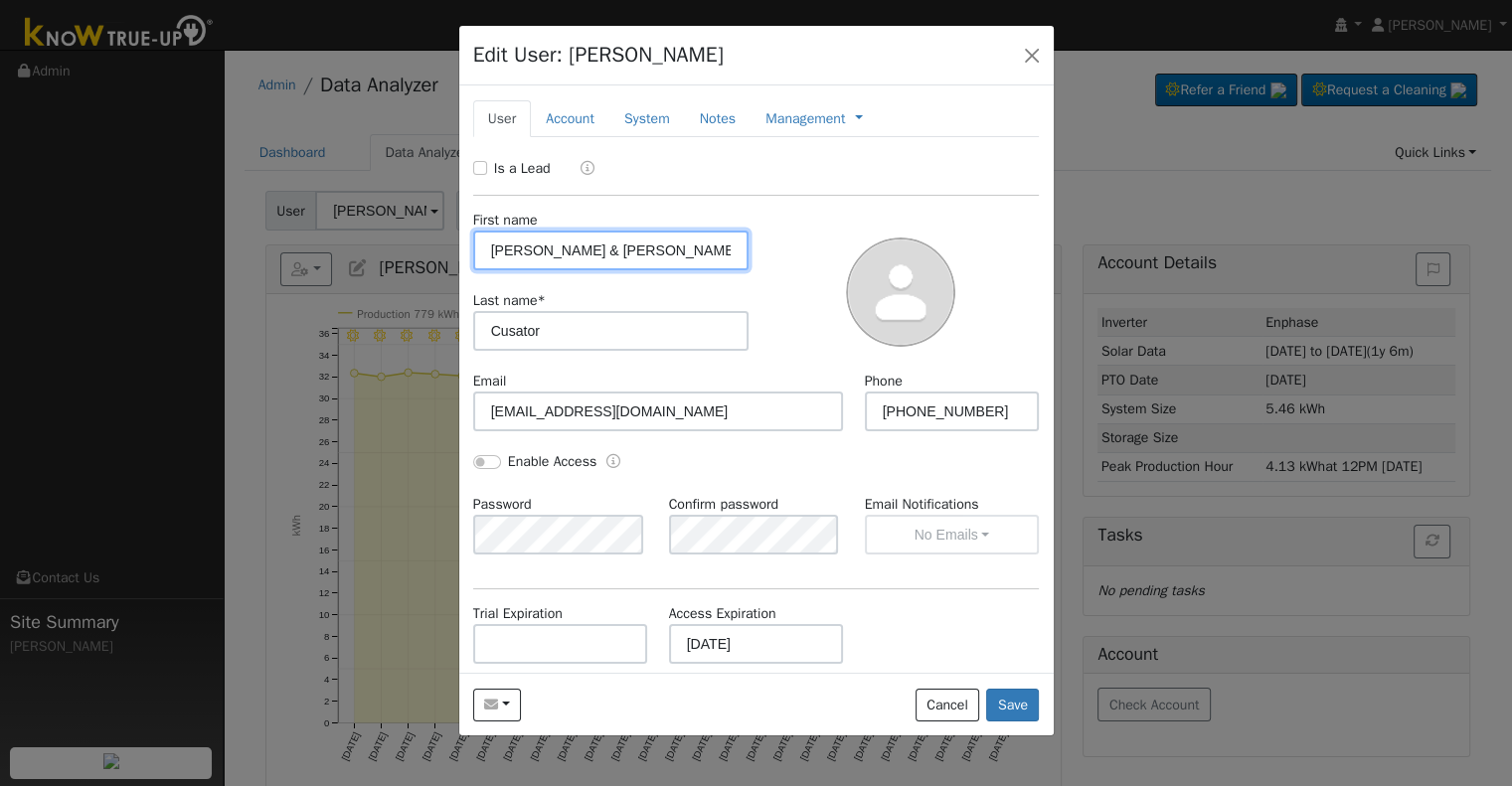 type on "[PERSON_NAME] & [PERSON_NAME]" 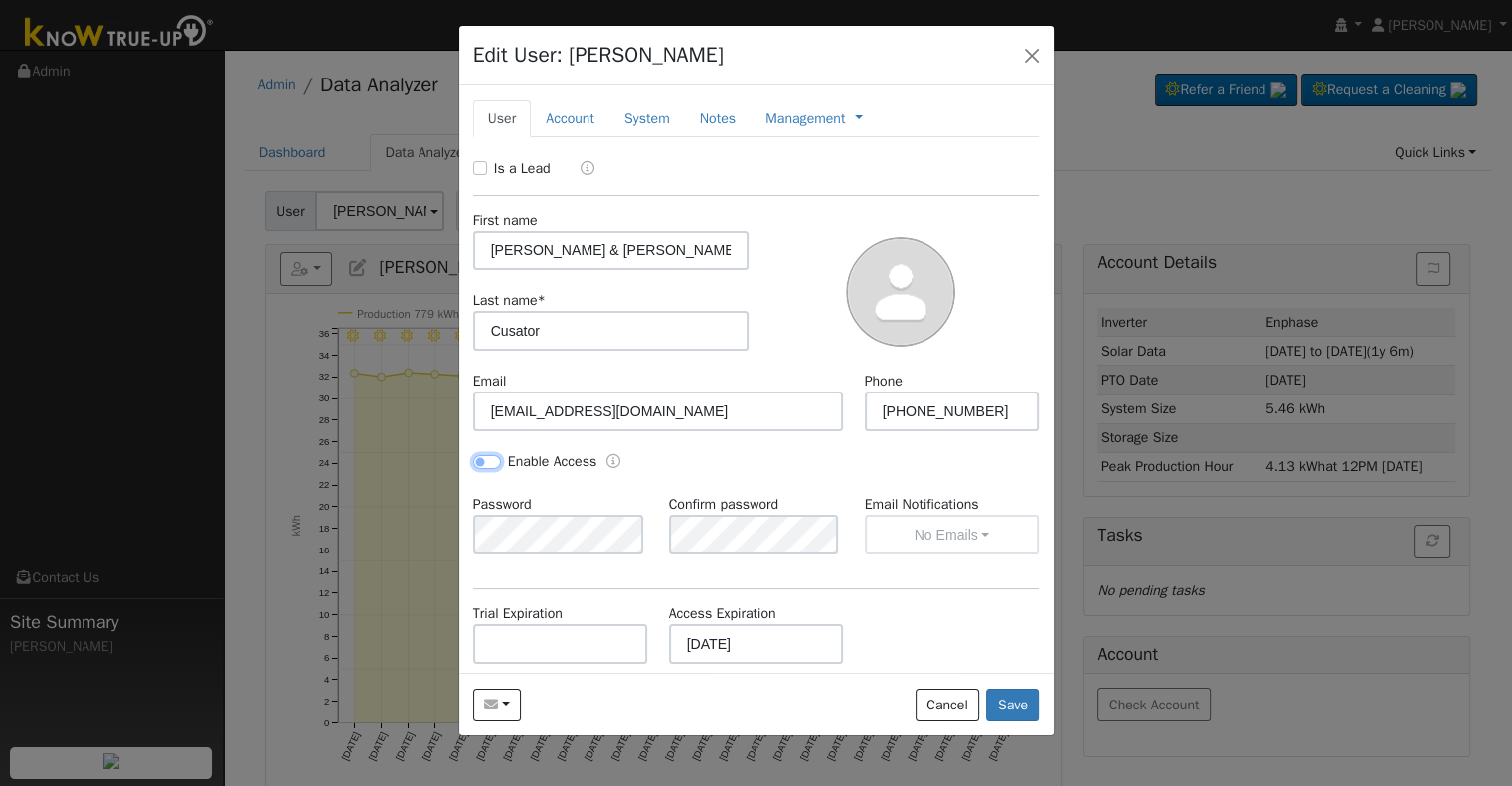 click on "Enable Access" at bounding box center [487, 462] 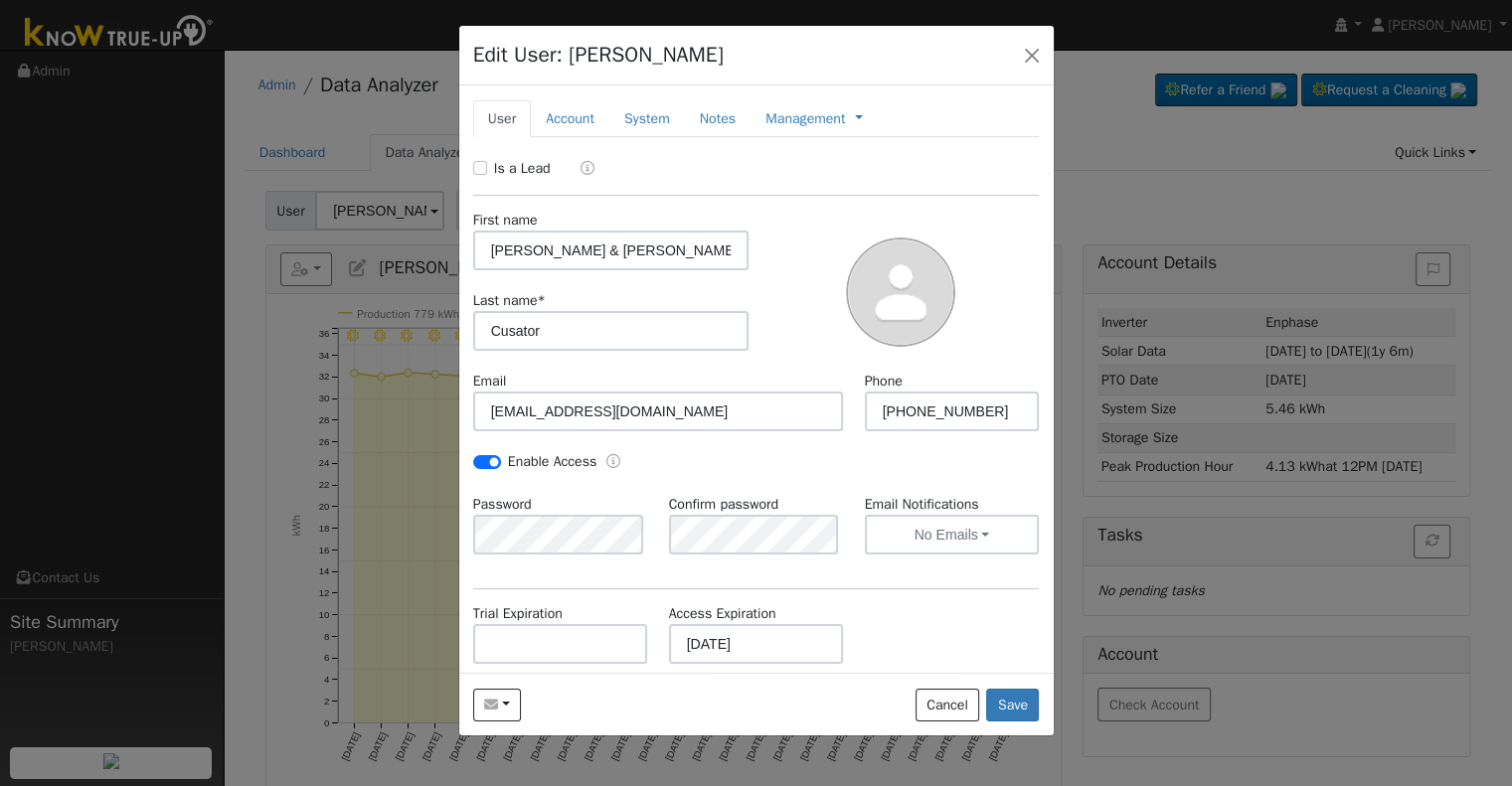 click on "Confirm password" at bounding box center (724, 504) 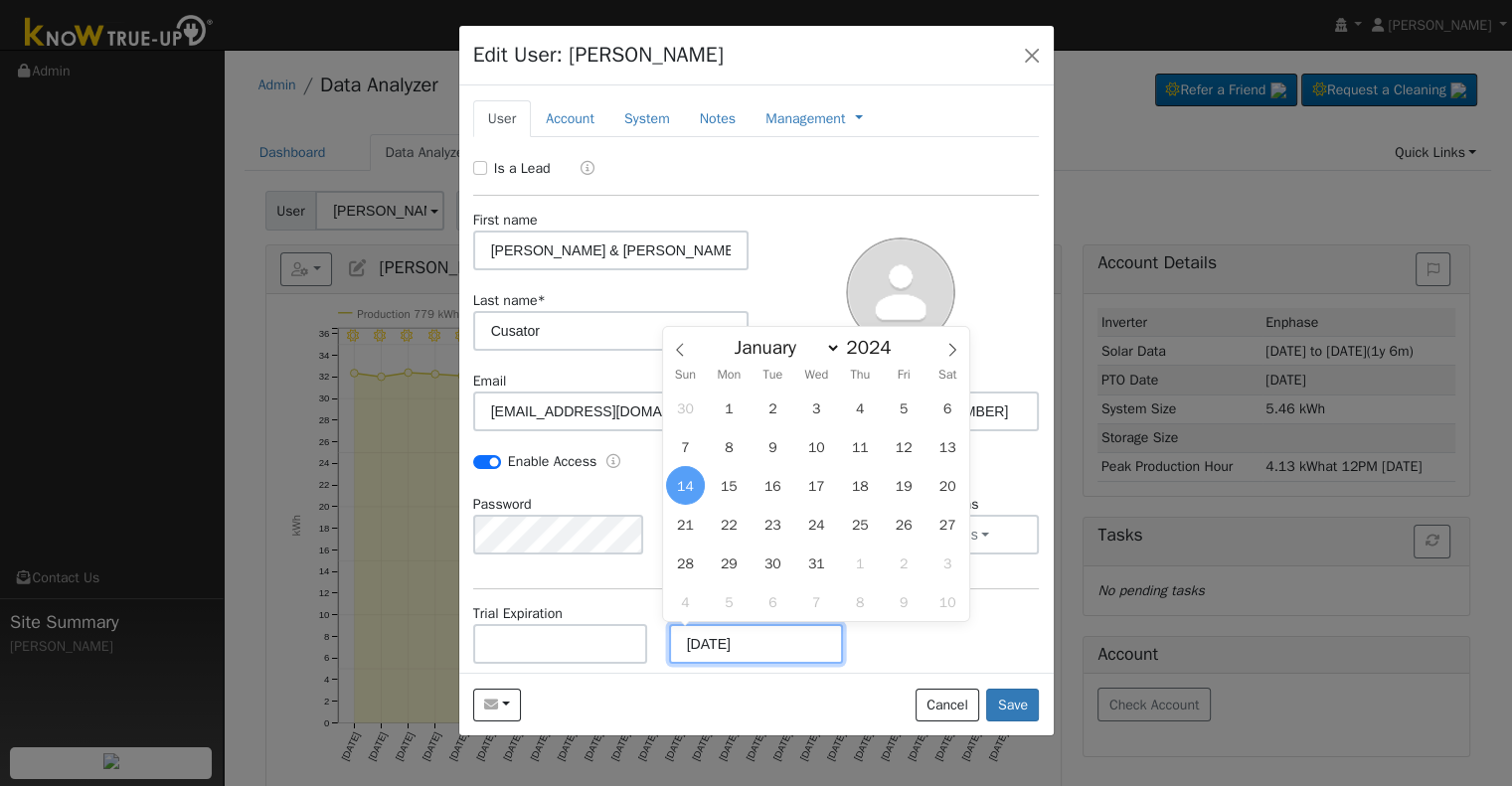 drag, startPoint x: 781, startPoint y: 647, endPoint x: 661, endPoint y: 647, distance: 120 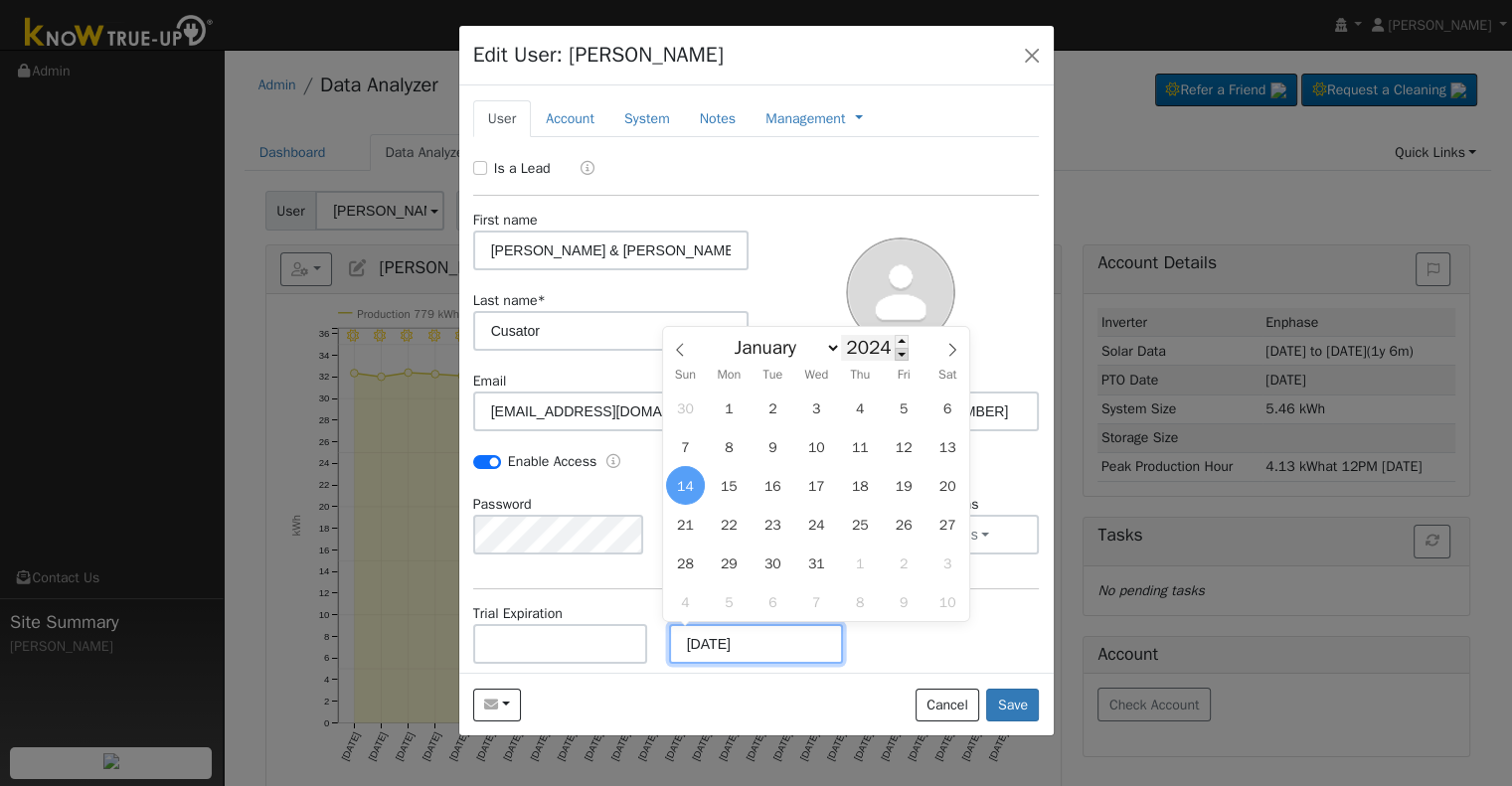 type on "[DATE]" 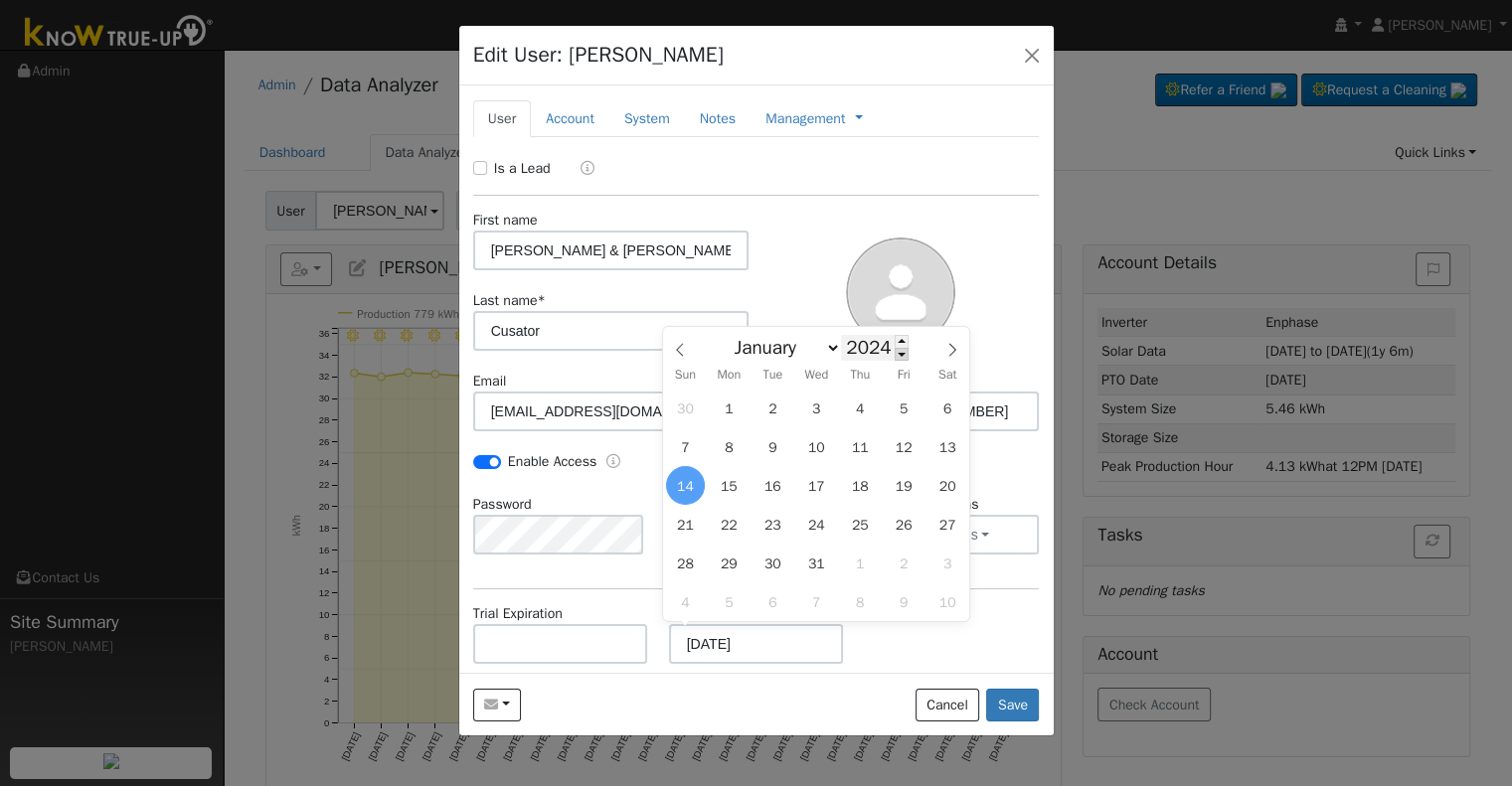 click at bounding box center [902, 354] 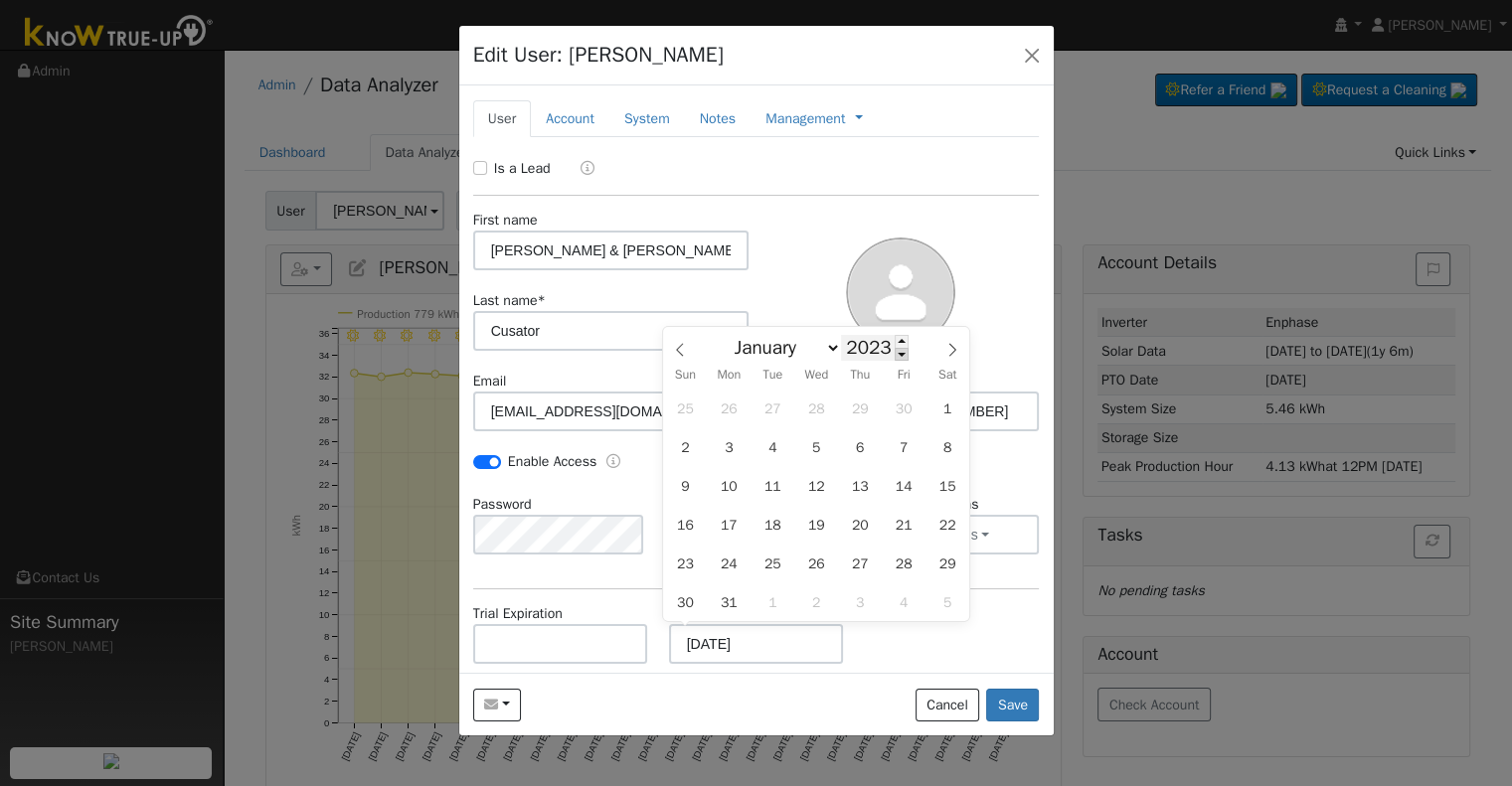 click at bounding box center (902, 354) 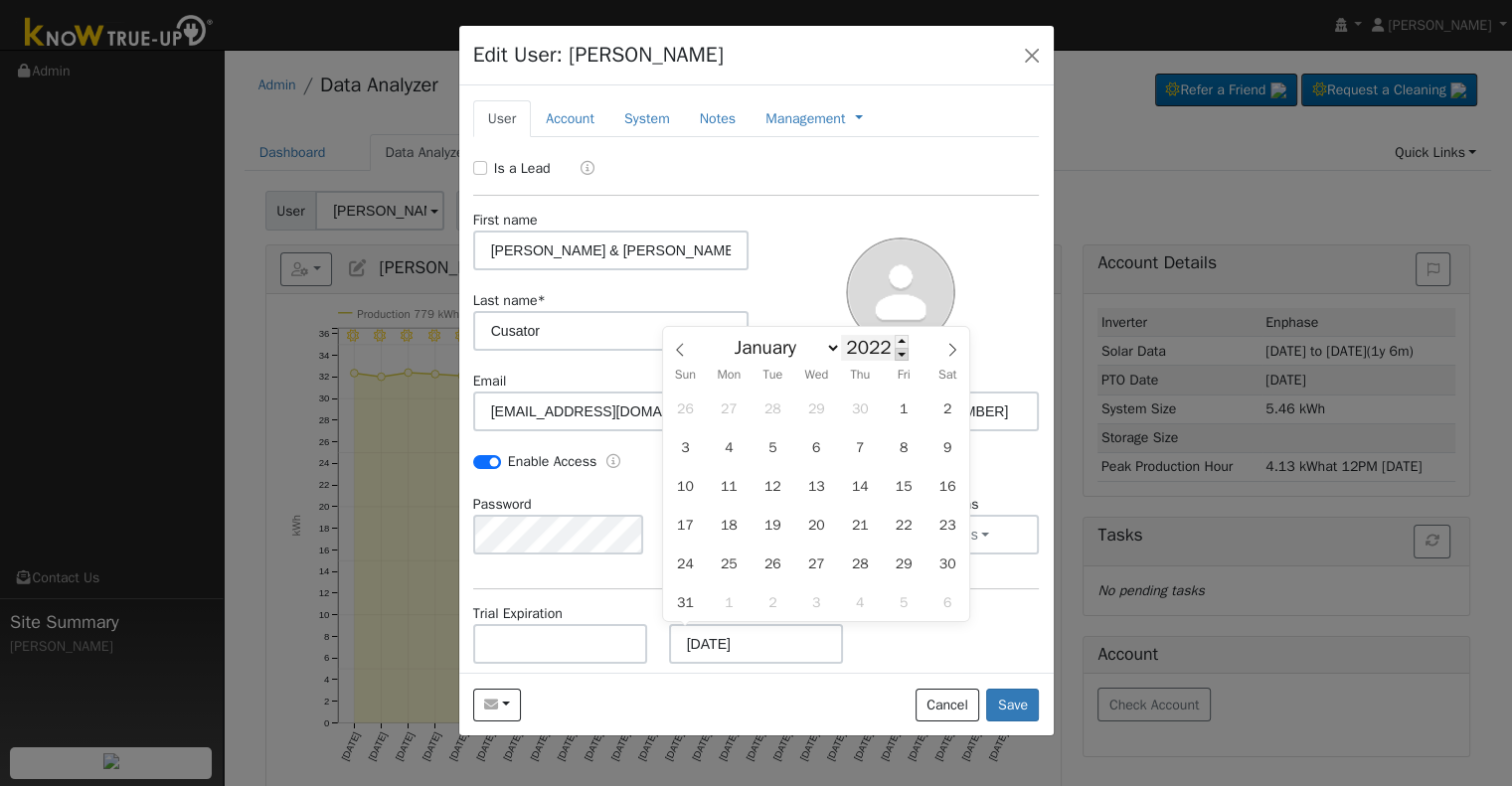 click at bounding box center (902, 354) 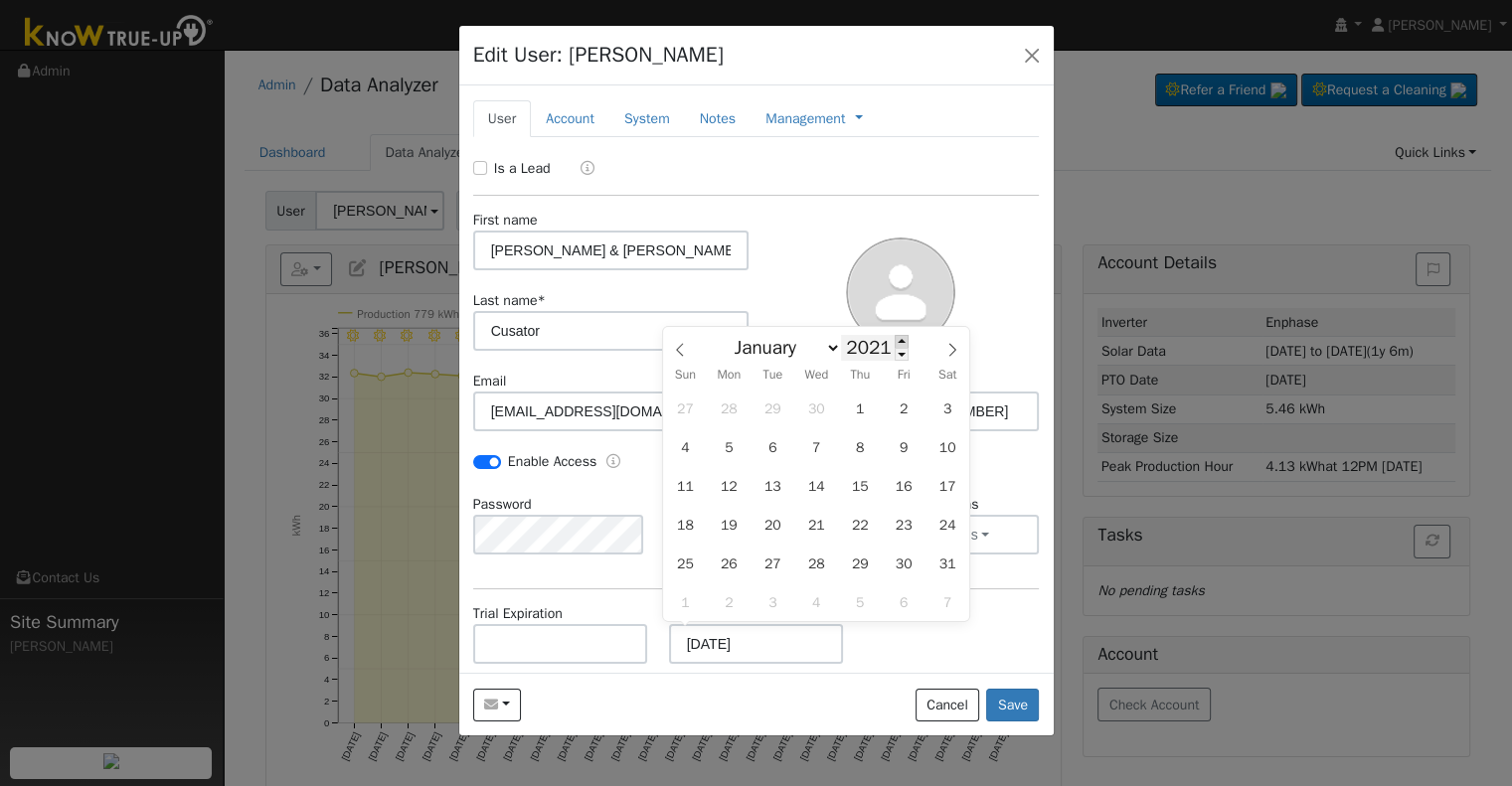 click at bounding box center [902, 341] 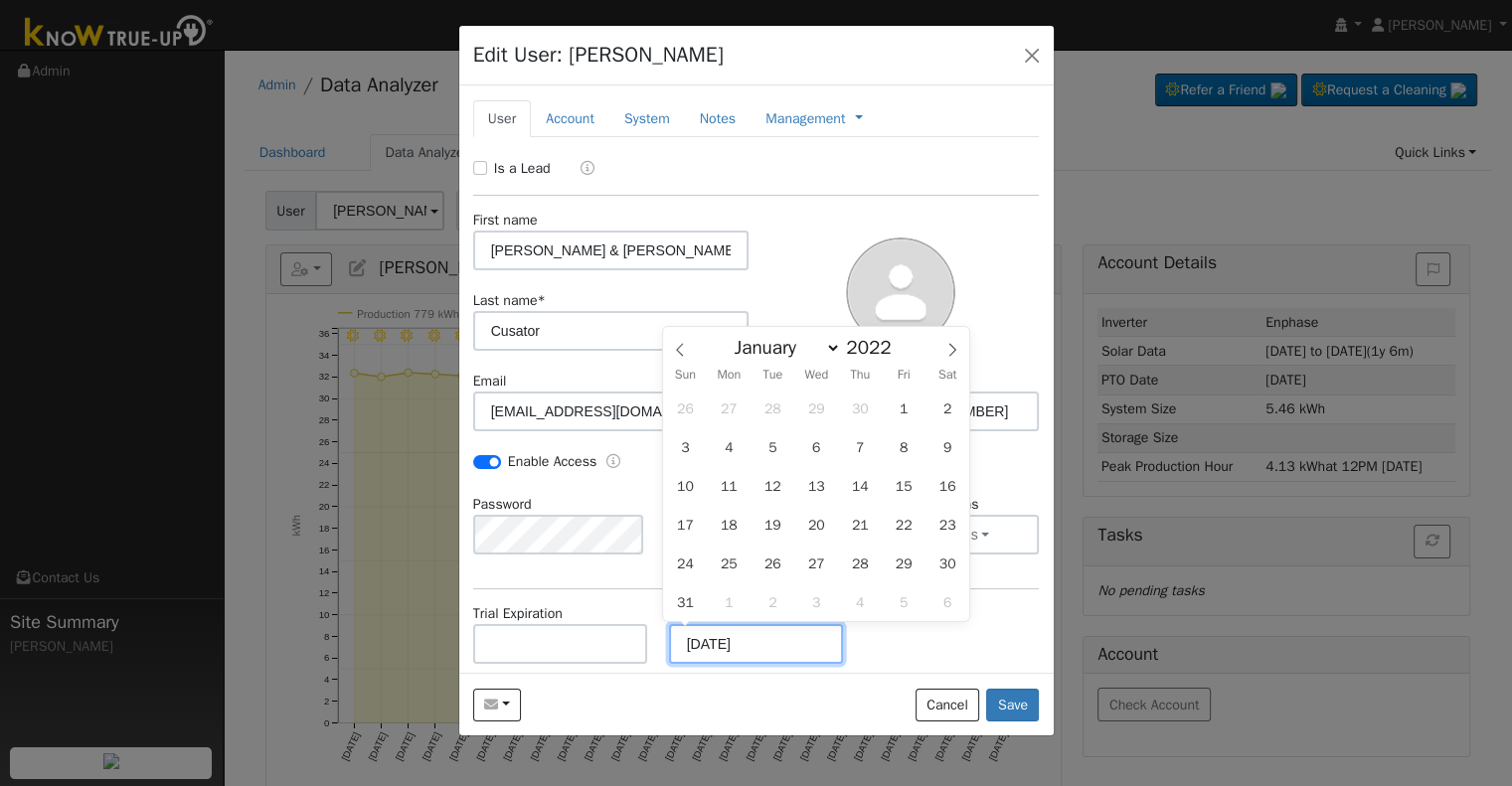 click on "[DATE]" at bounding box center (756, 644) 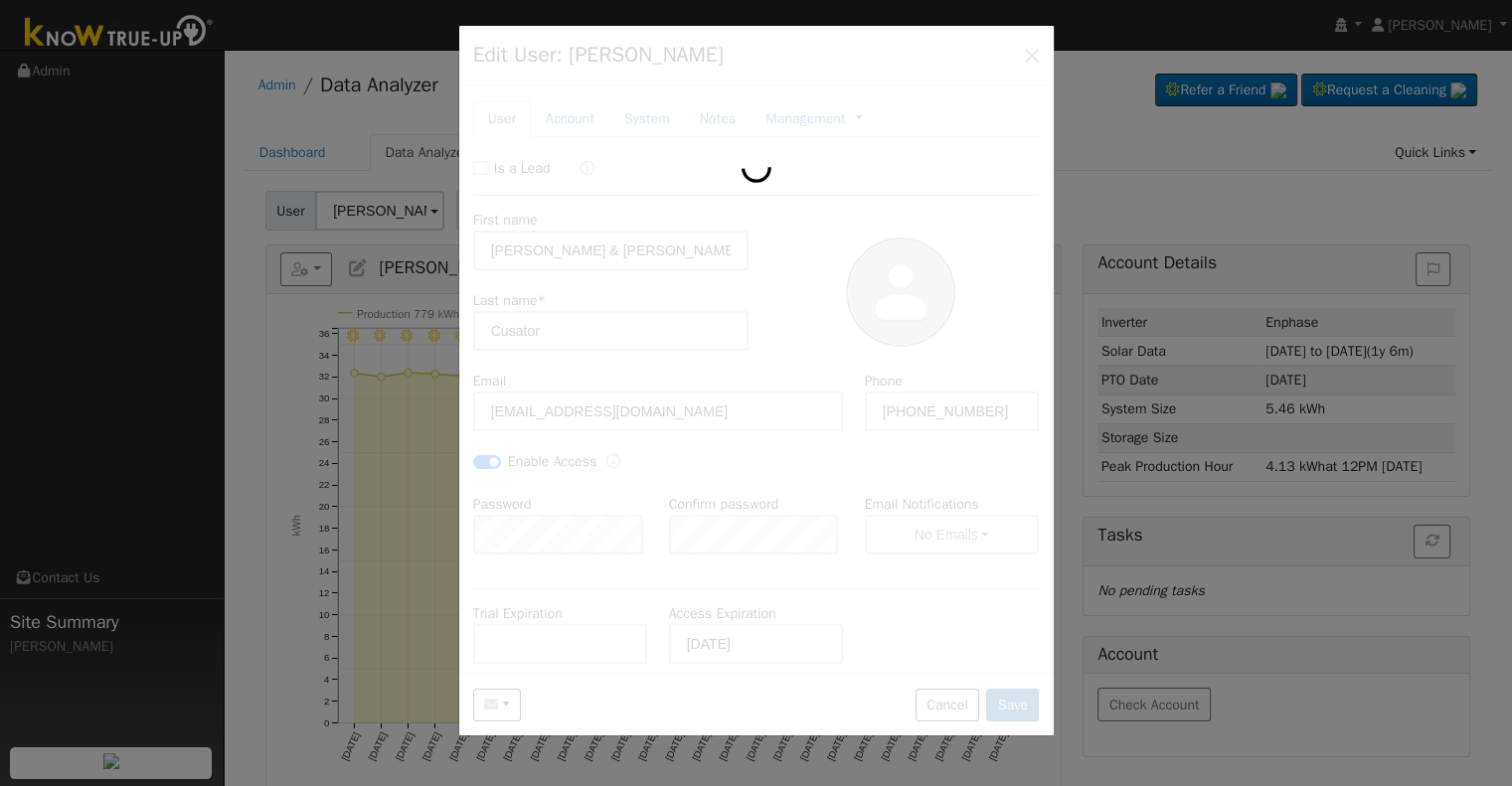 type 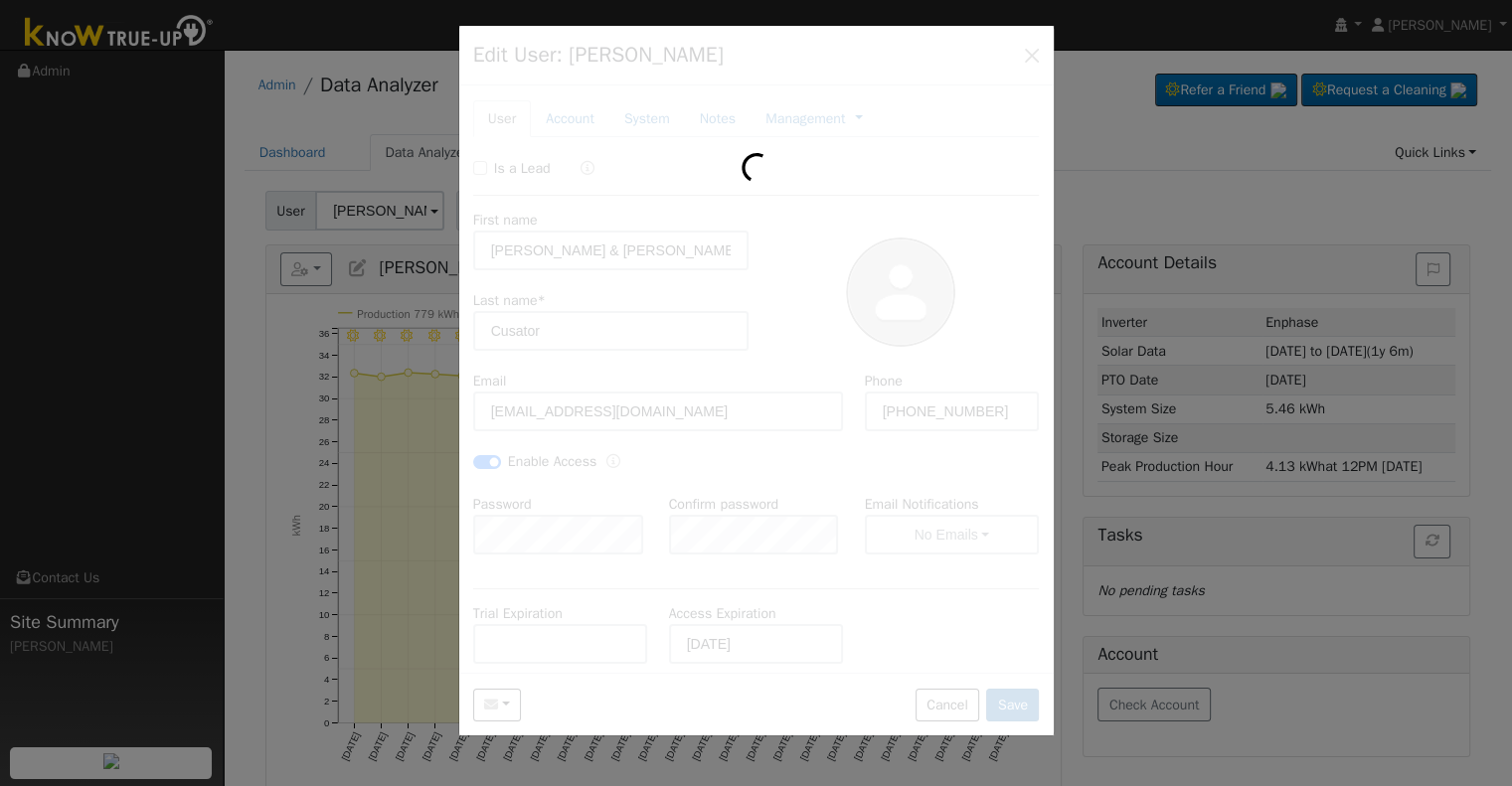 type 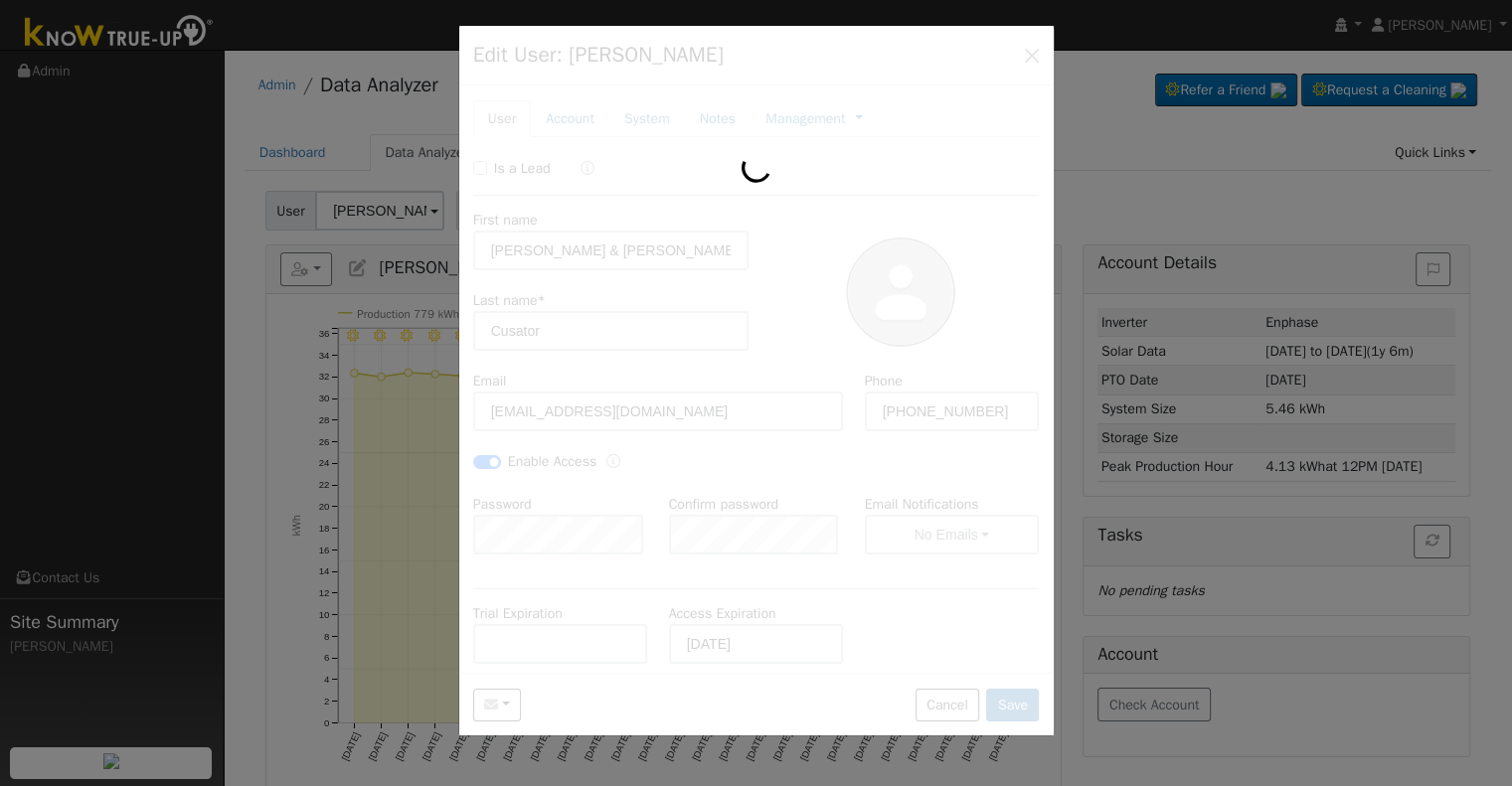 type 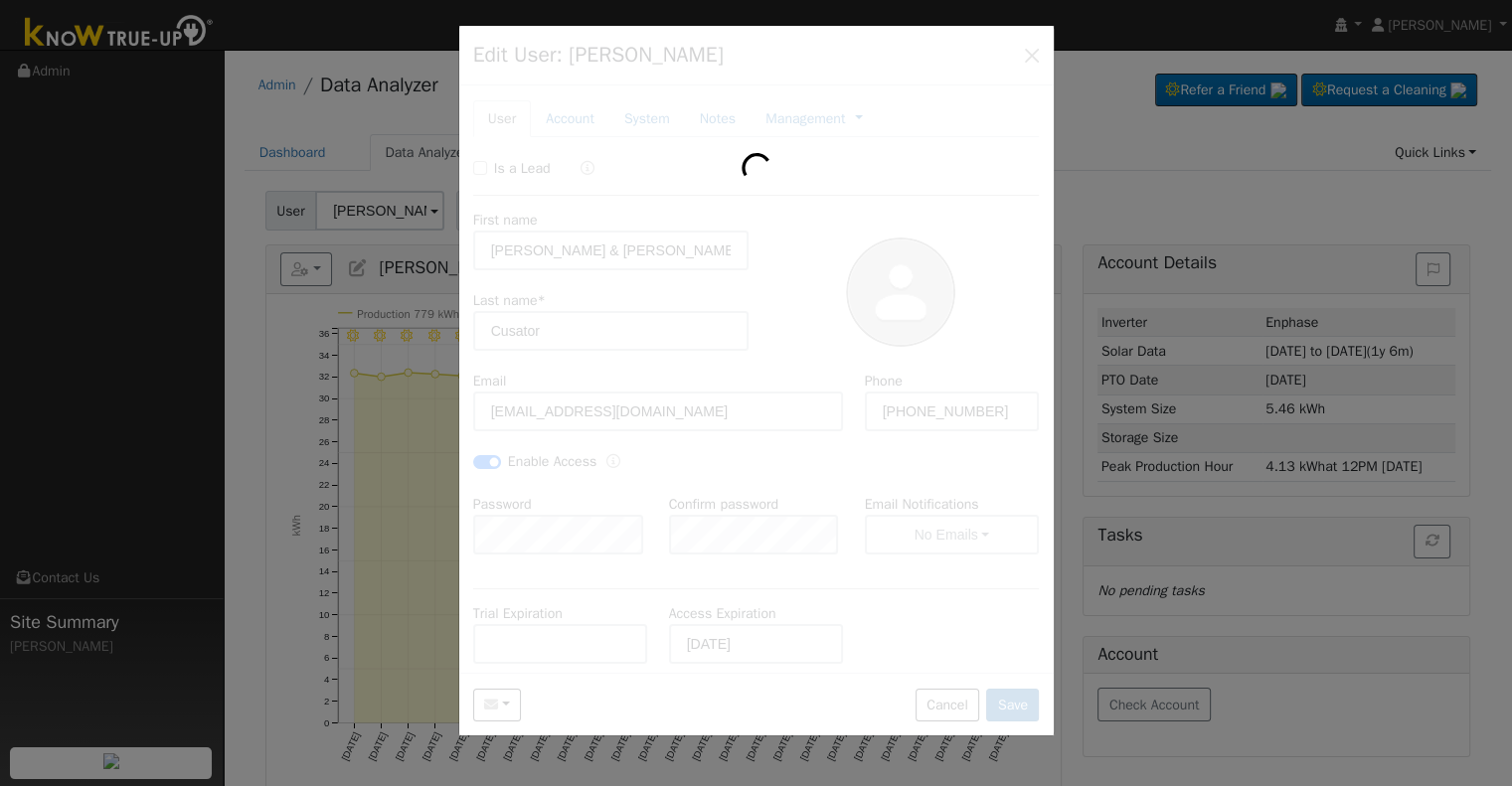 type 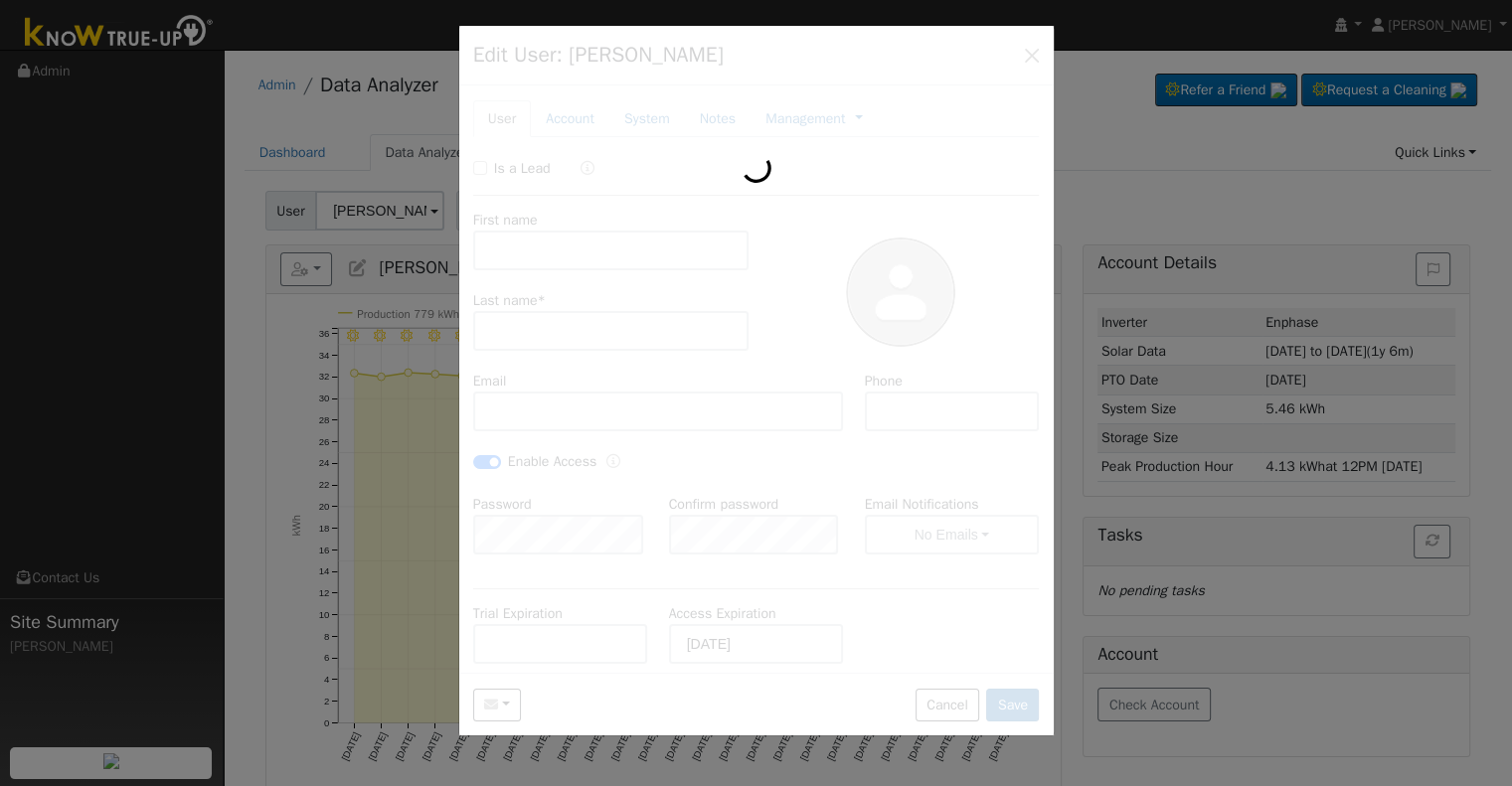 type on "[PERSON_NAME] & [PERSON_NAME]" 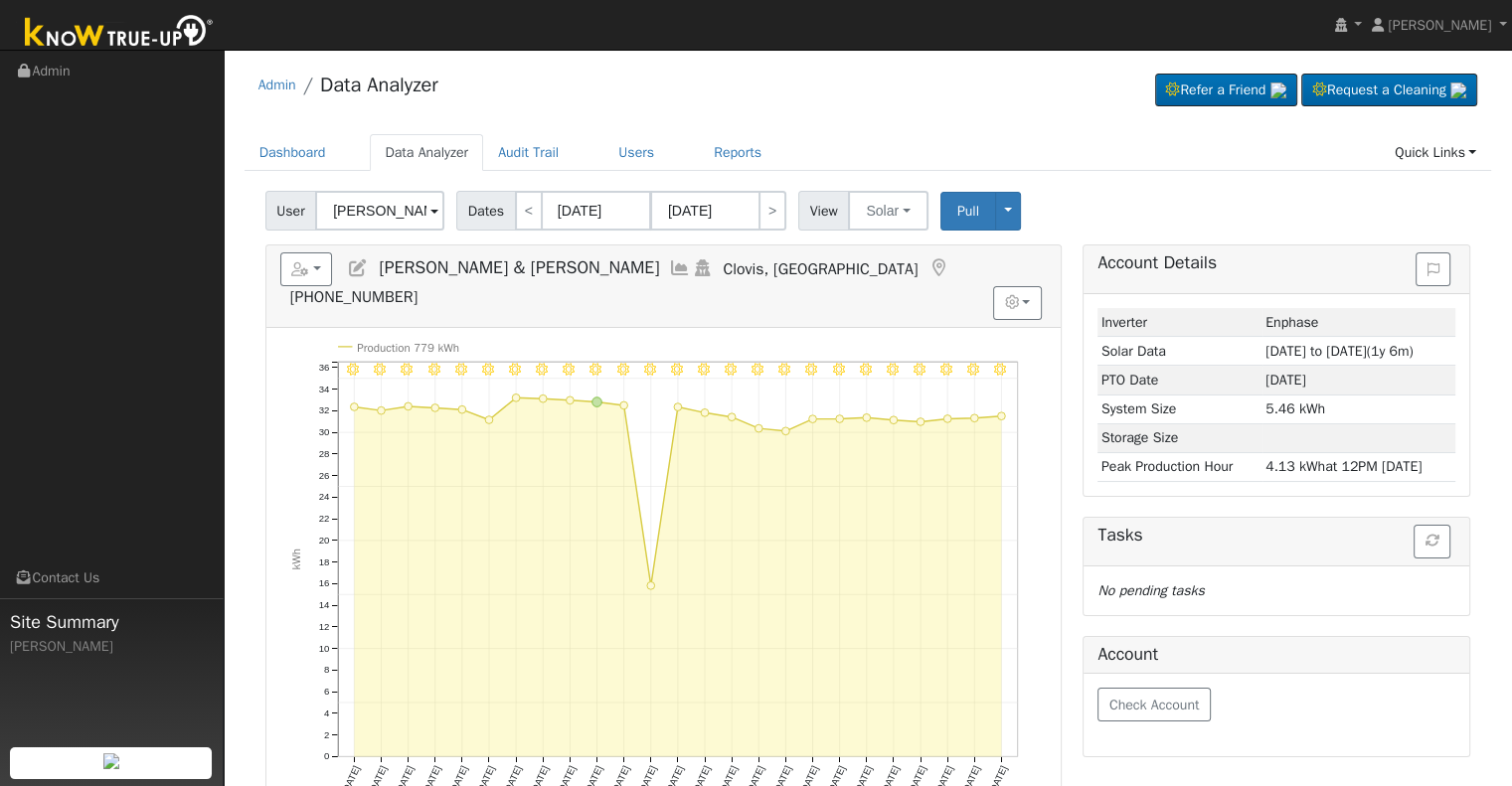 click at bounding box center [358, 268] 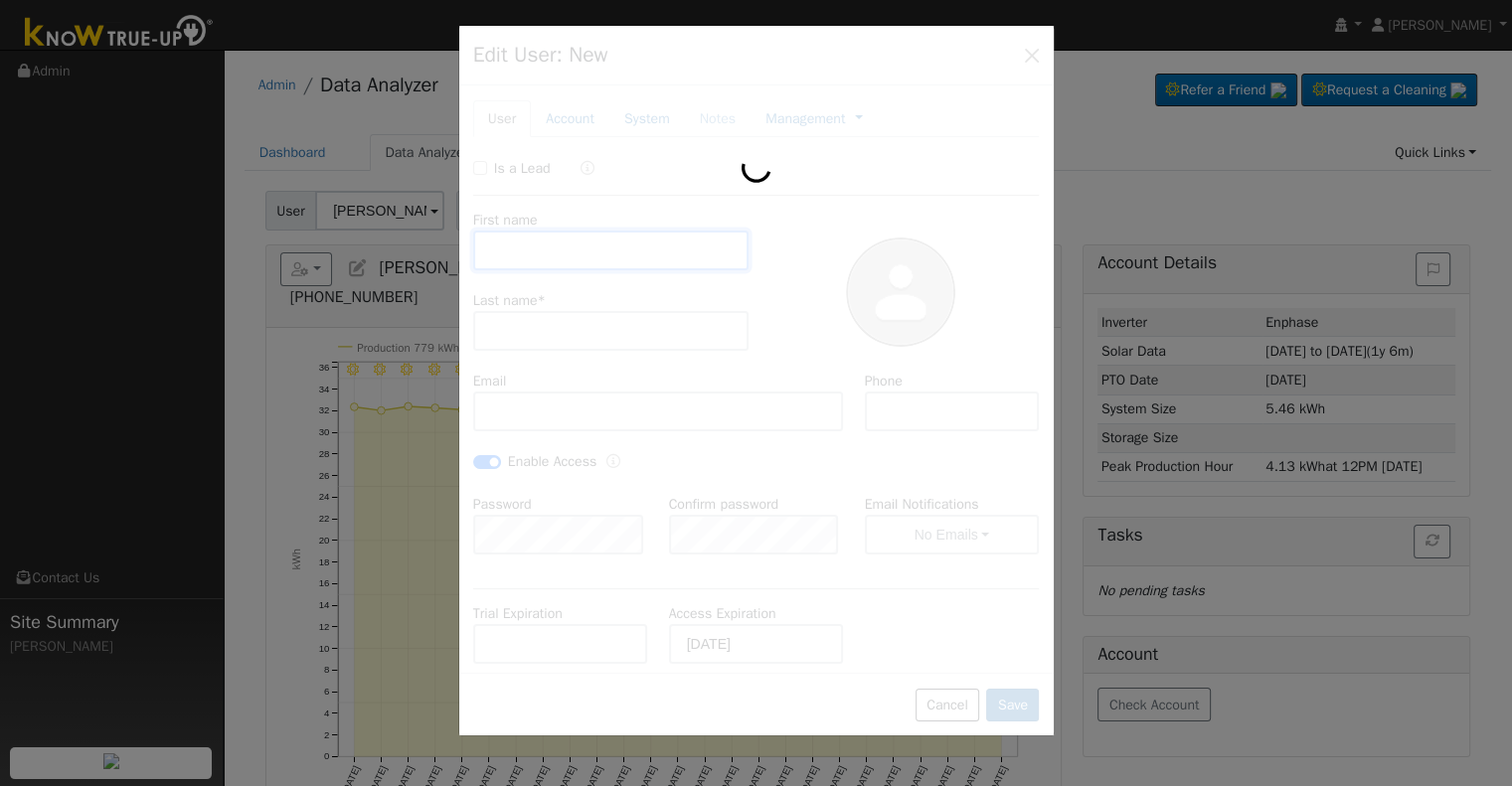type on "[PERSON_NAME] & [PERSON_NAME]" 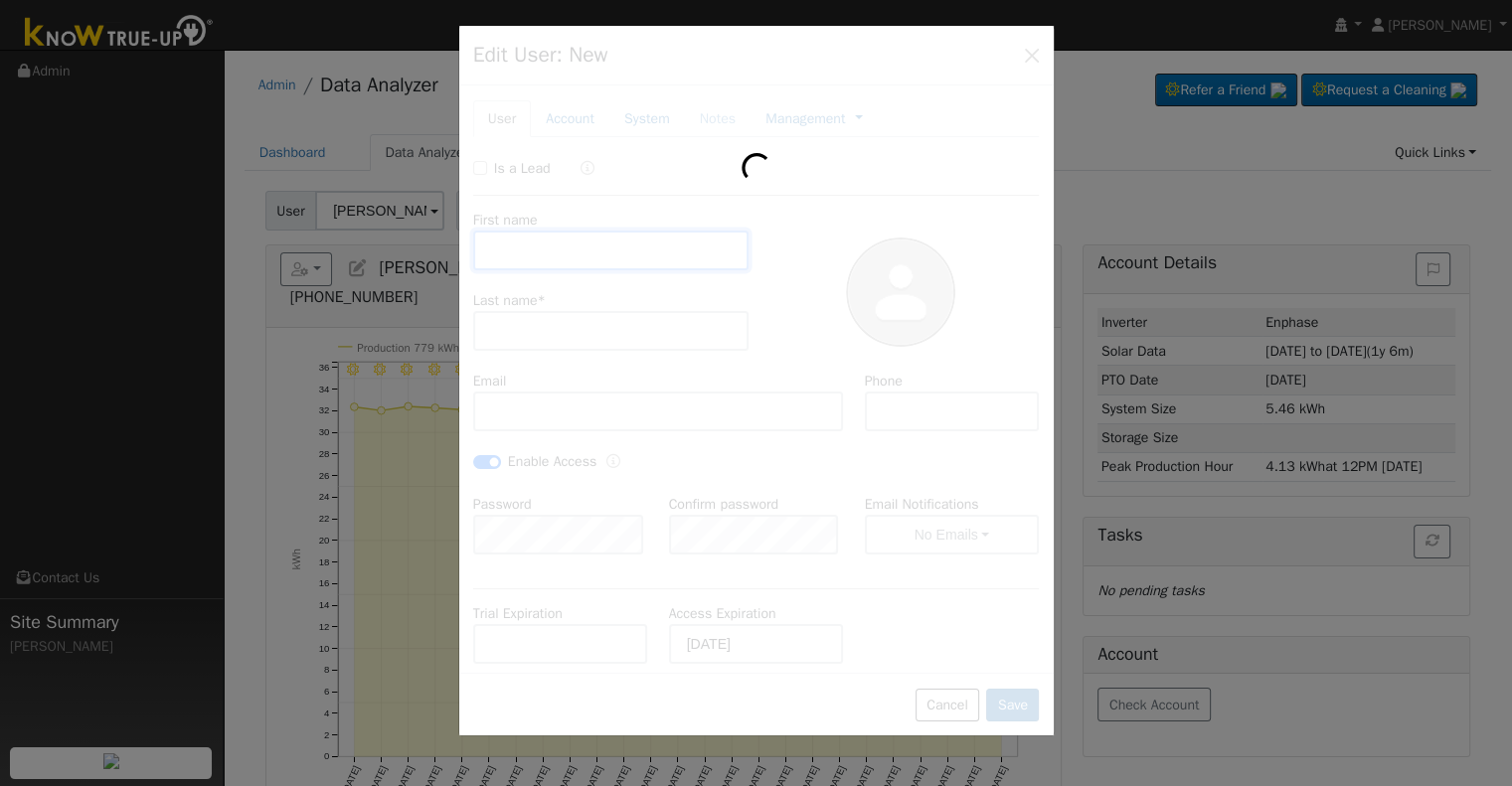 type on "Cusator" 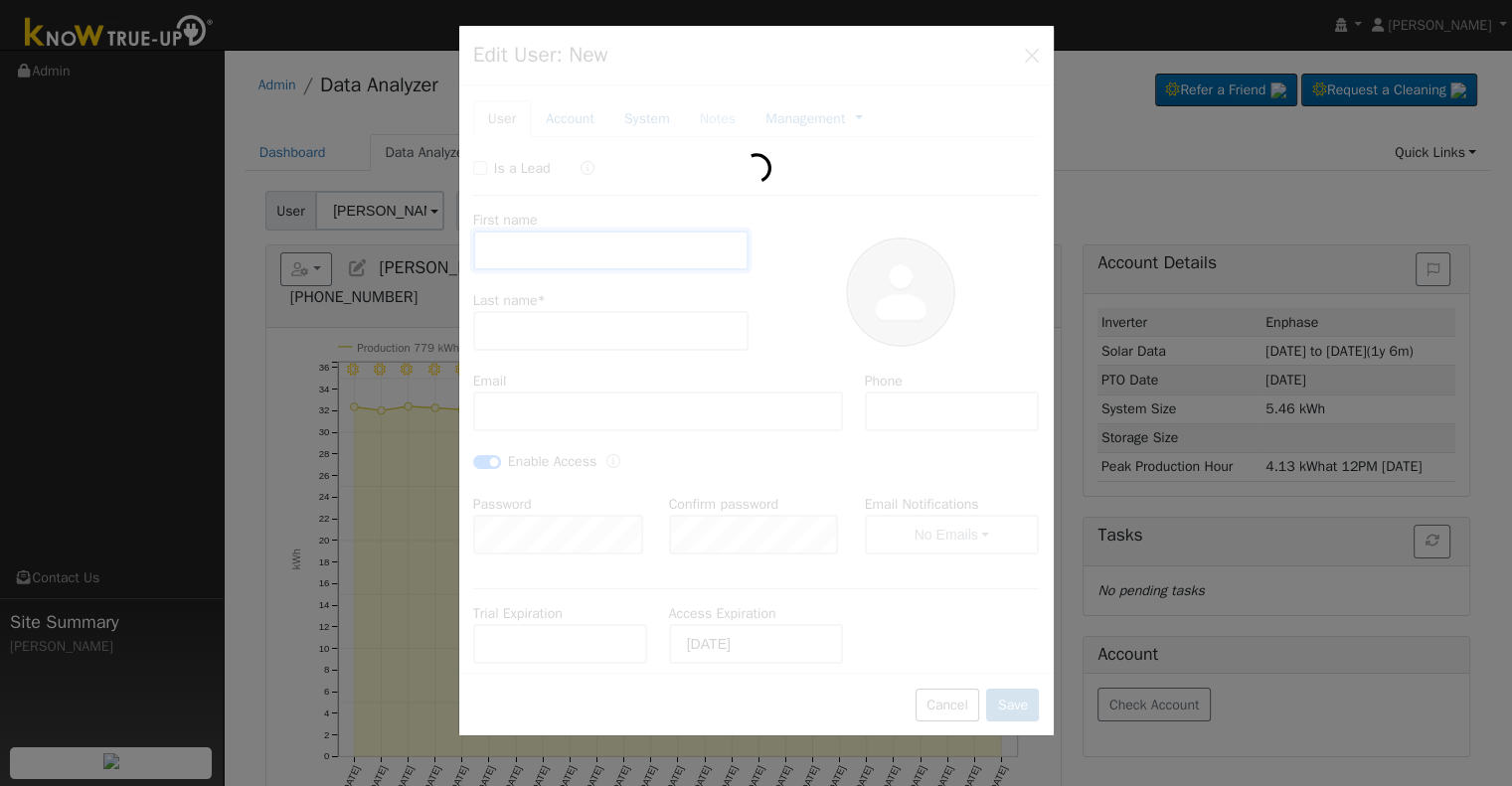 type on "[EMAIL_ADDRESS][DOMAIN_NAME]" 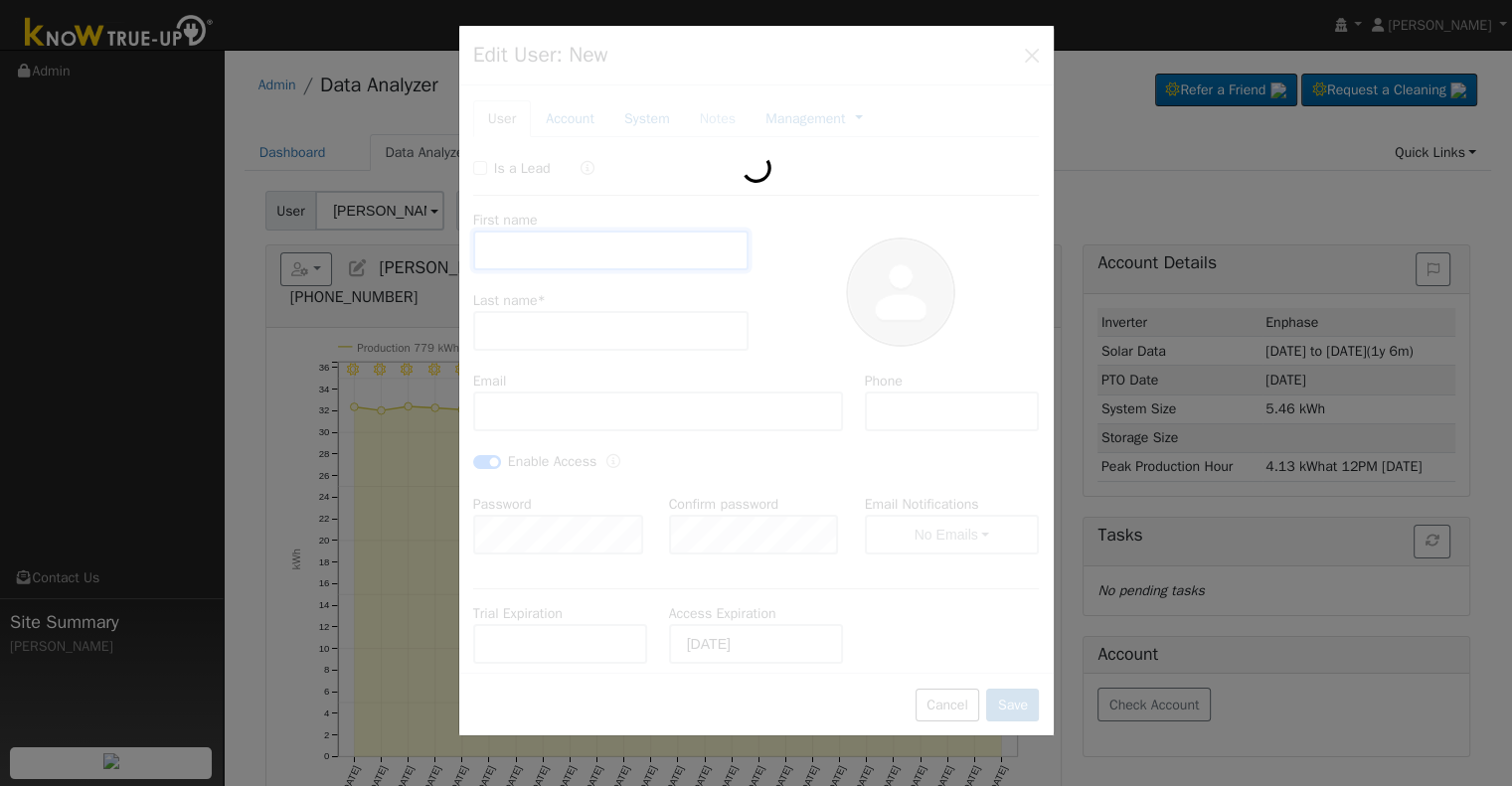 type on "[PHONE_NUMBER]" 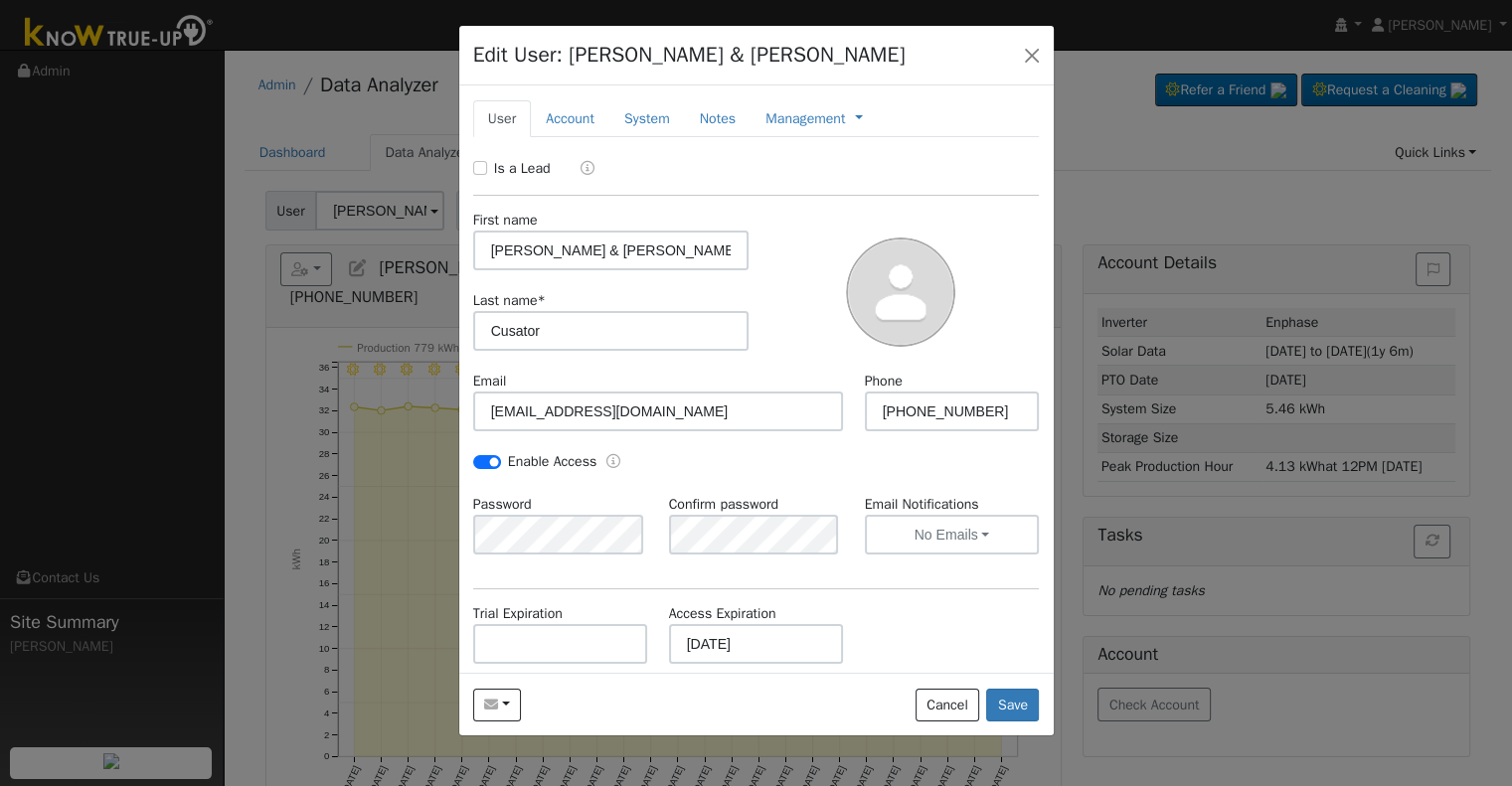 drag, startPoint x: 822, startPoint y: 55, endPoint x: 852, endPoint y: 55, distance: 30 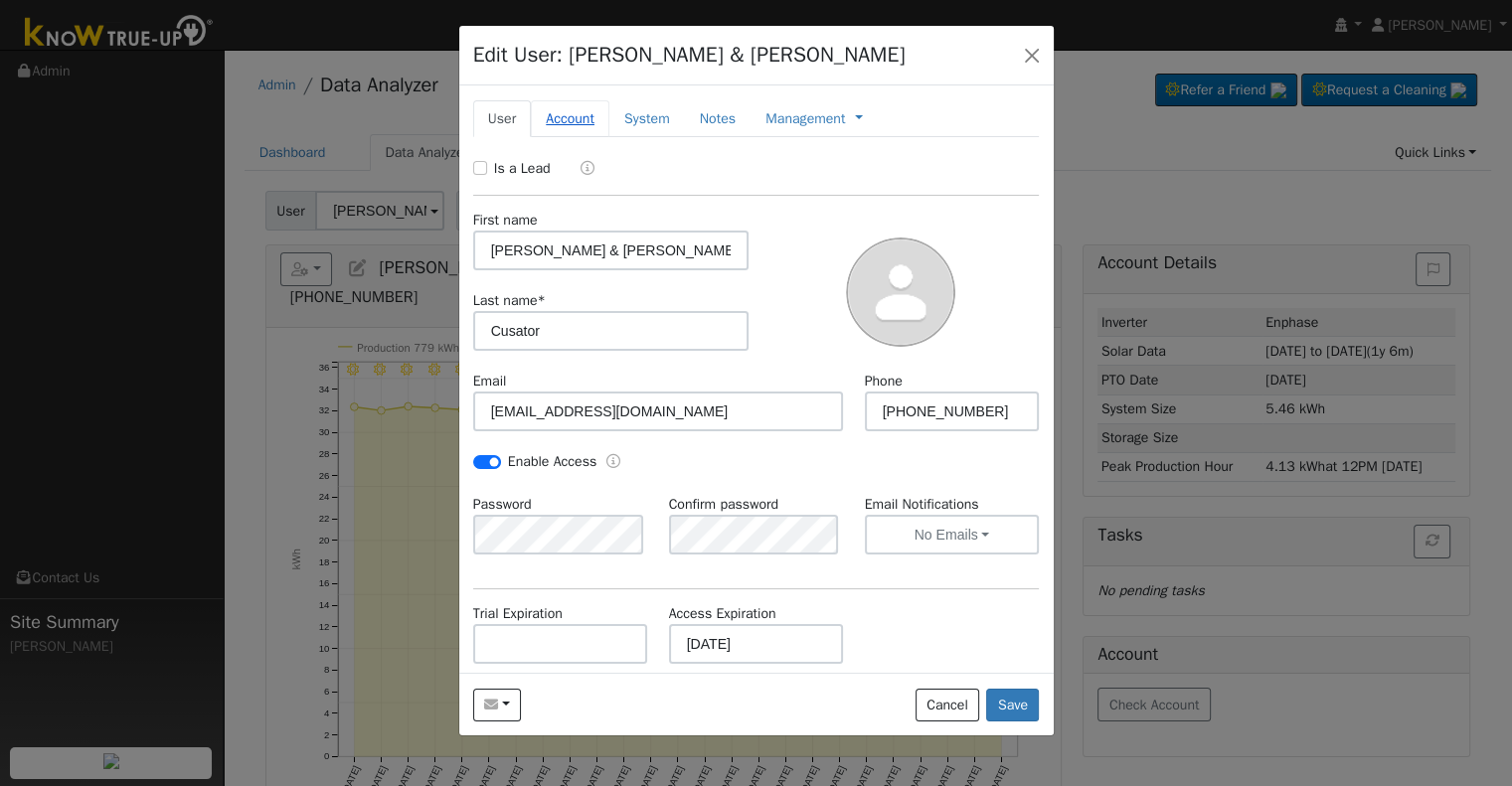 click on "Account" at bounding box center [570, 118] 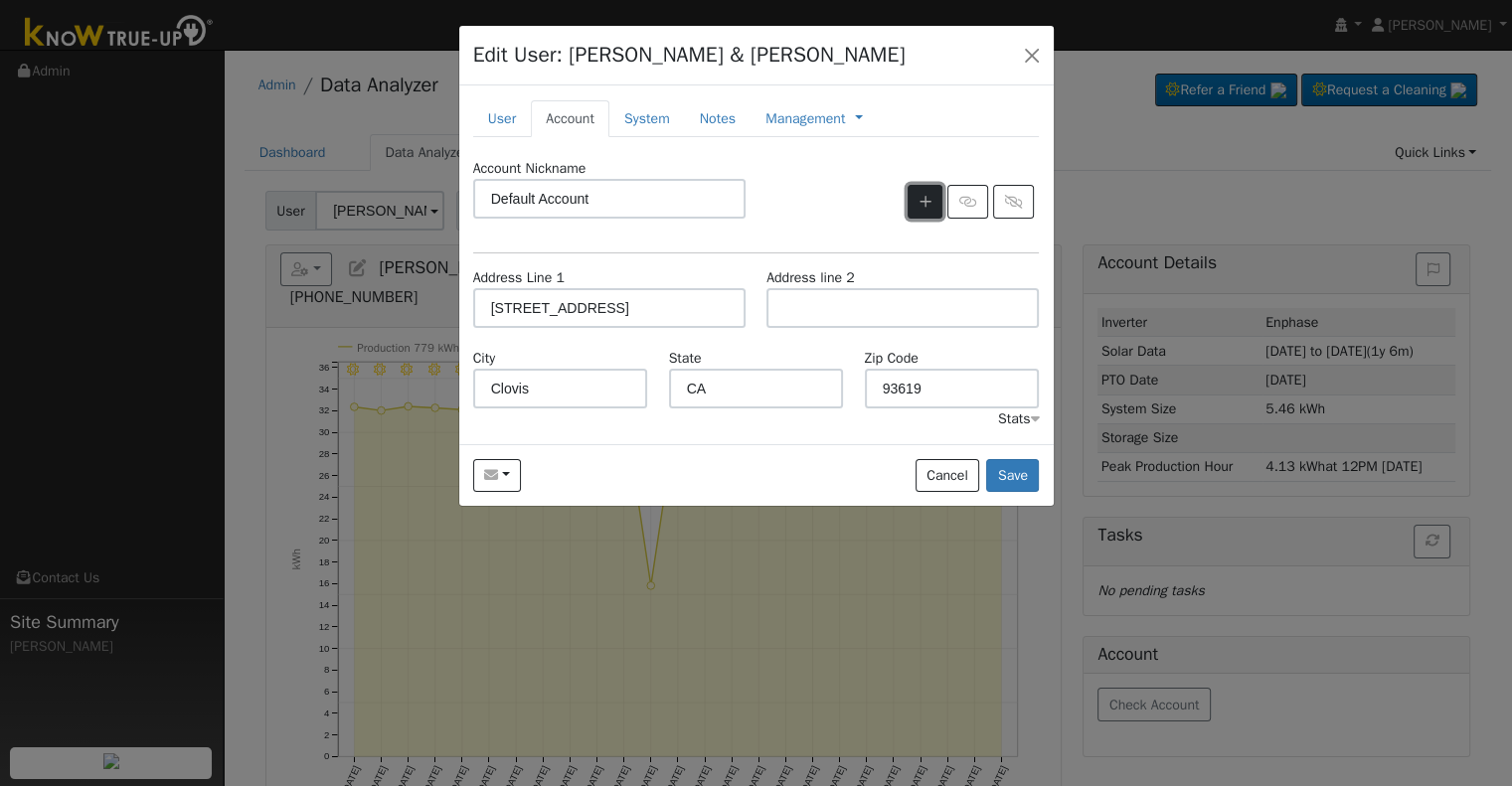 click at bounding box center (925, 202) 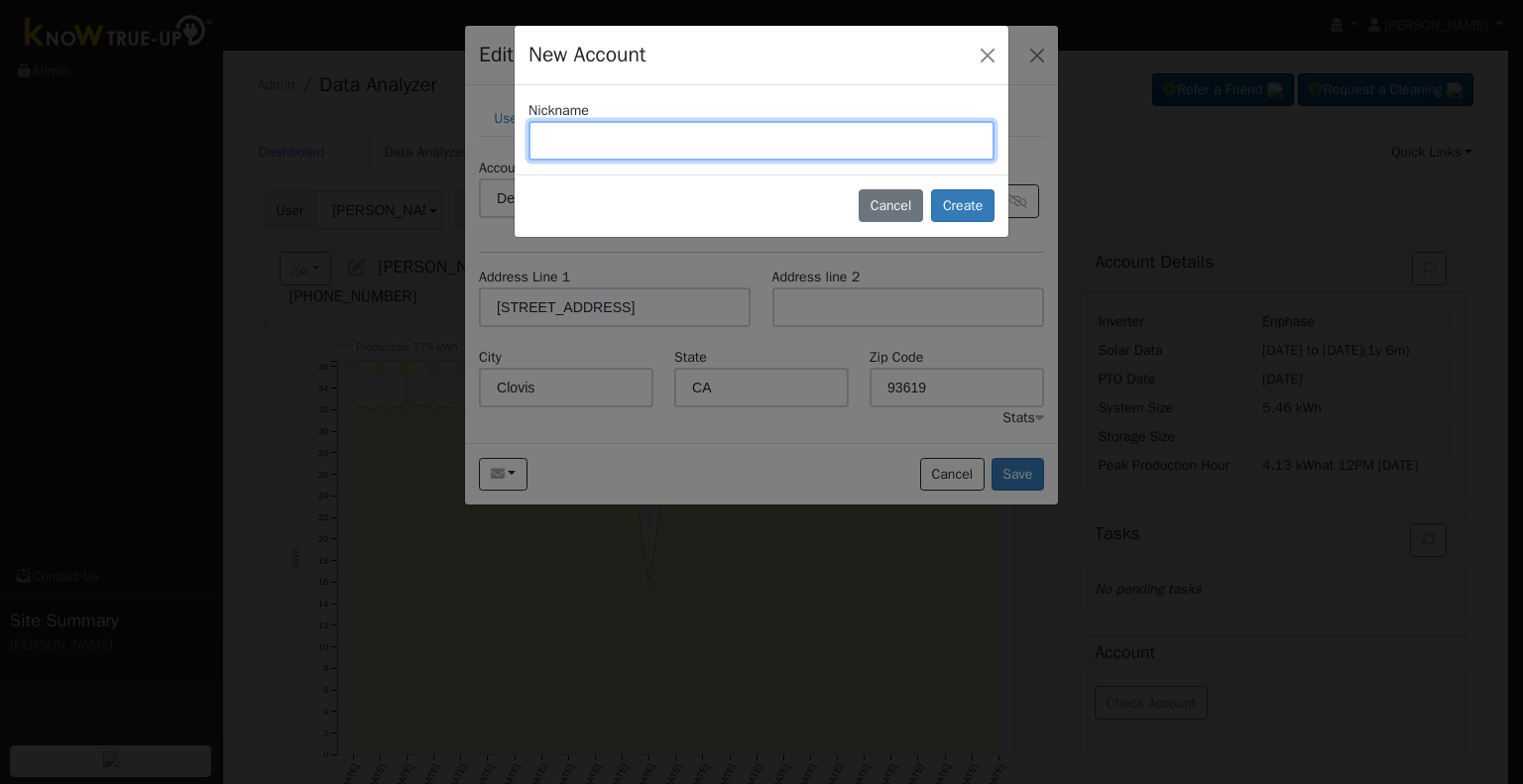 click at bounding box center (762, 141) 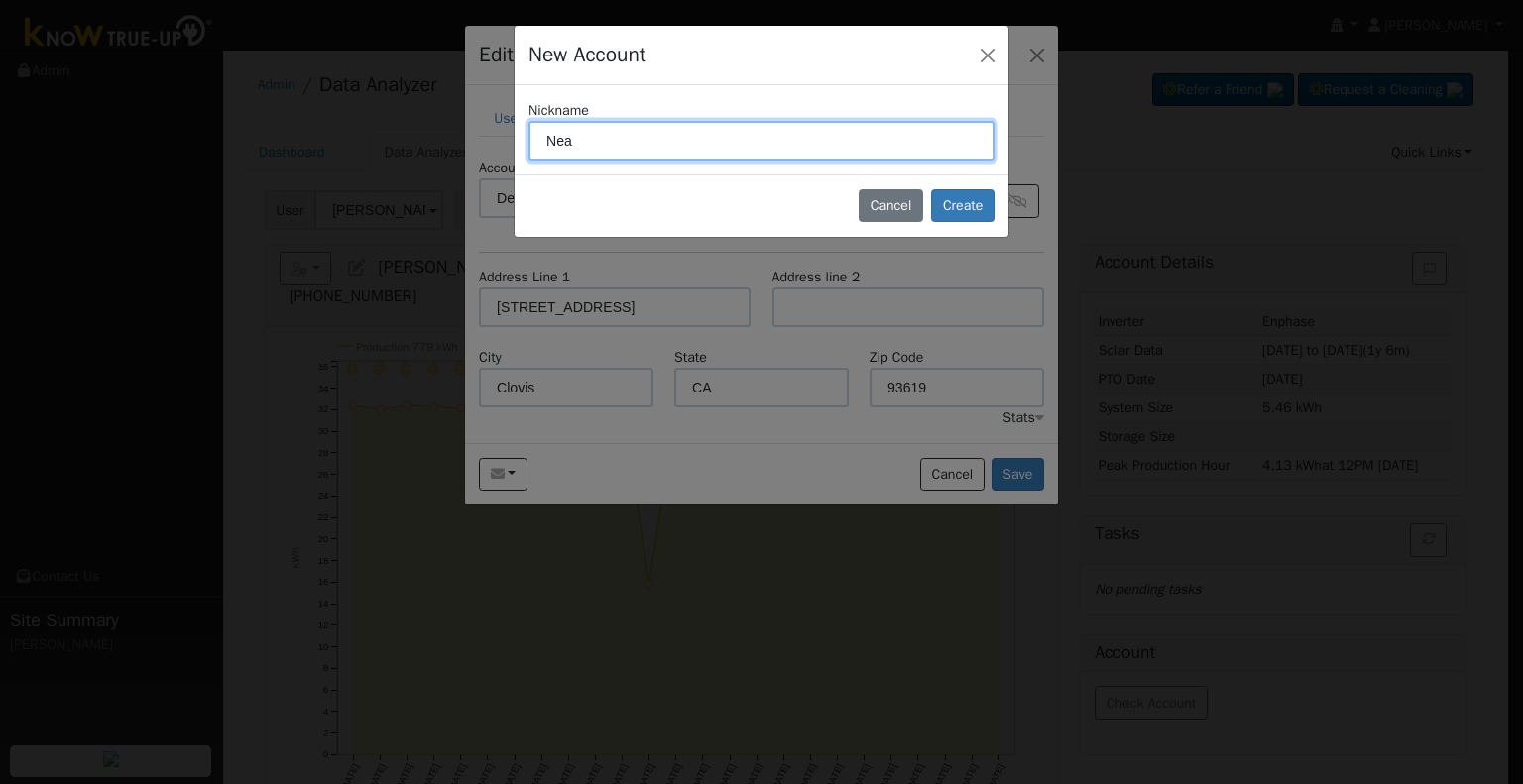 type on "Neao" 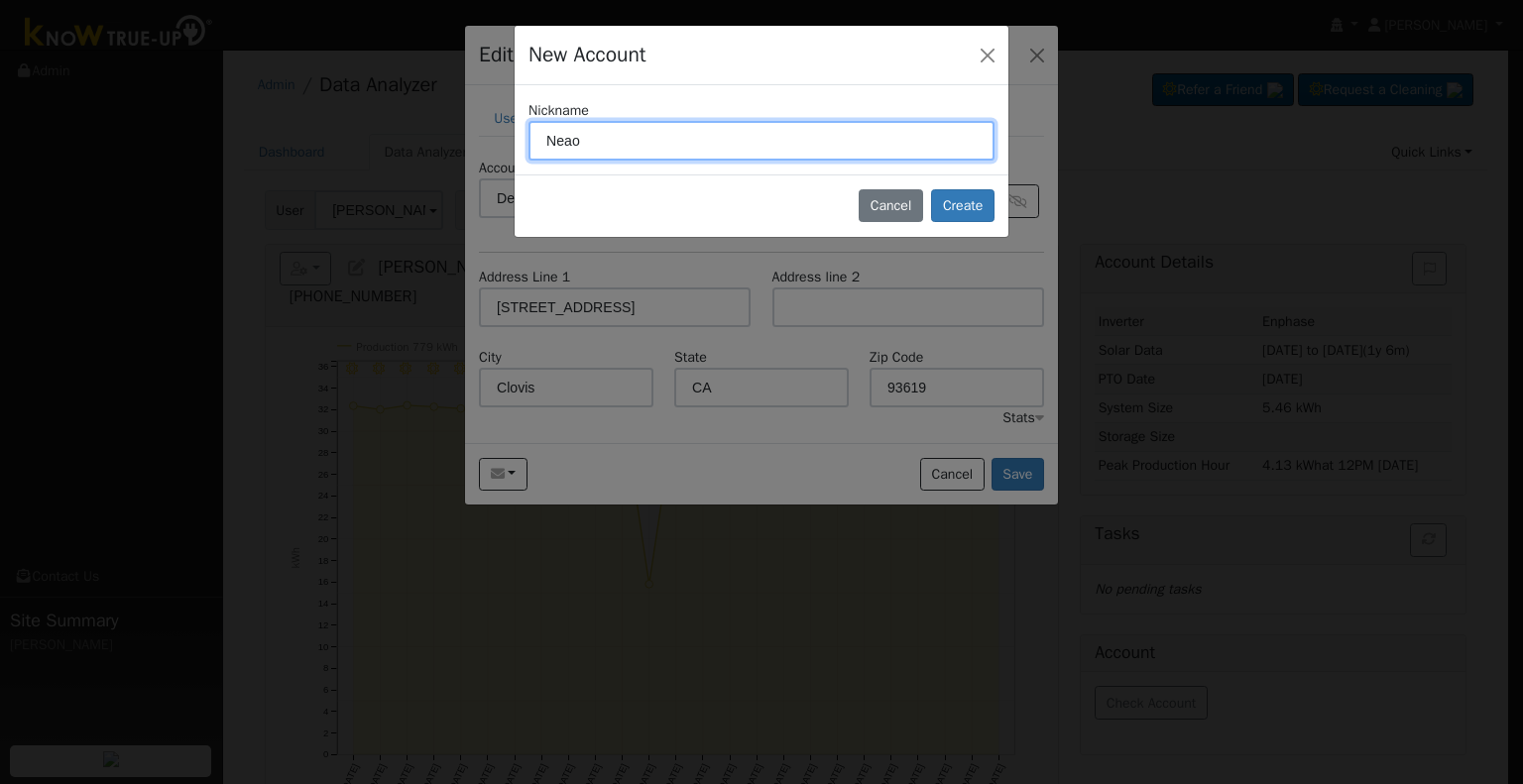 drag, startPoint x: 681, startPoint y: 143, endPoint x: 509, endPoint y: 155, distance: 172.4181 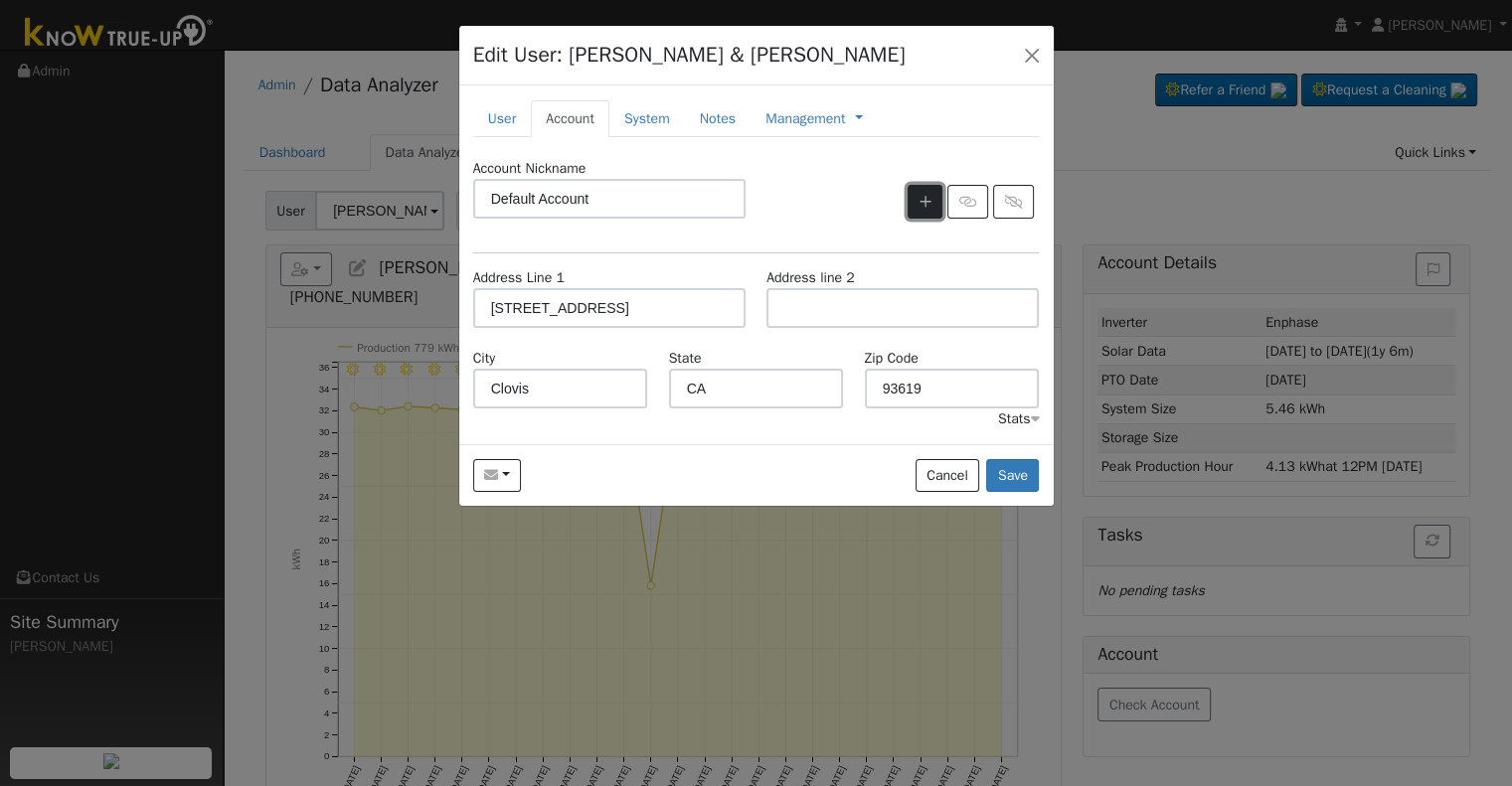 click at bounding box center [925, 202] 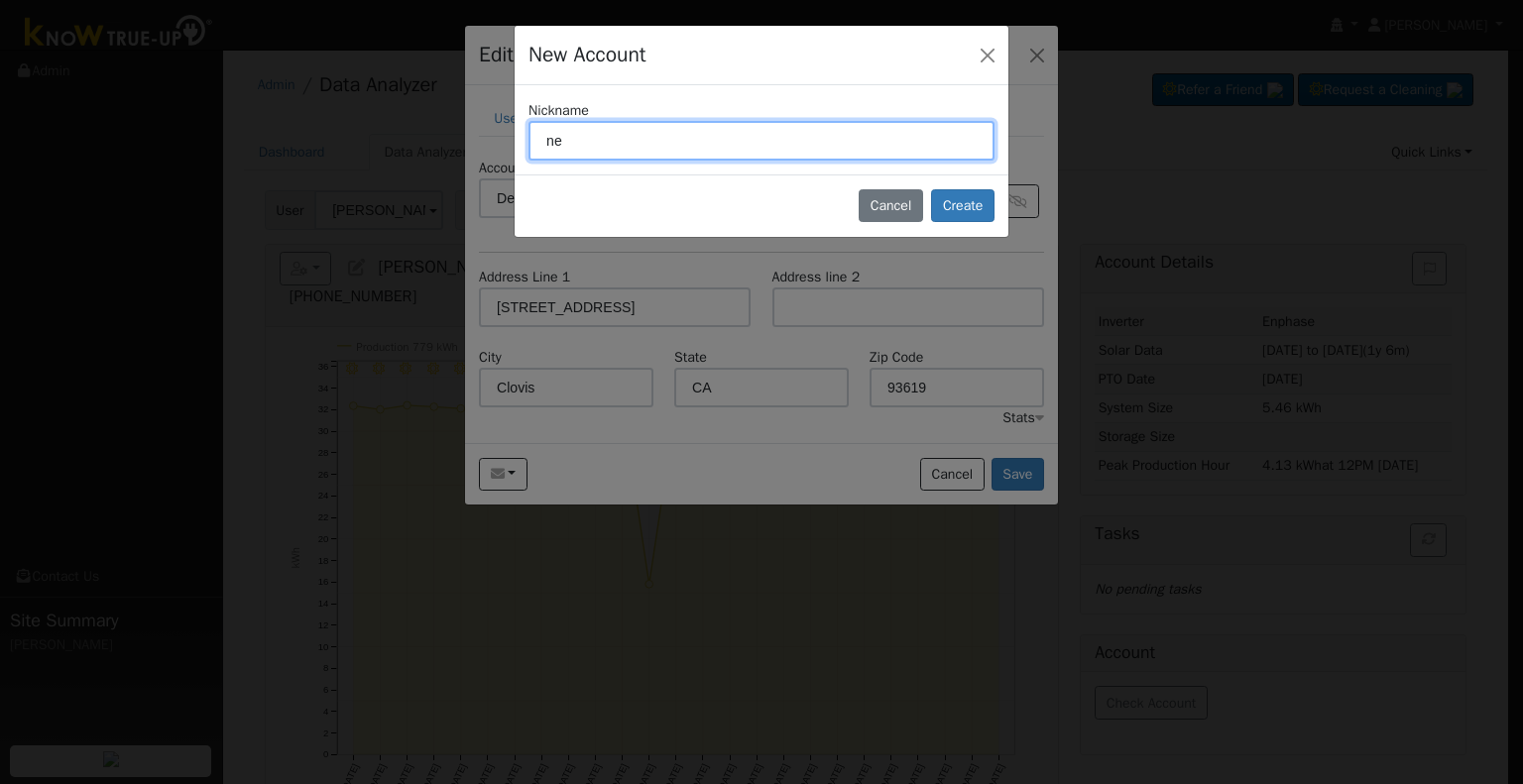 type on "n" 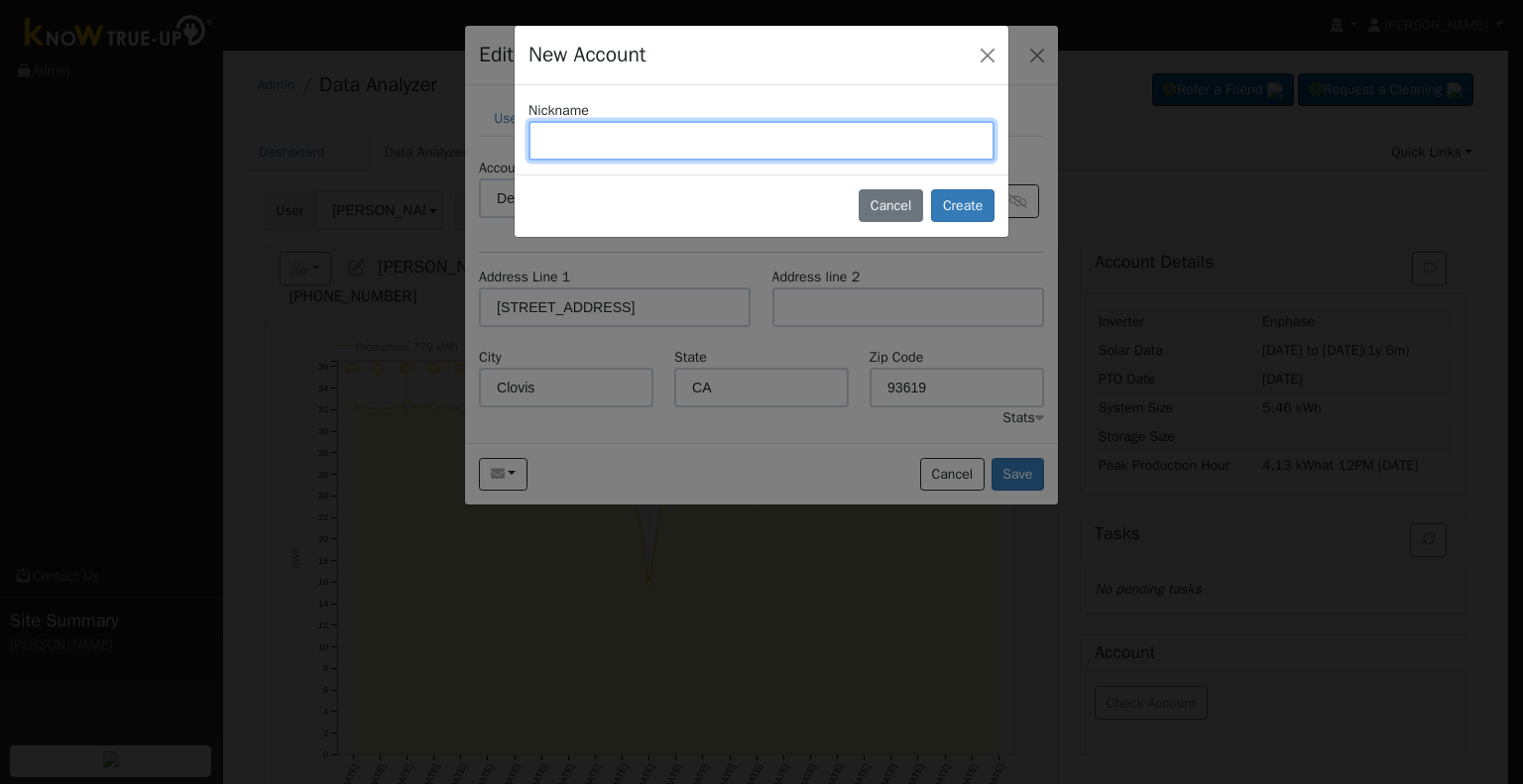 type on "n" 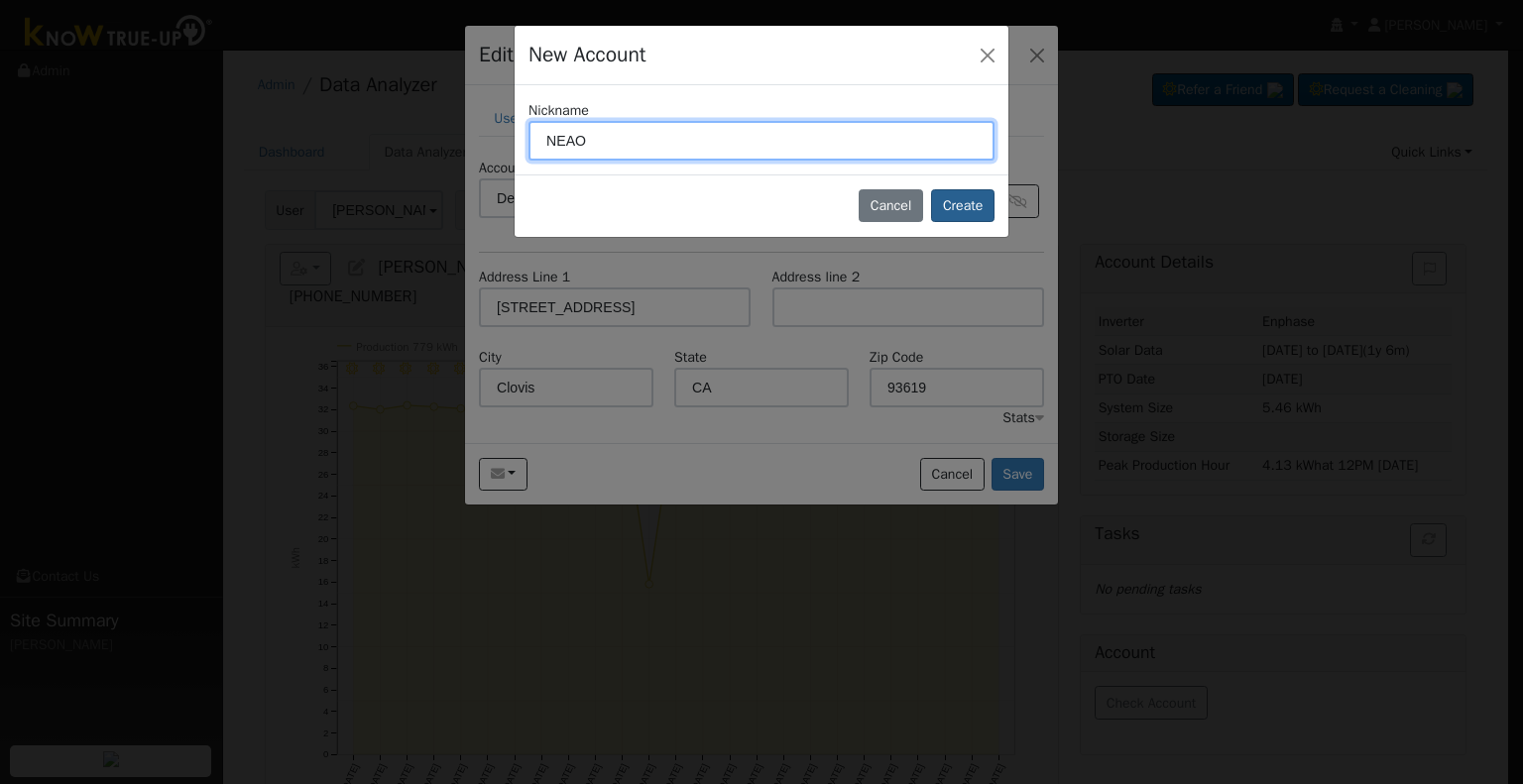 type on "NEAO" 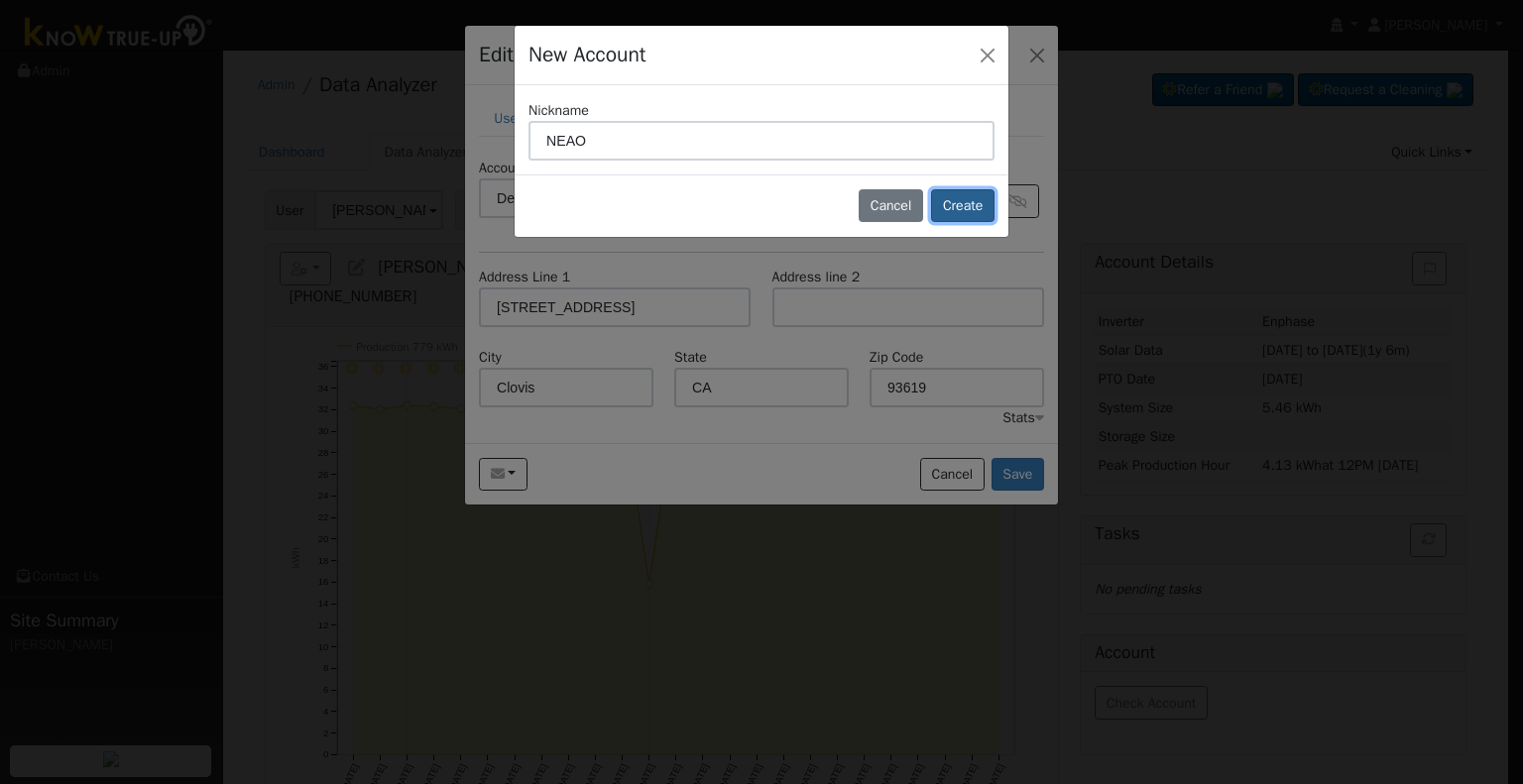 click on "Create" at bounding box center [963, 206] 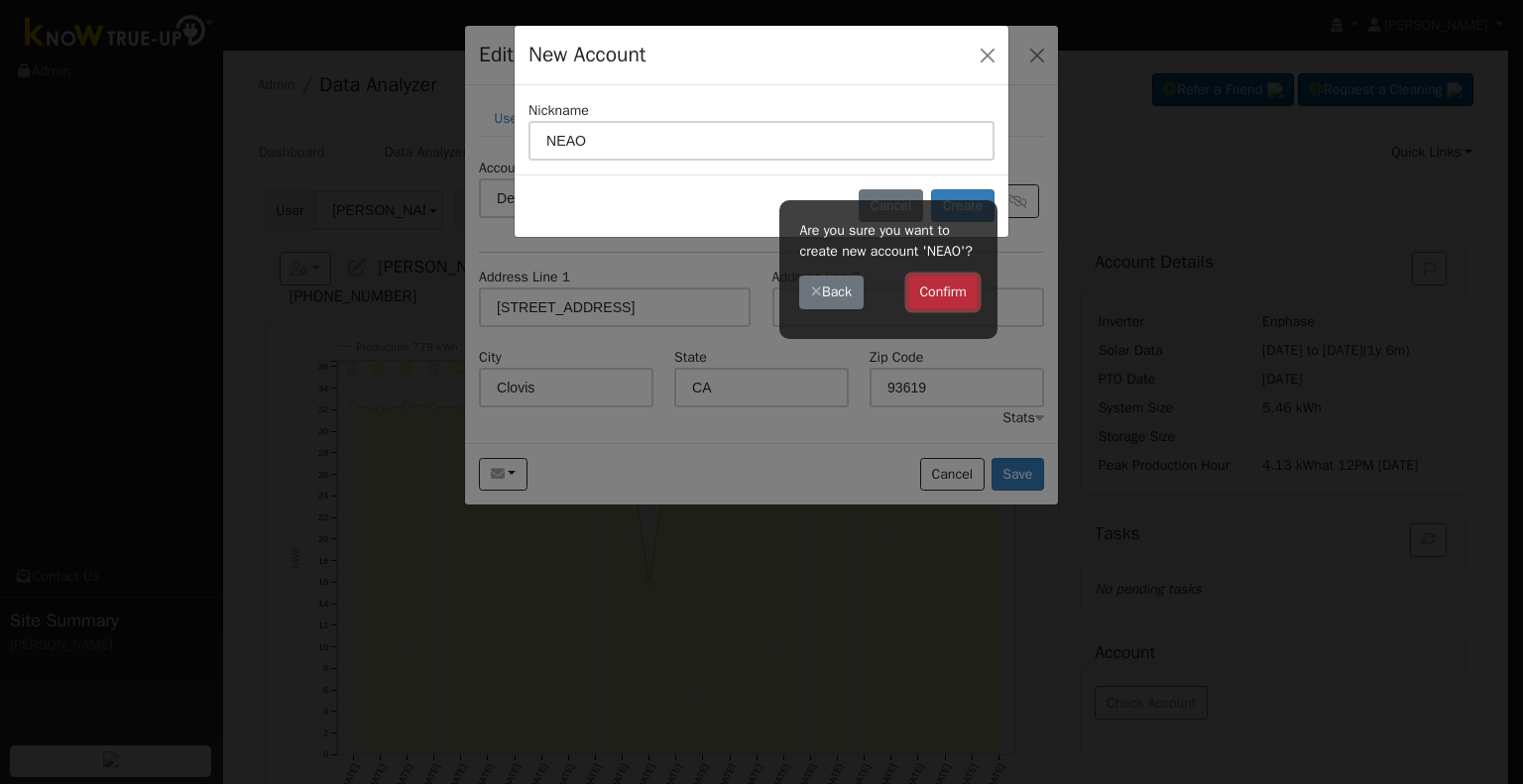 click on "Confirm" at bounding box center [943, 292] 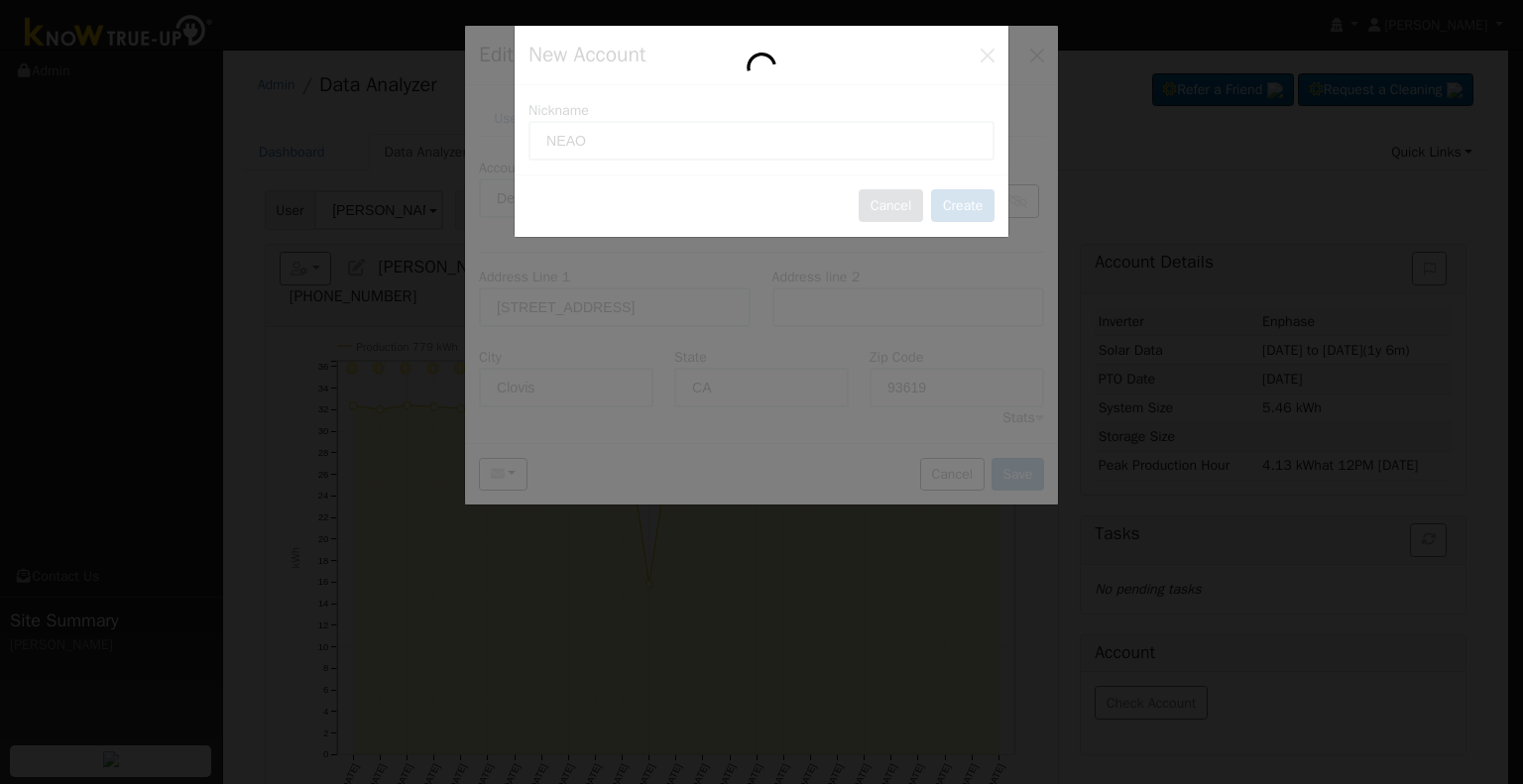 type on "NEAO" 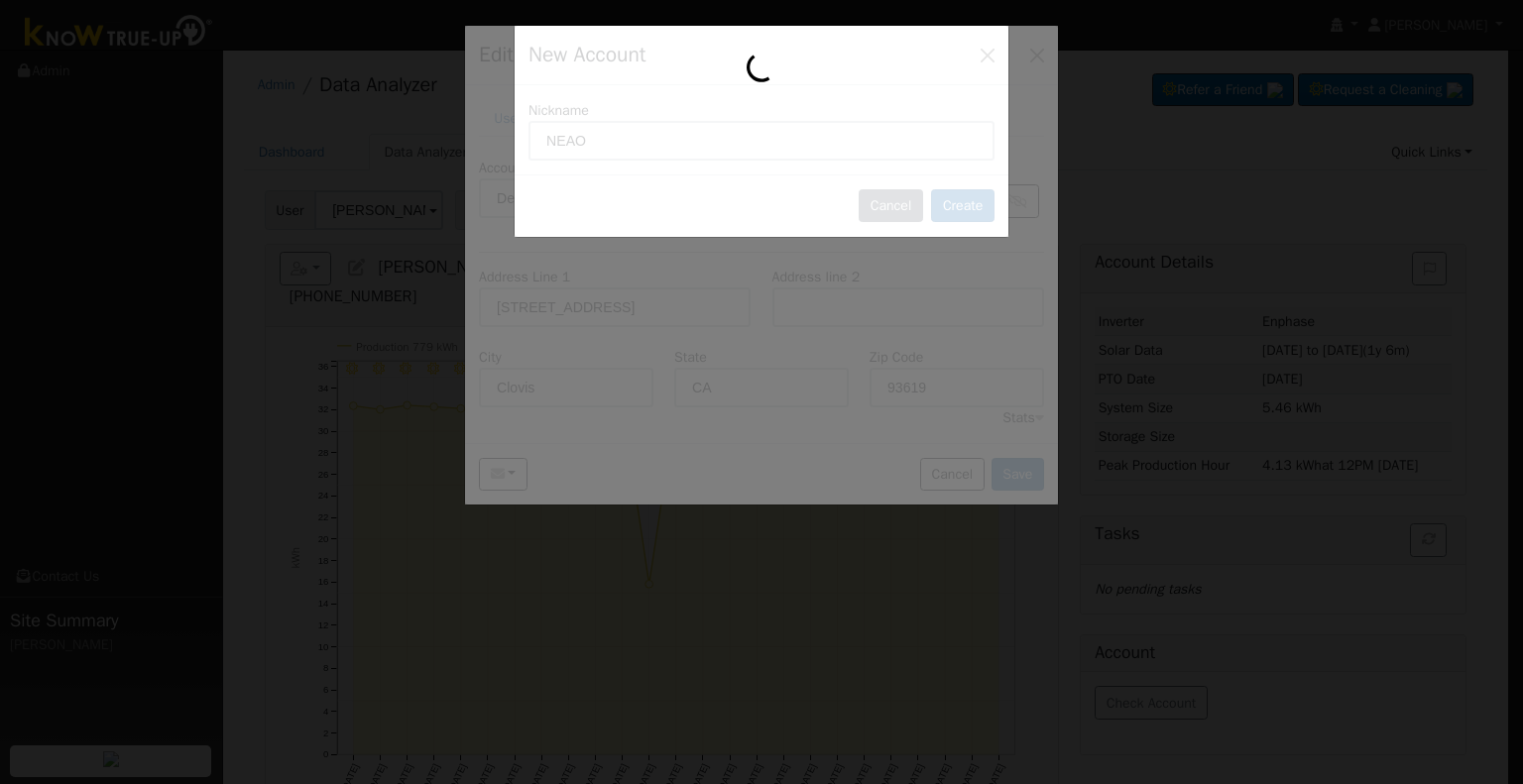 type 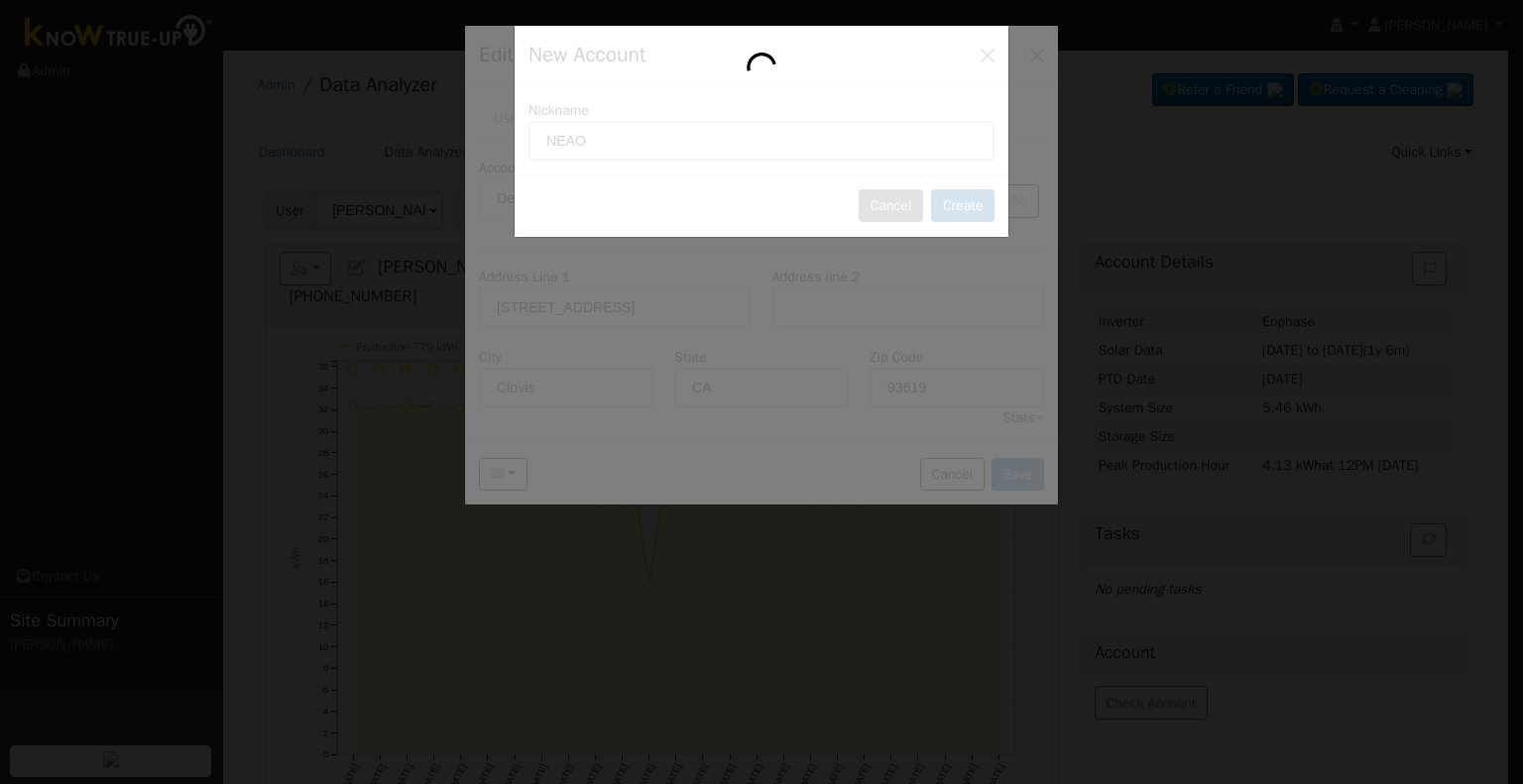type 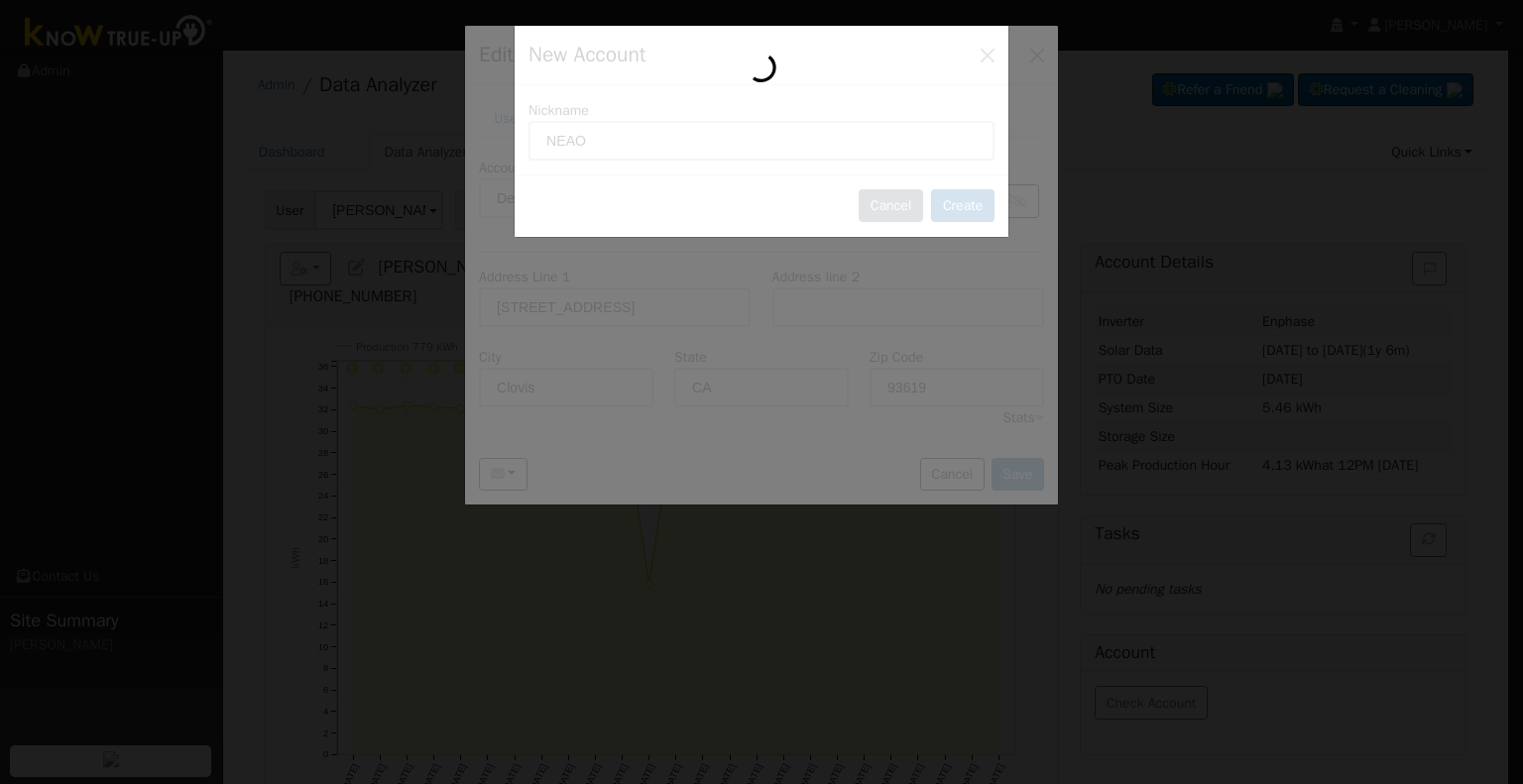 type 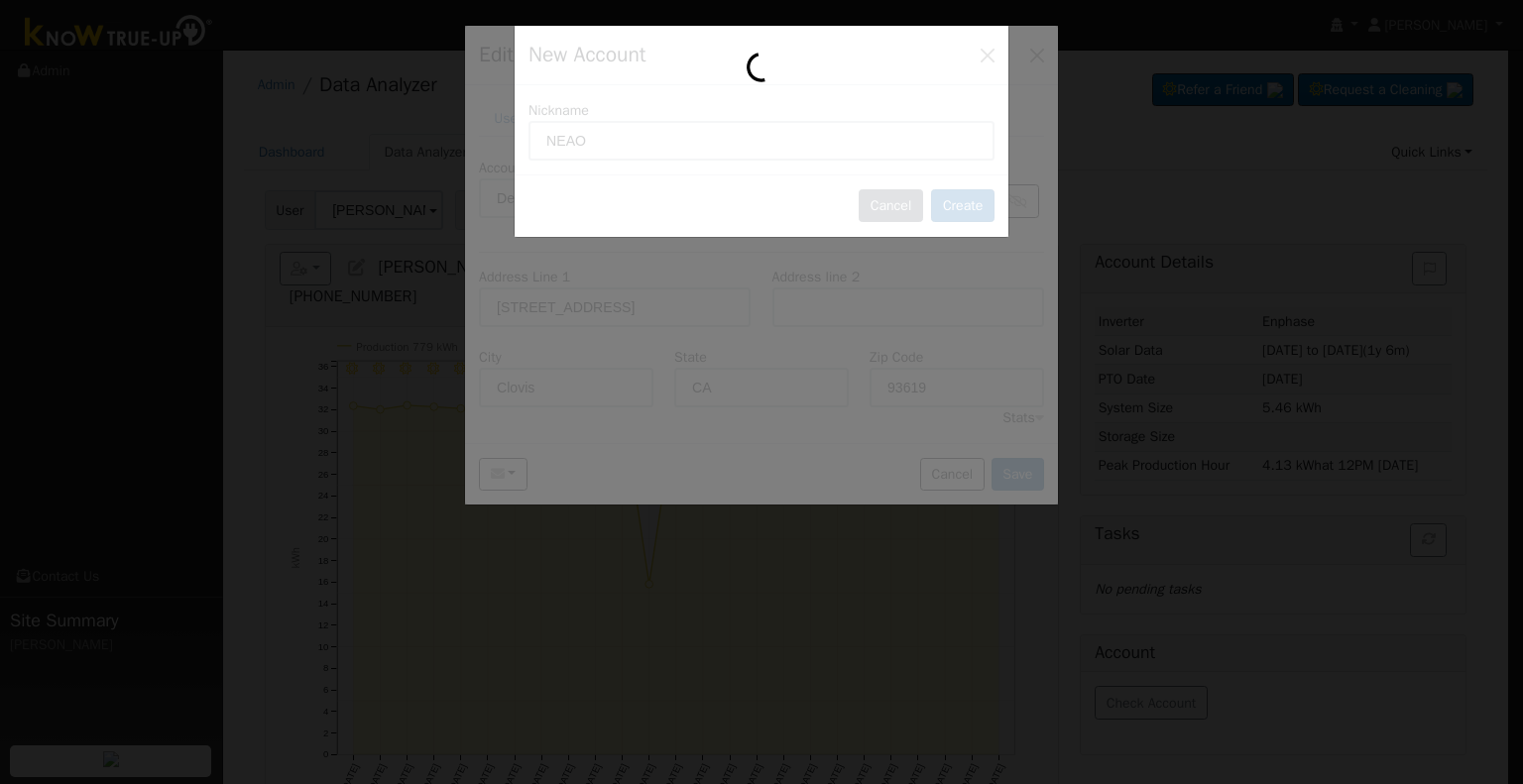 type 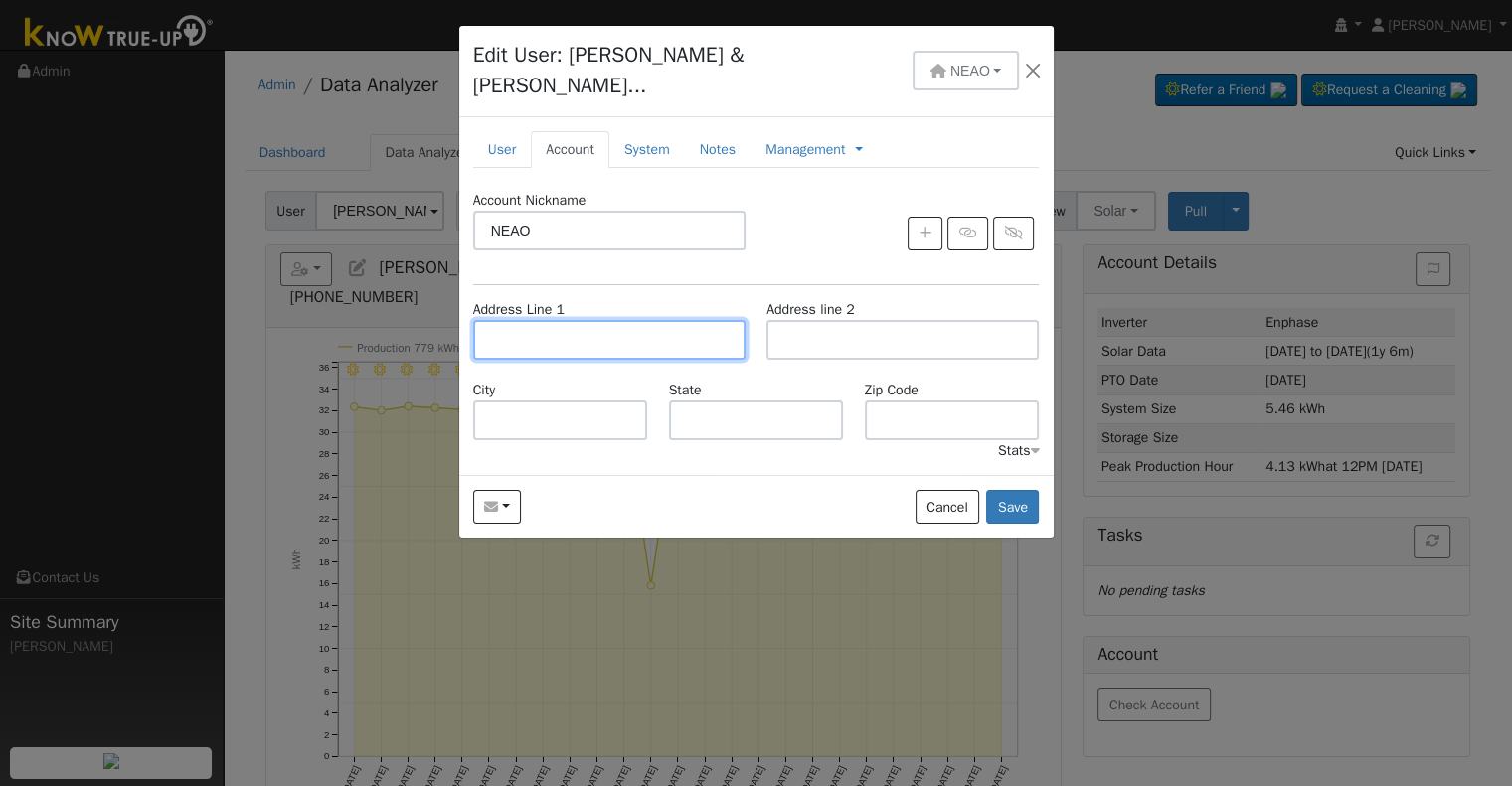 click at bounding box center (609, 340) 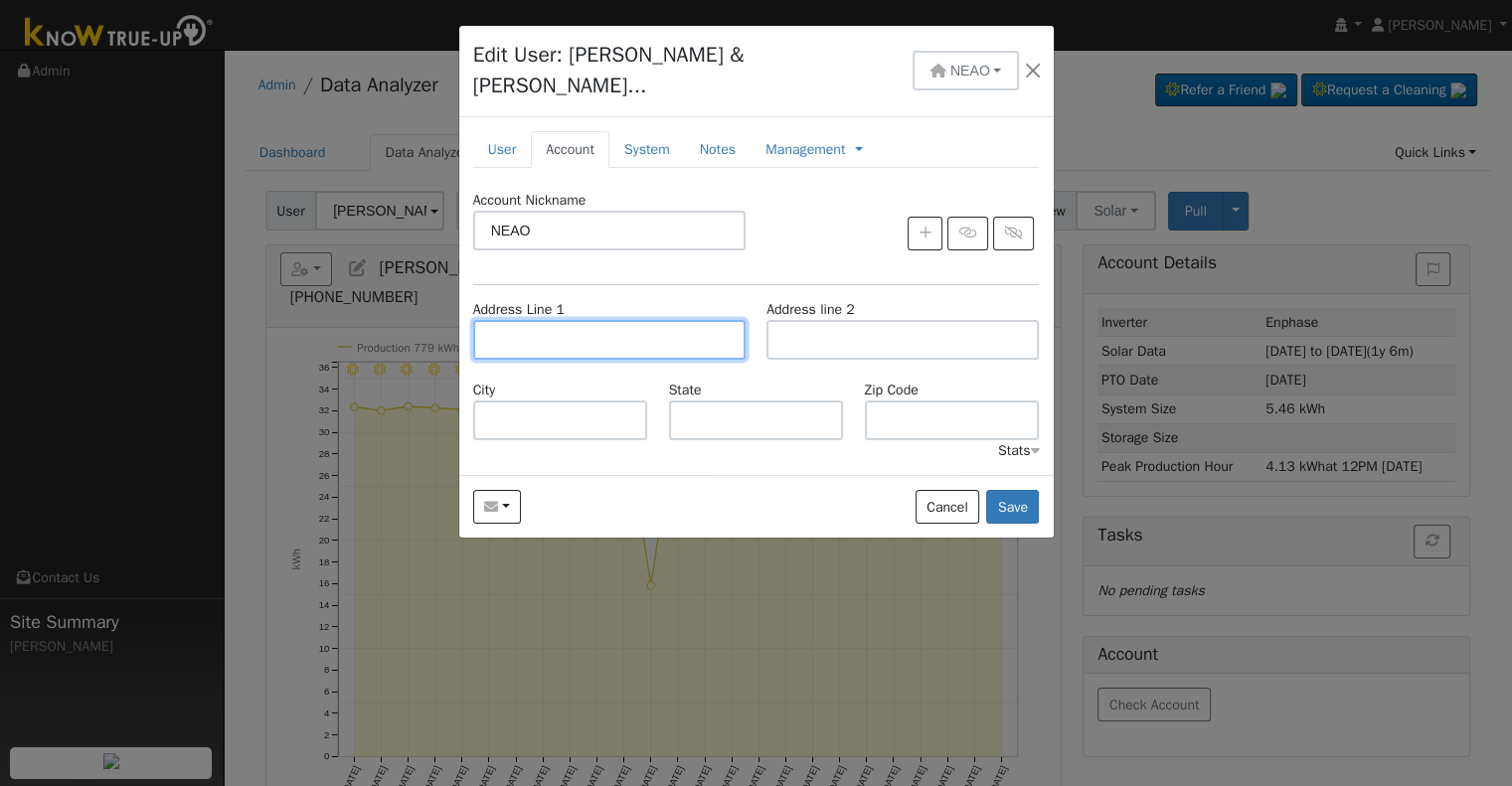 click at bounding box center [609, 340] 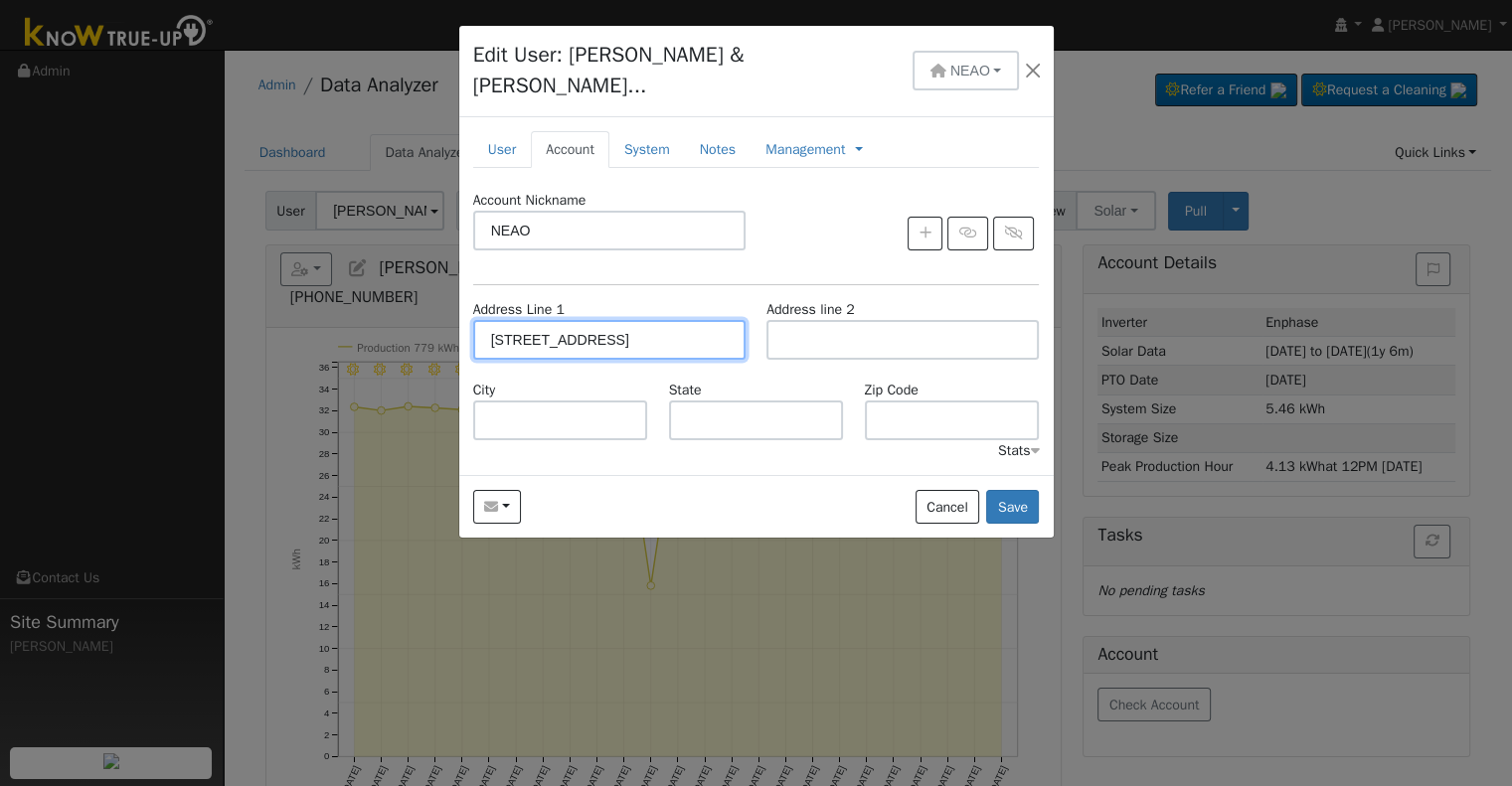 type on "[STREET_ADDRESS]" 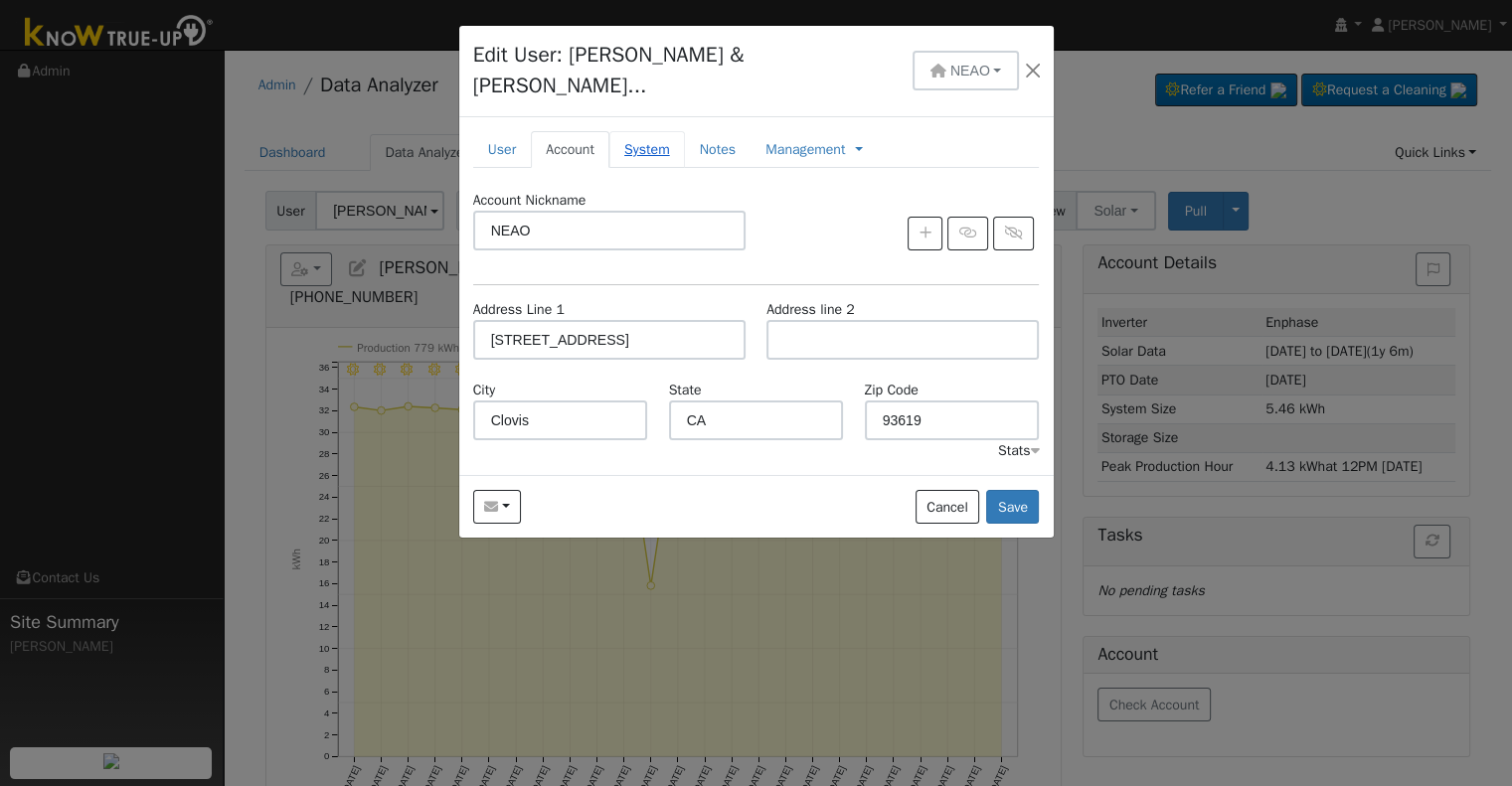 click on "System" at bounding box center [647, 149] 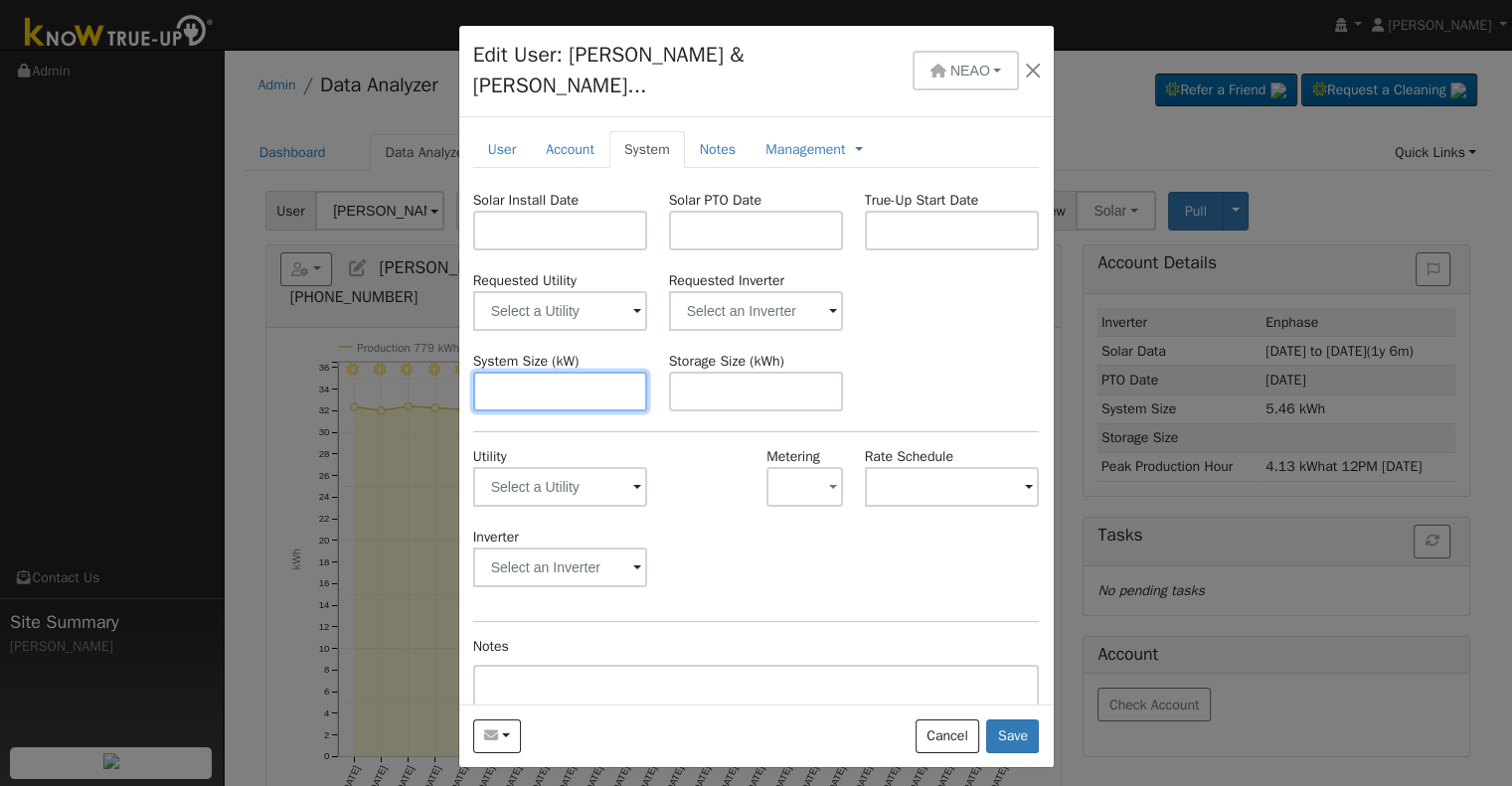 click at bounding box center (561, 392) 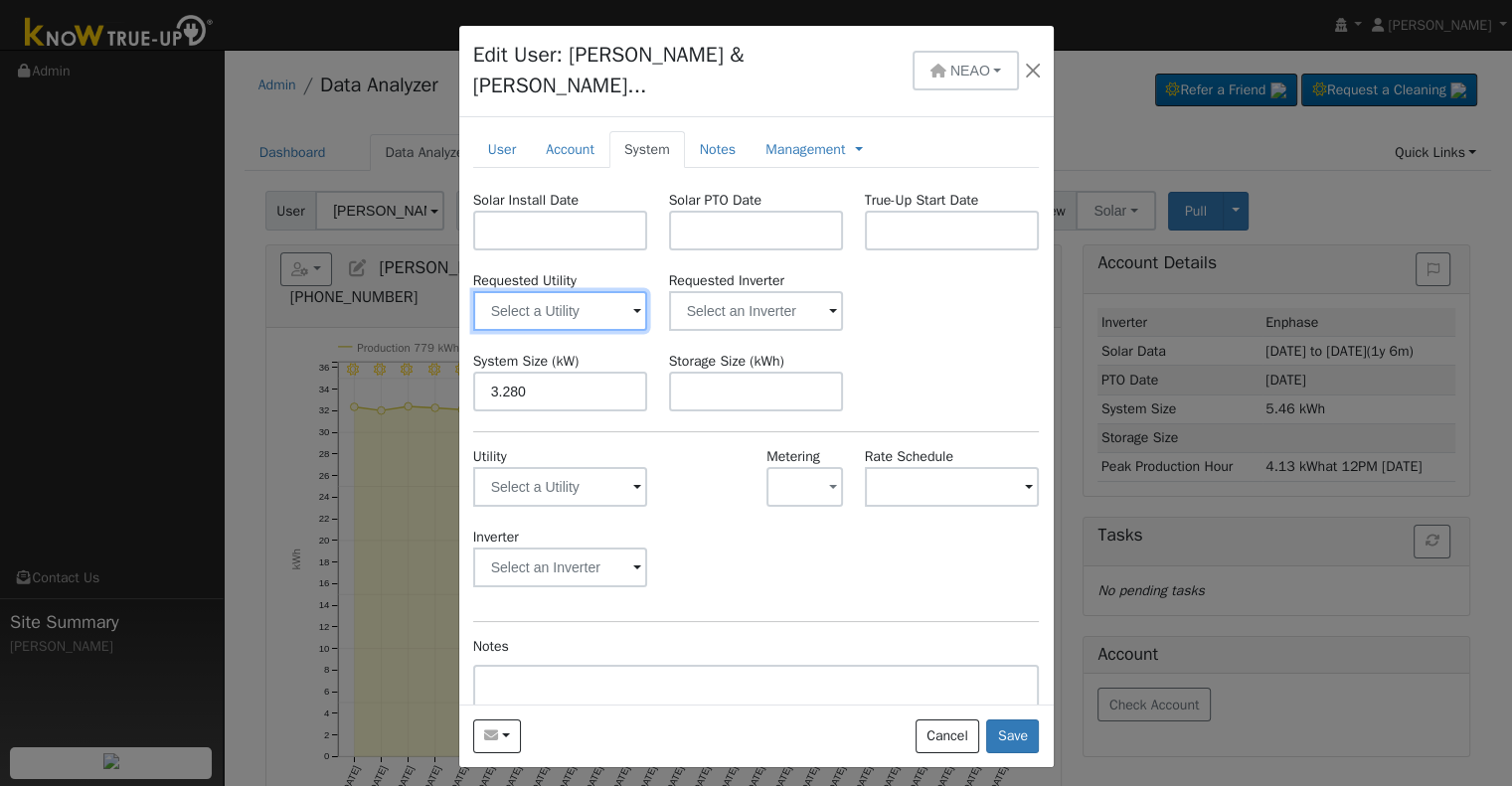 type on "3.3" 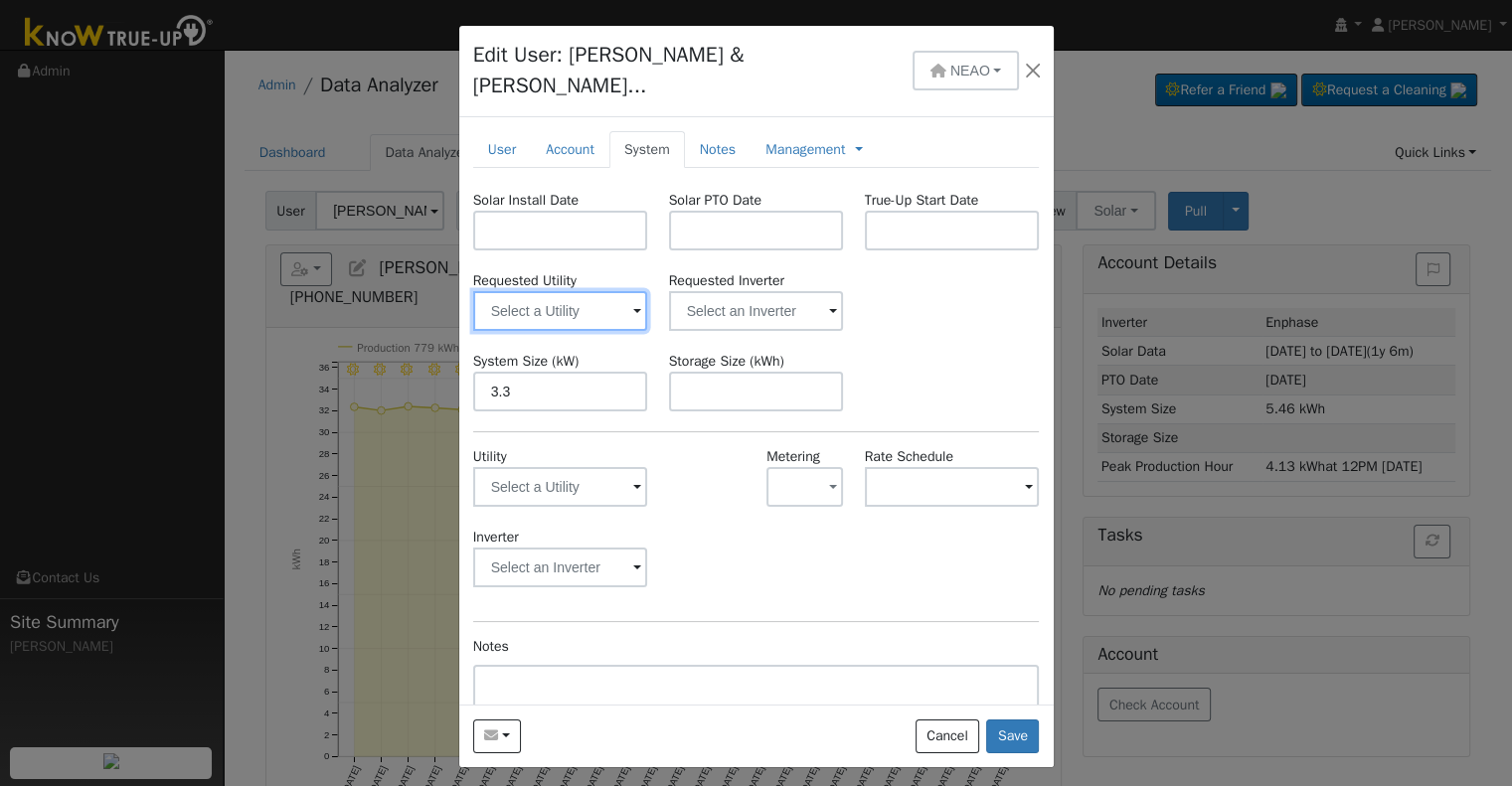 click at bounding box center [561, 311] 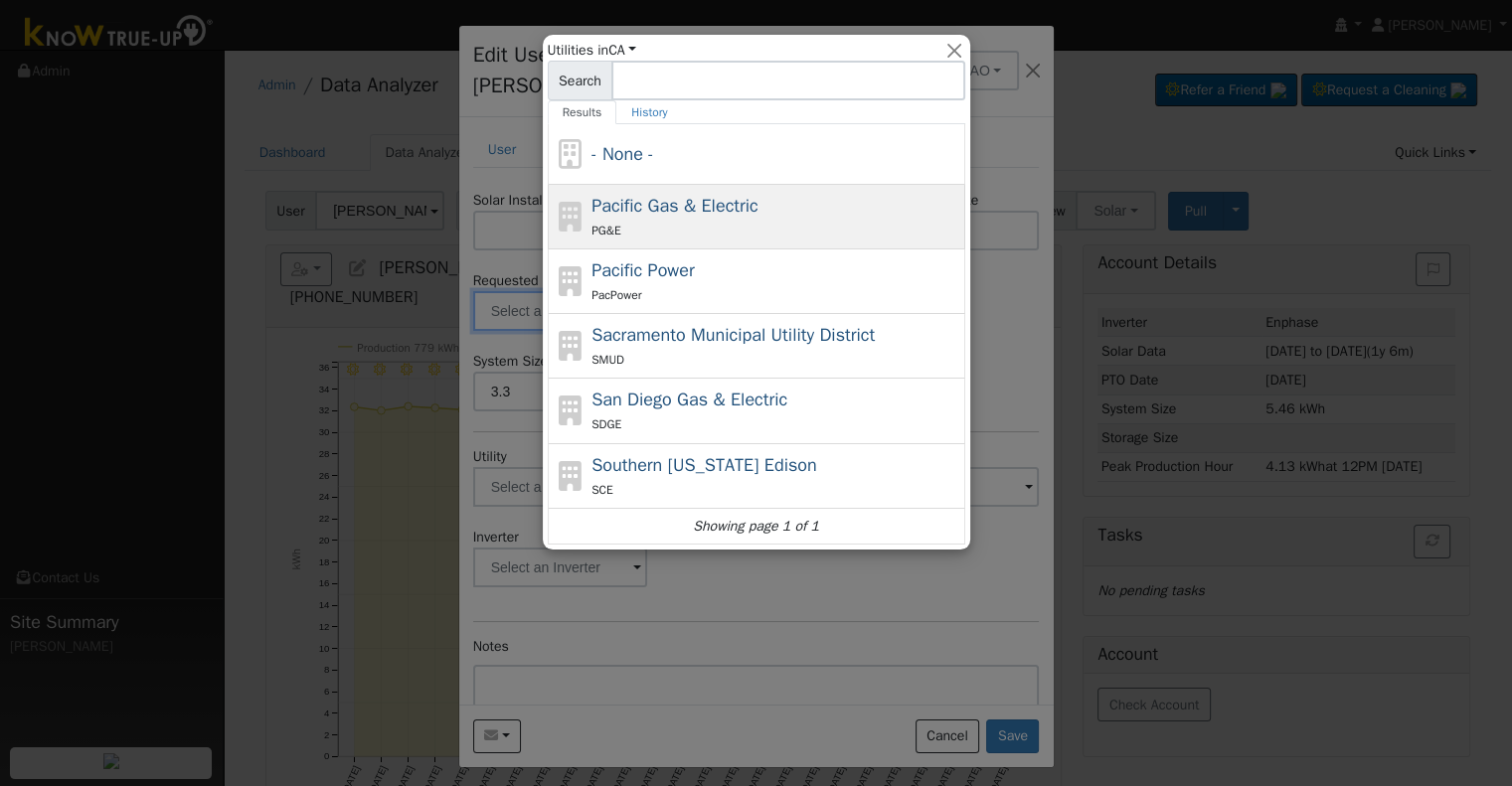 click on "Pacific Gas & Electric" at bounding box center [675, 206] 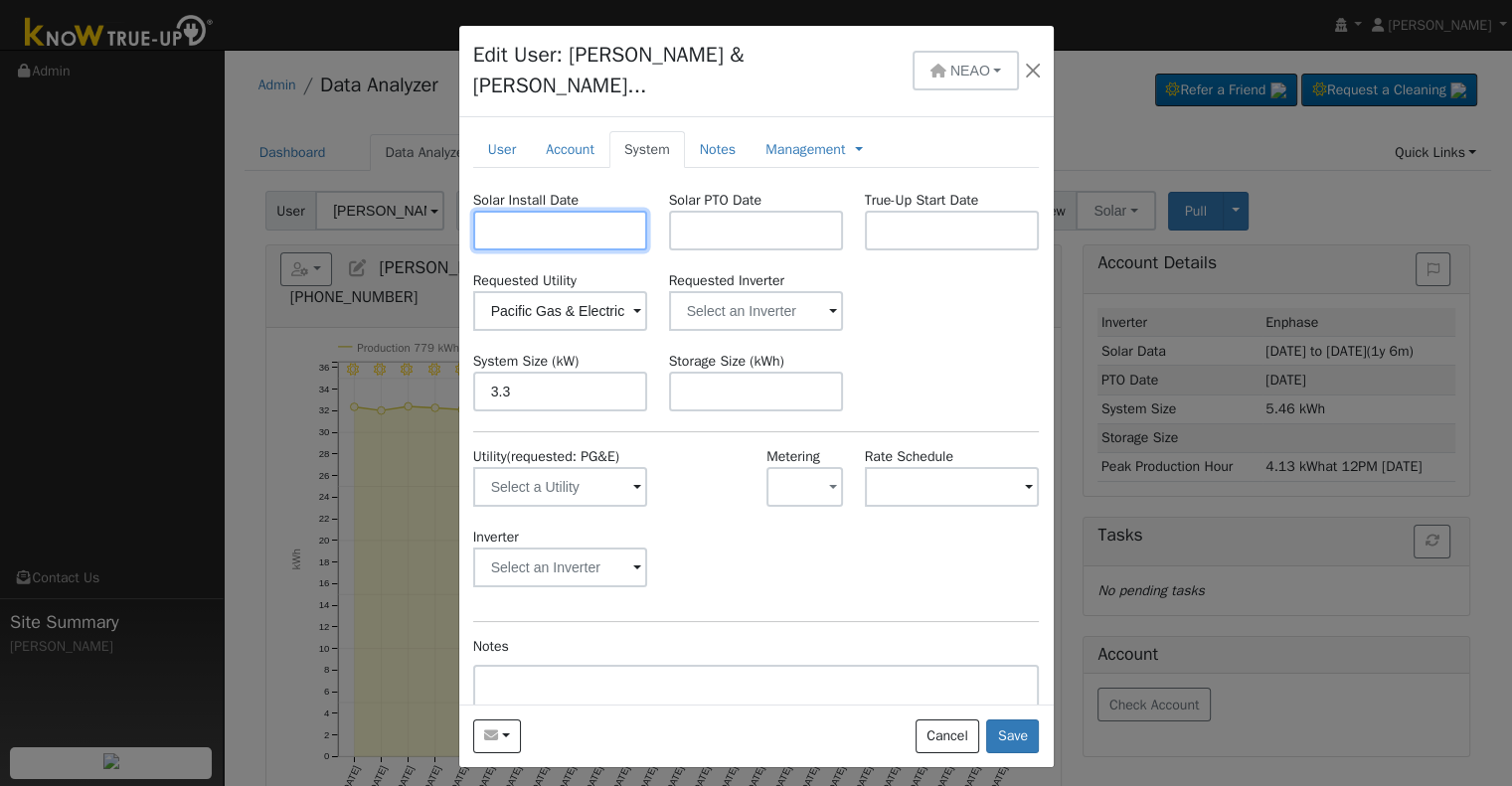 click at bounding box center [561, 231] 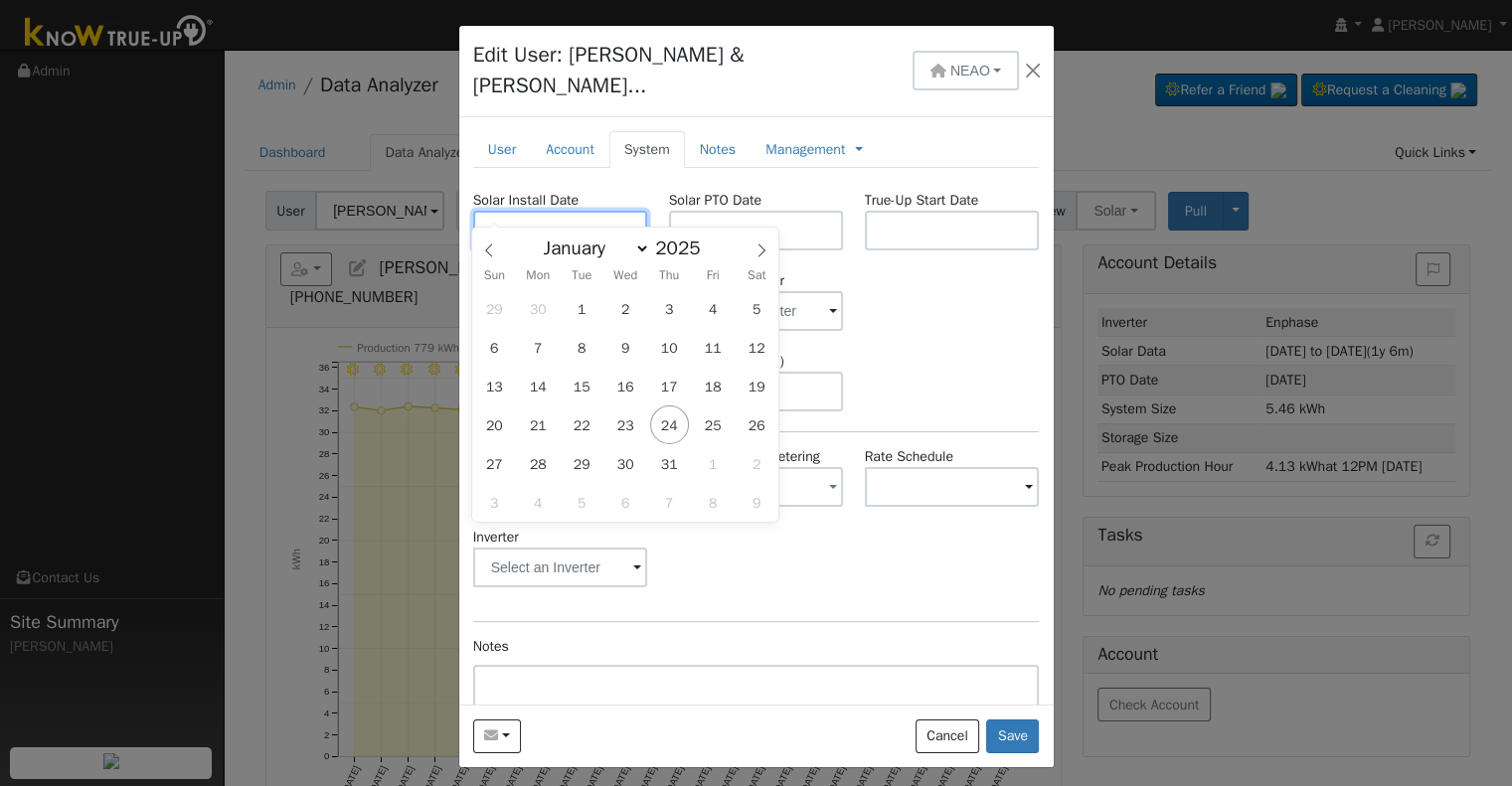 click at bounding box center [561, 231] 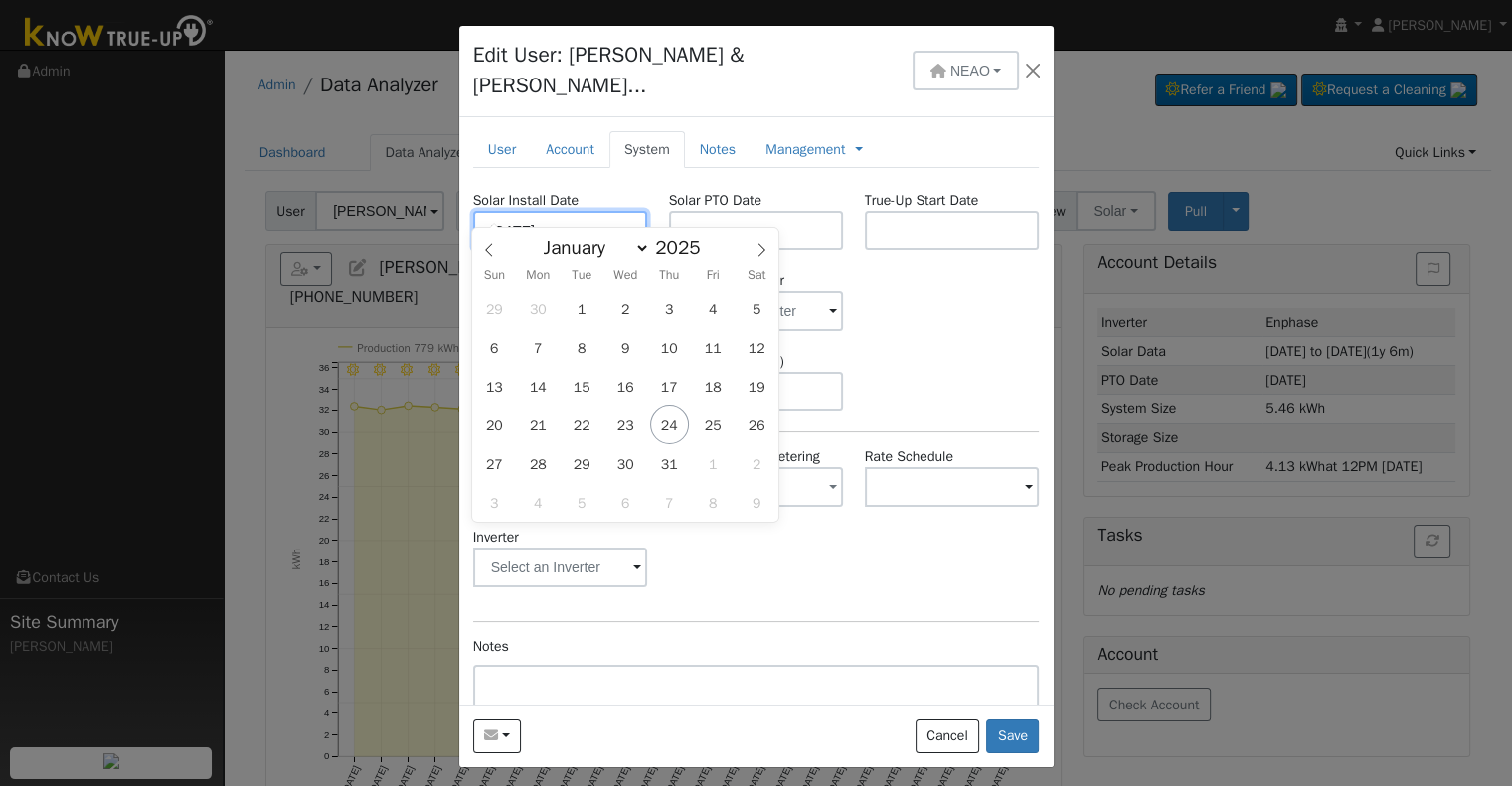 type on "[DATE]" 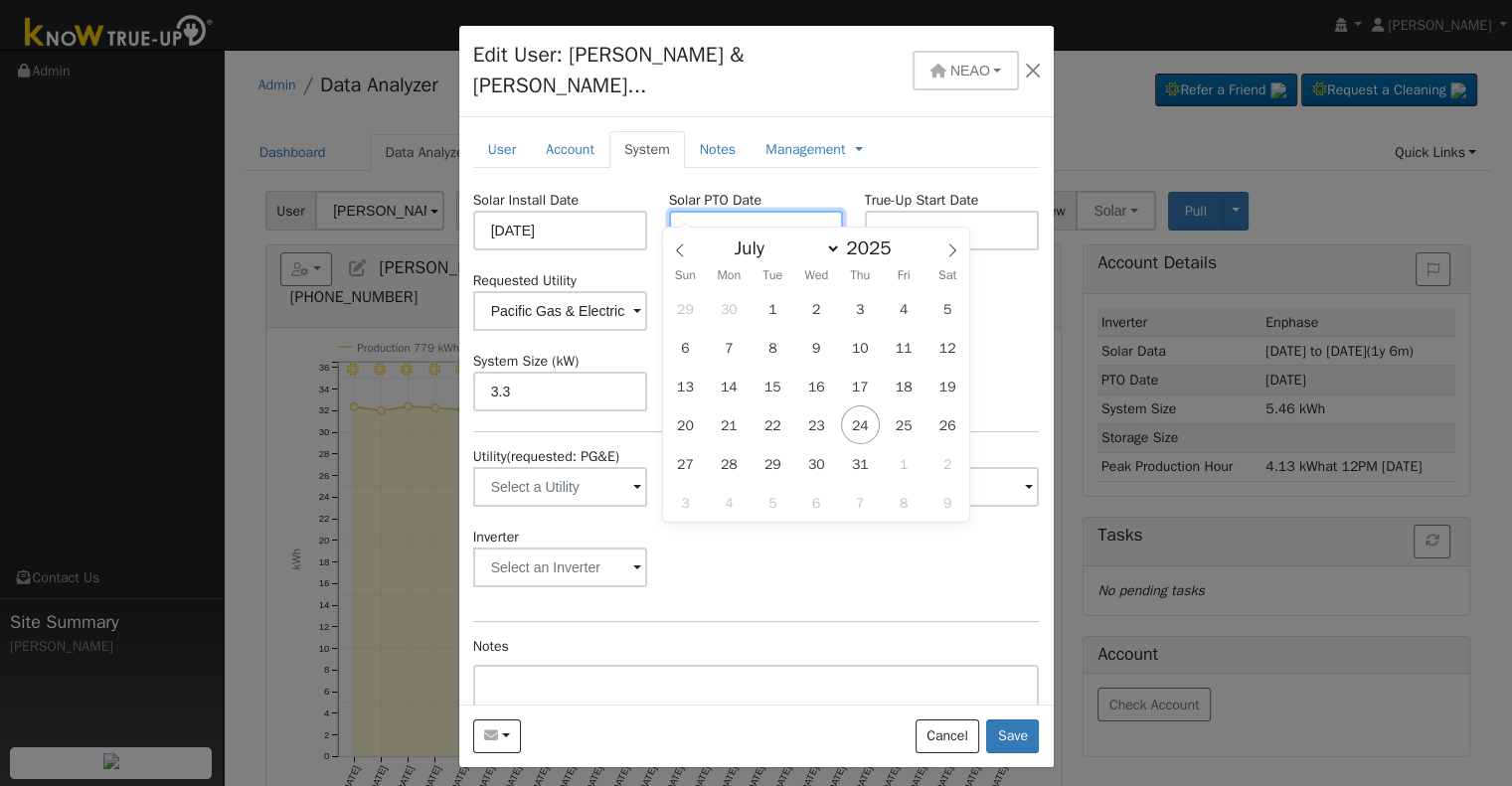 click at bounding box center (756, 231) 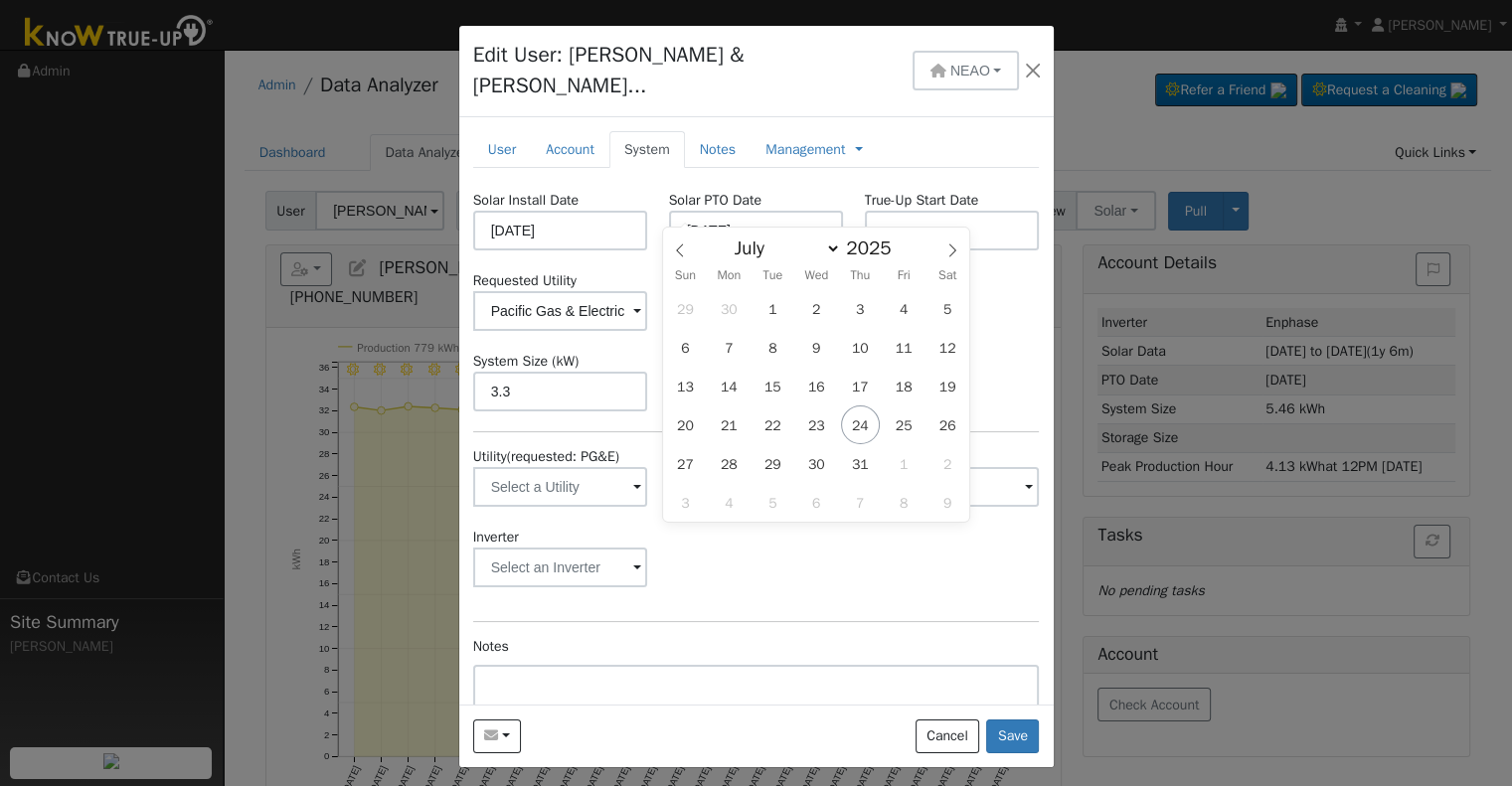 type on "[DATE]" 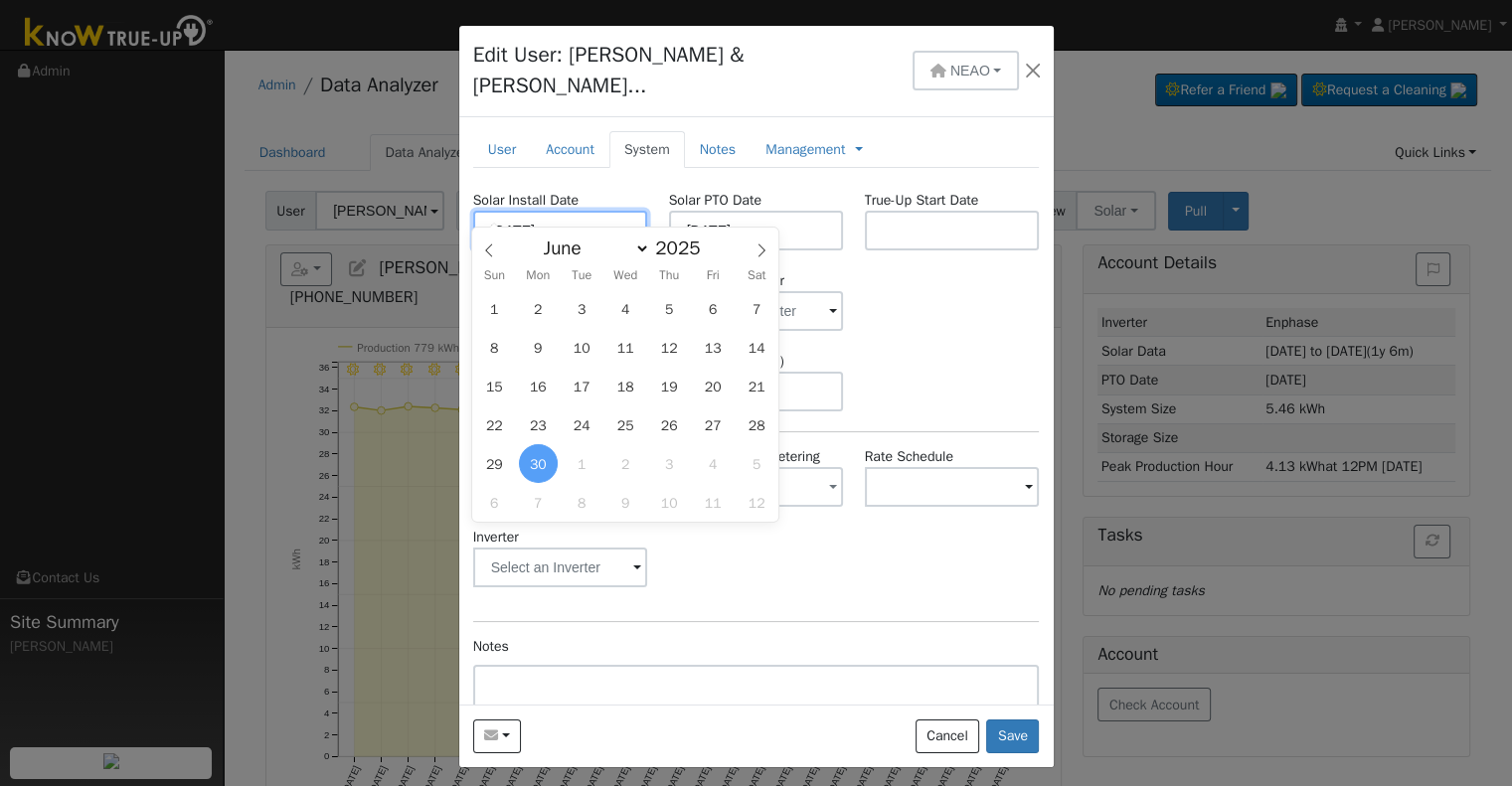 drag, startPoint x: 609, startPoint y: 209, endPoint x: 435, endPoint y: 204, distance: 174.07182 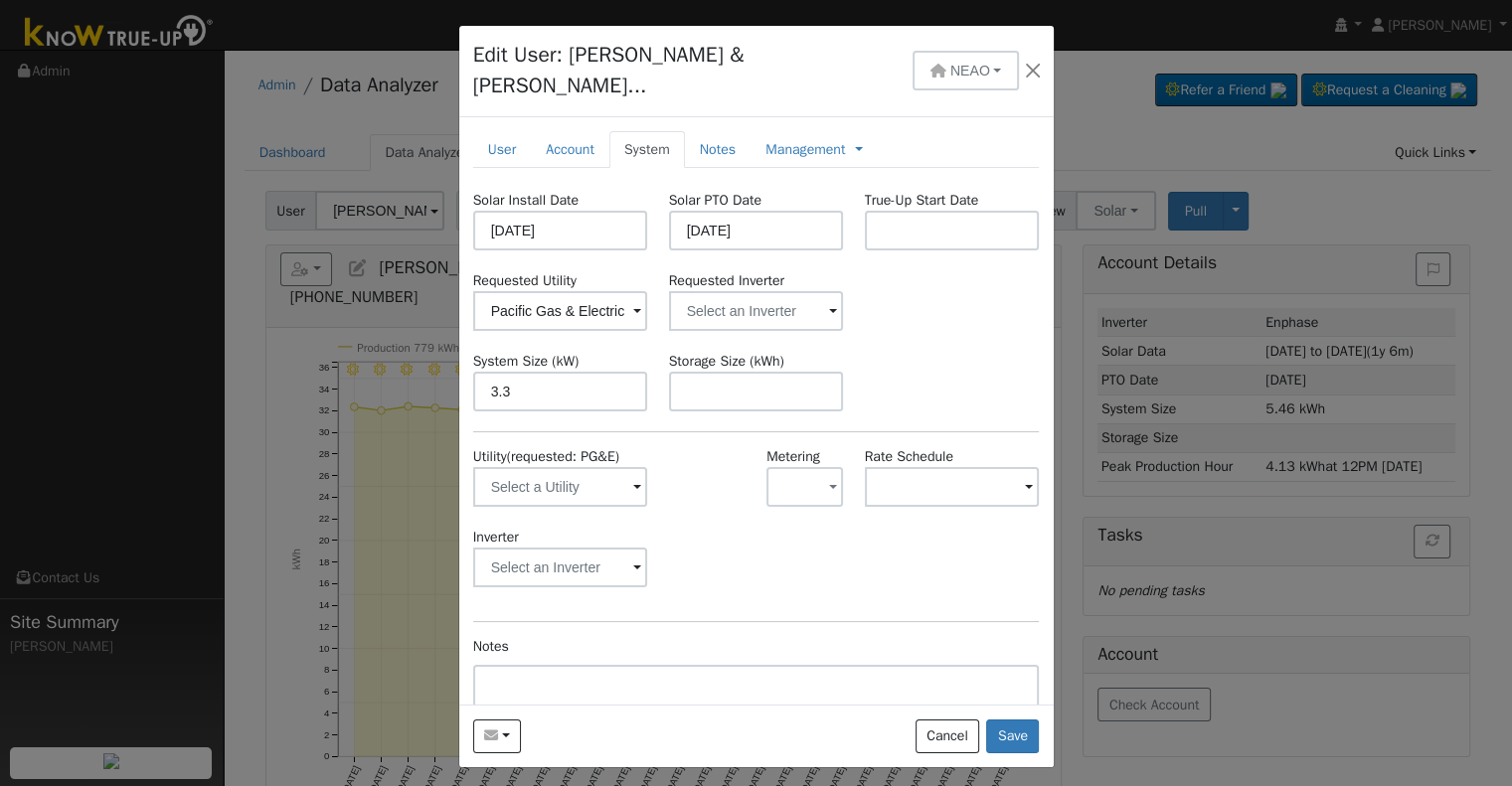 click on "Requested Utility Pacific Gas & Electric Requested Inverter" at bounding box center [756, 300] 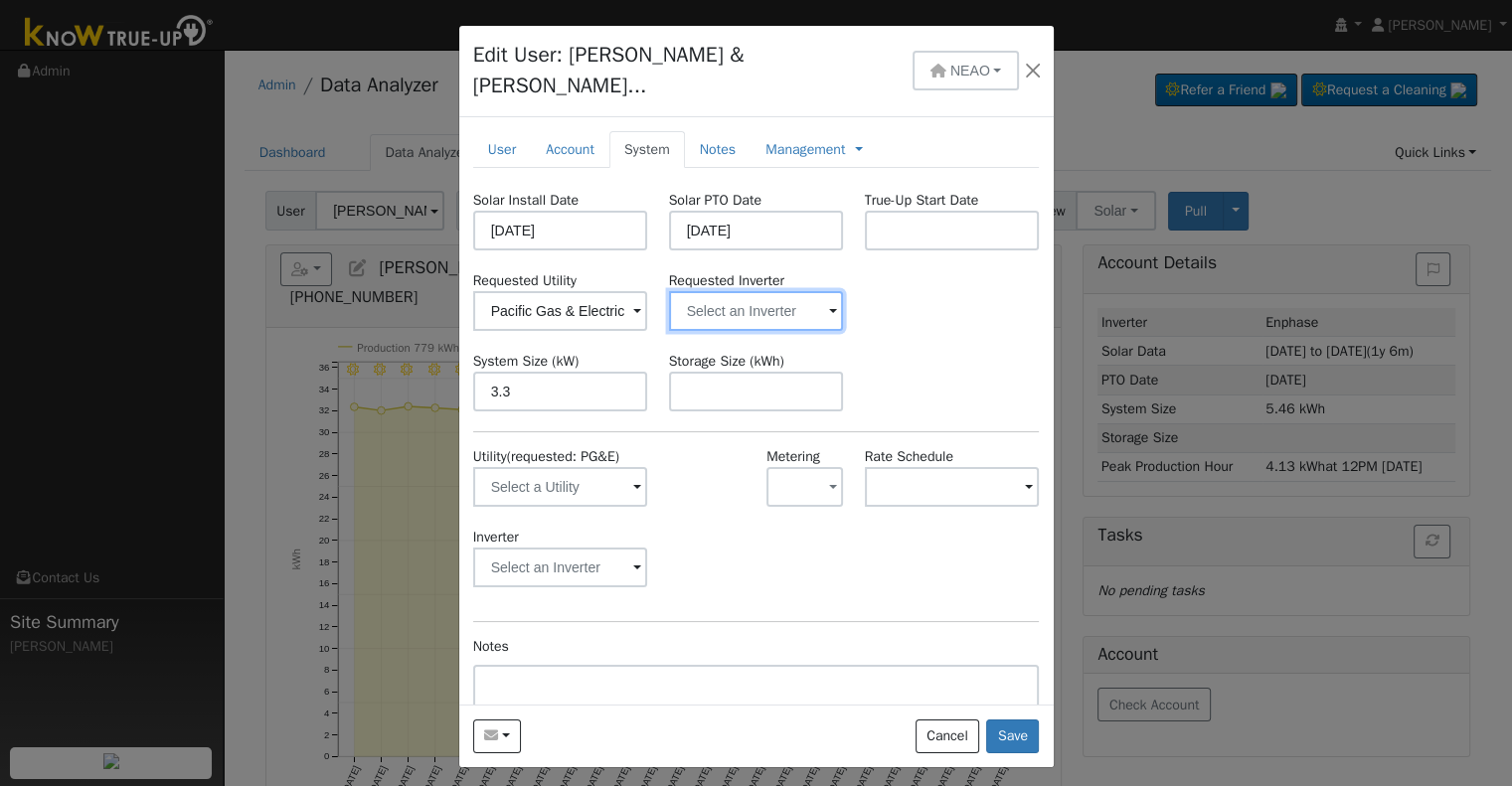 click at bounding box center [561, 311] 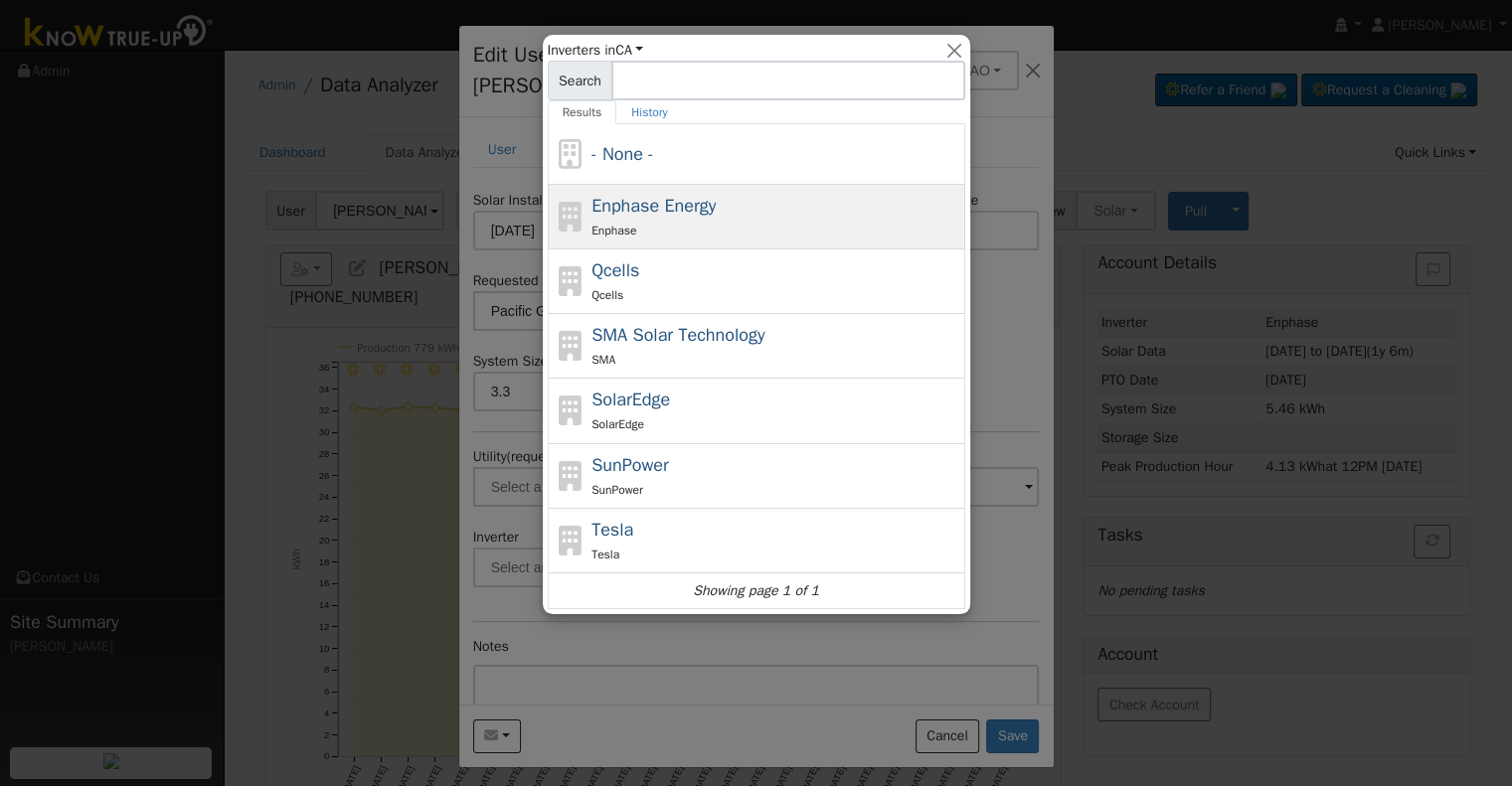 click on "Enphase Energy" at bounding box center [653, 206] 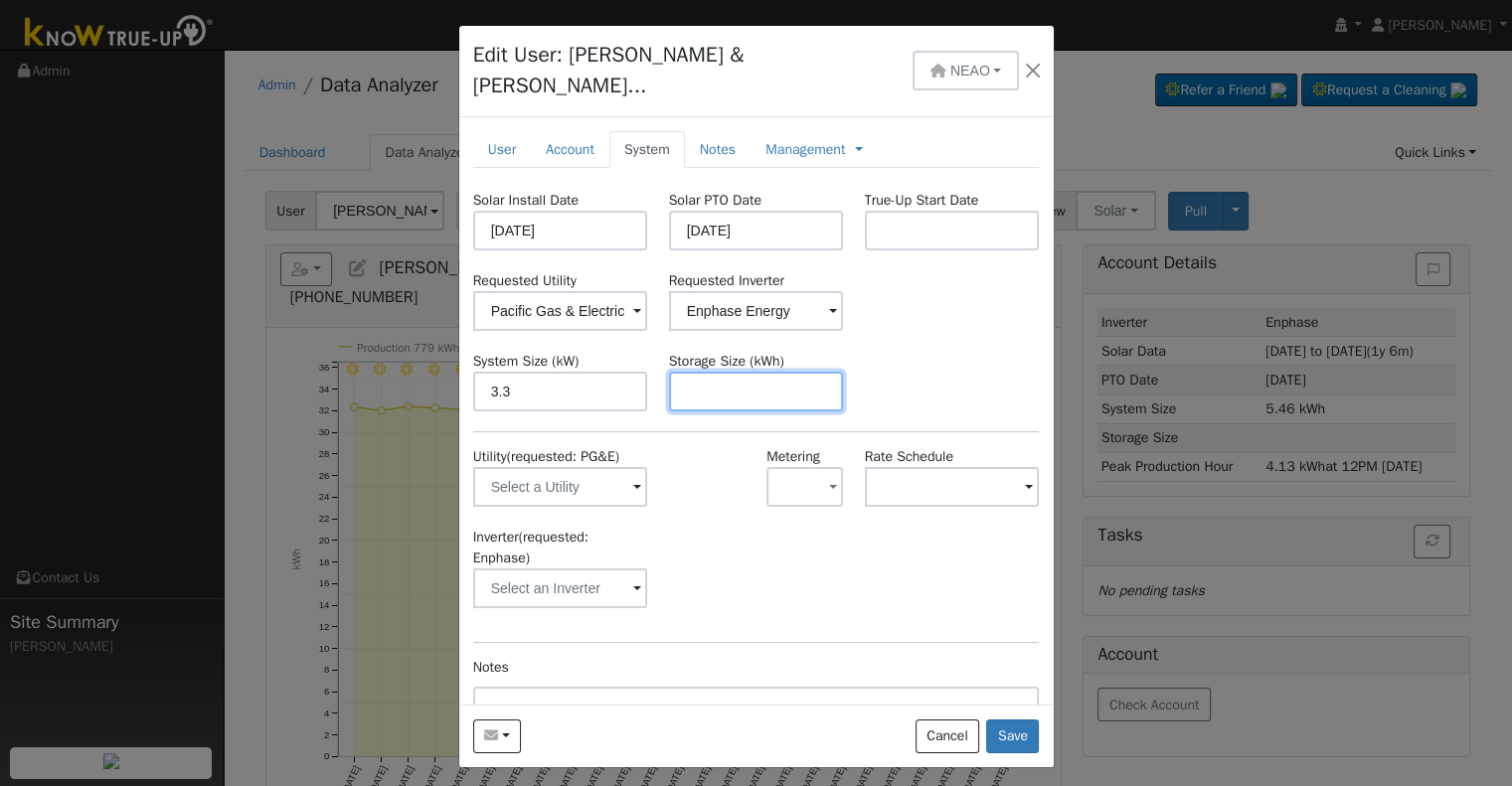 click at bounding box center [756, 392] 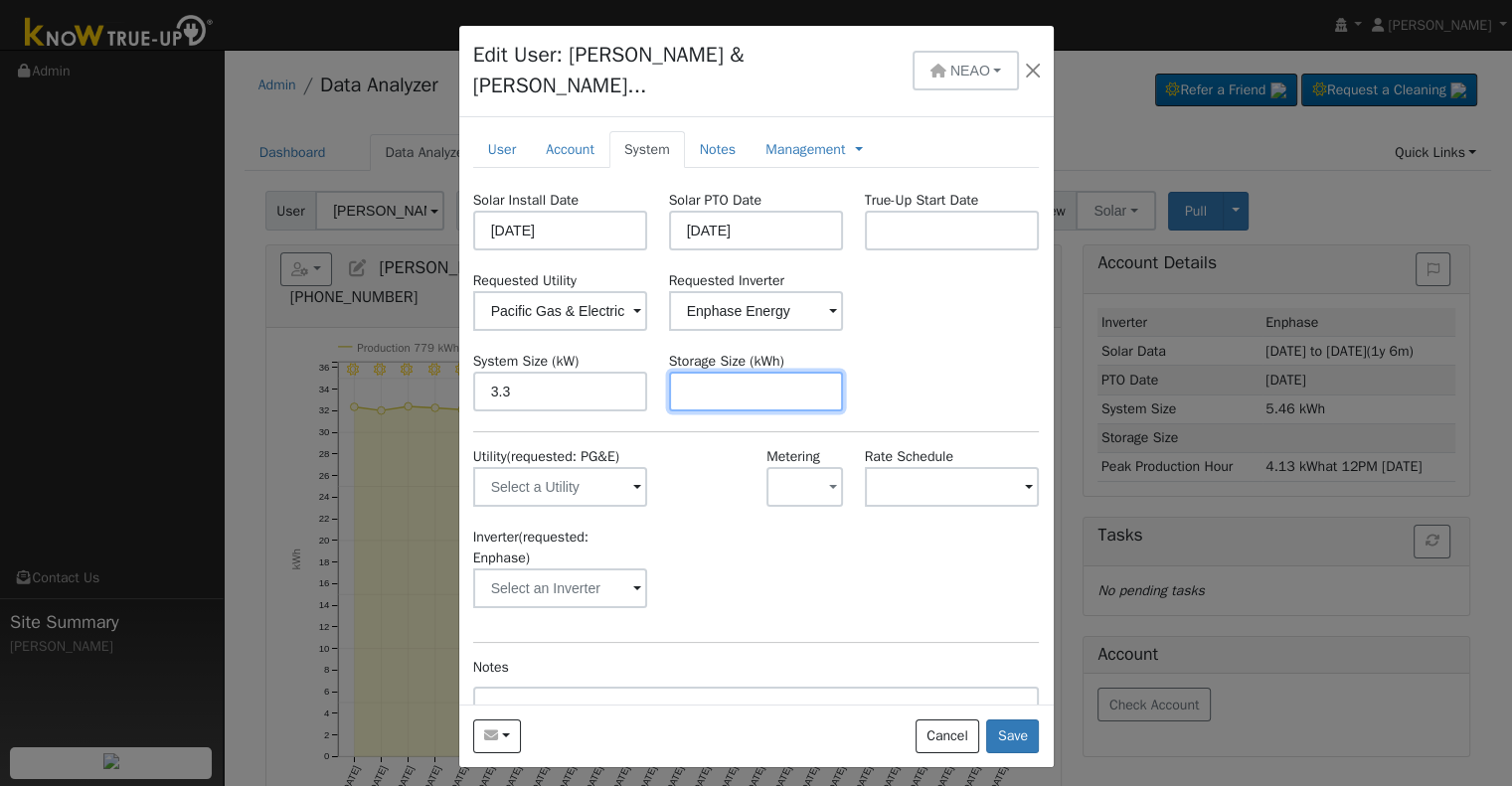 click at bounding box center [756, 392] 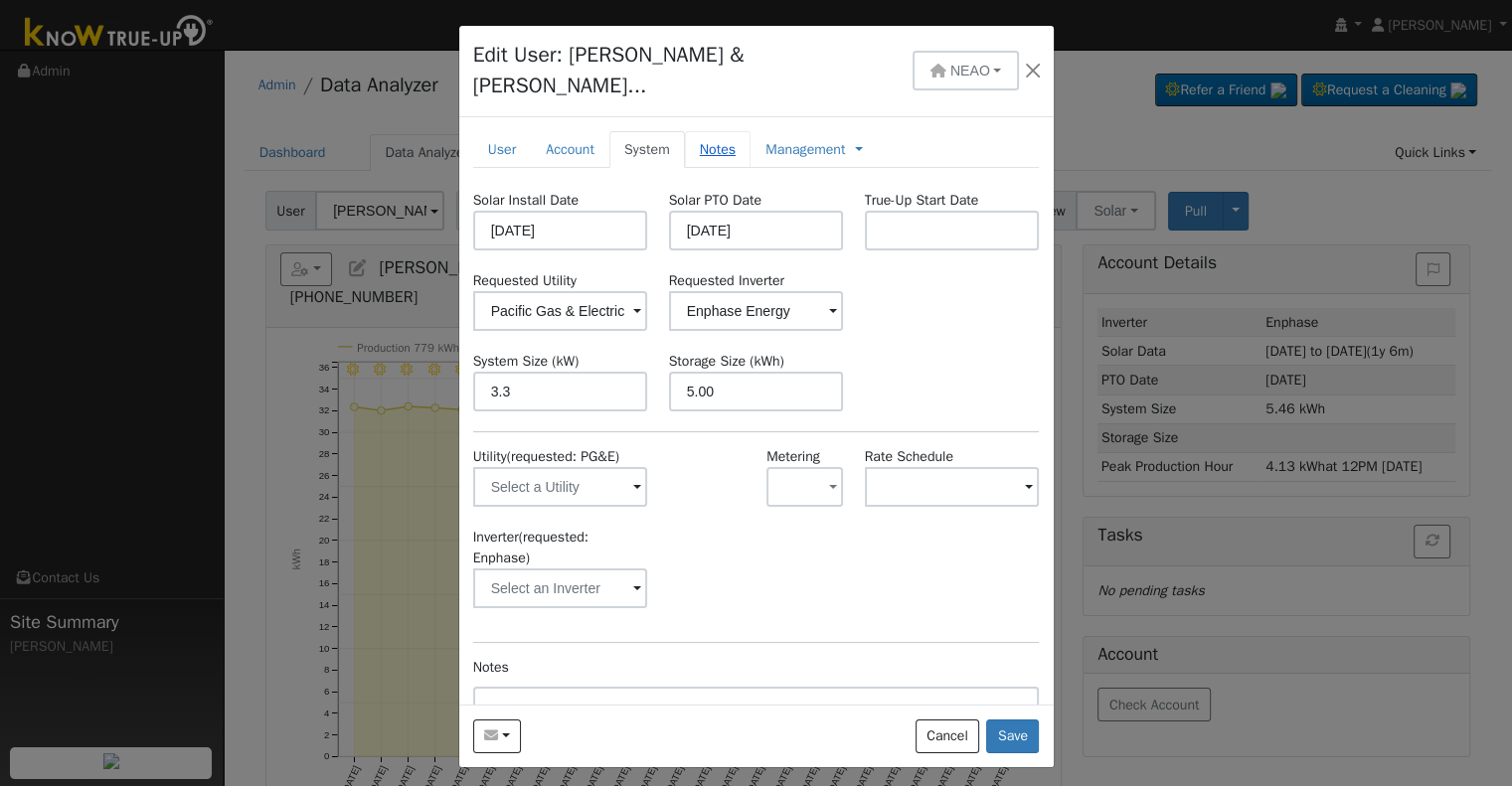 type on "5" 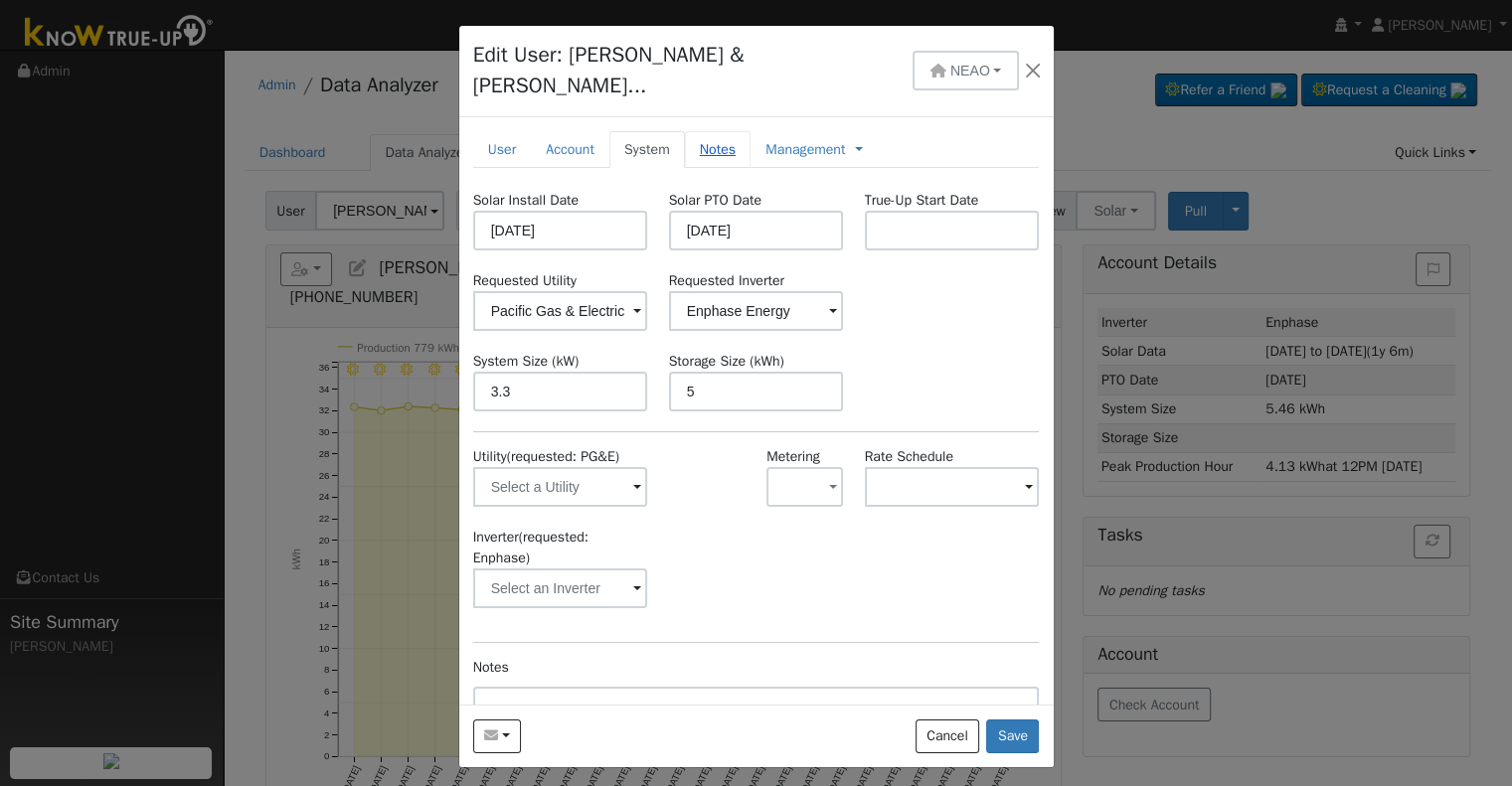 click on "Notes" at bounding box center [718, 149] 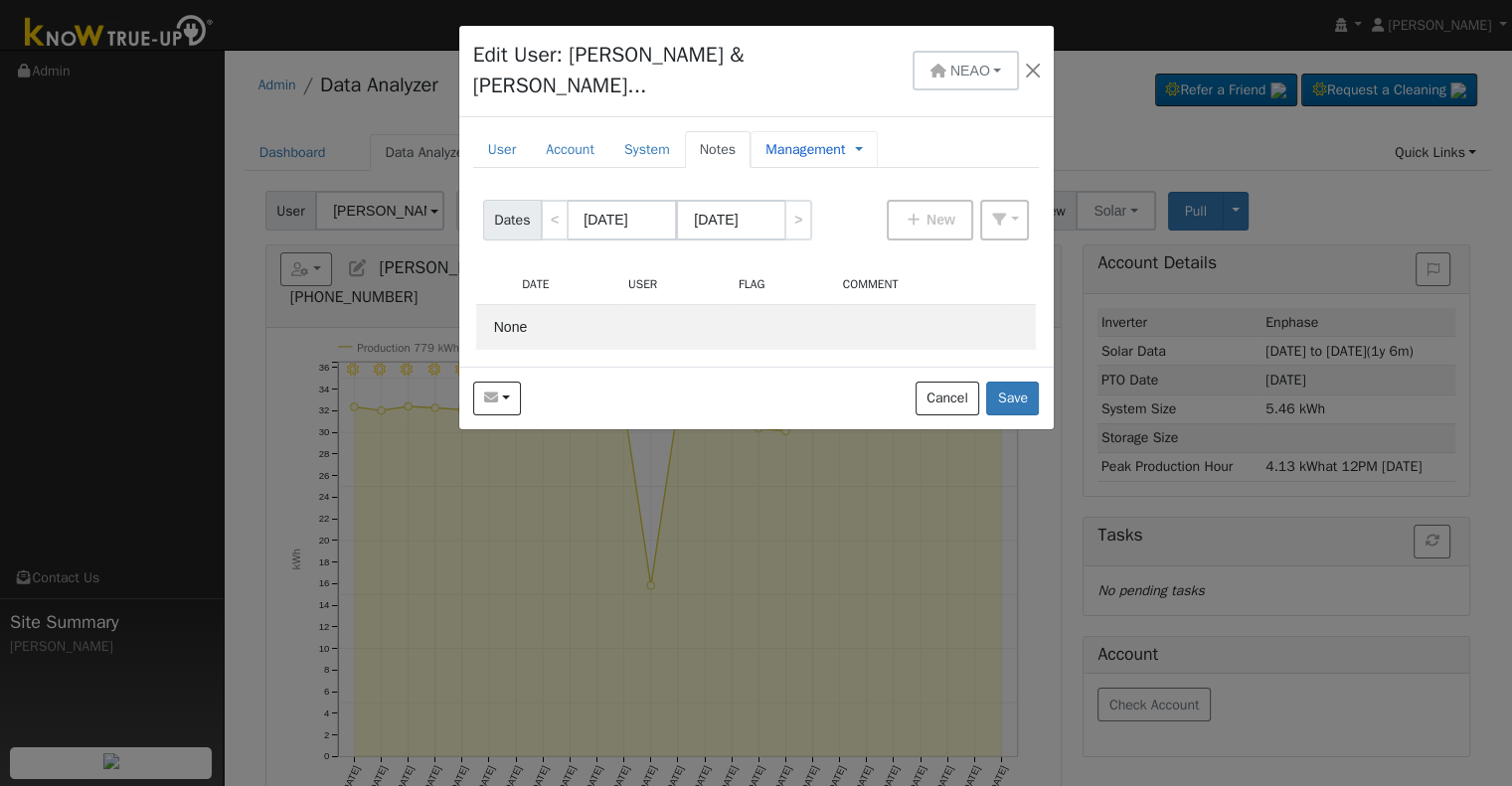 click on "Management" at bounding box center (805, 149) 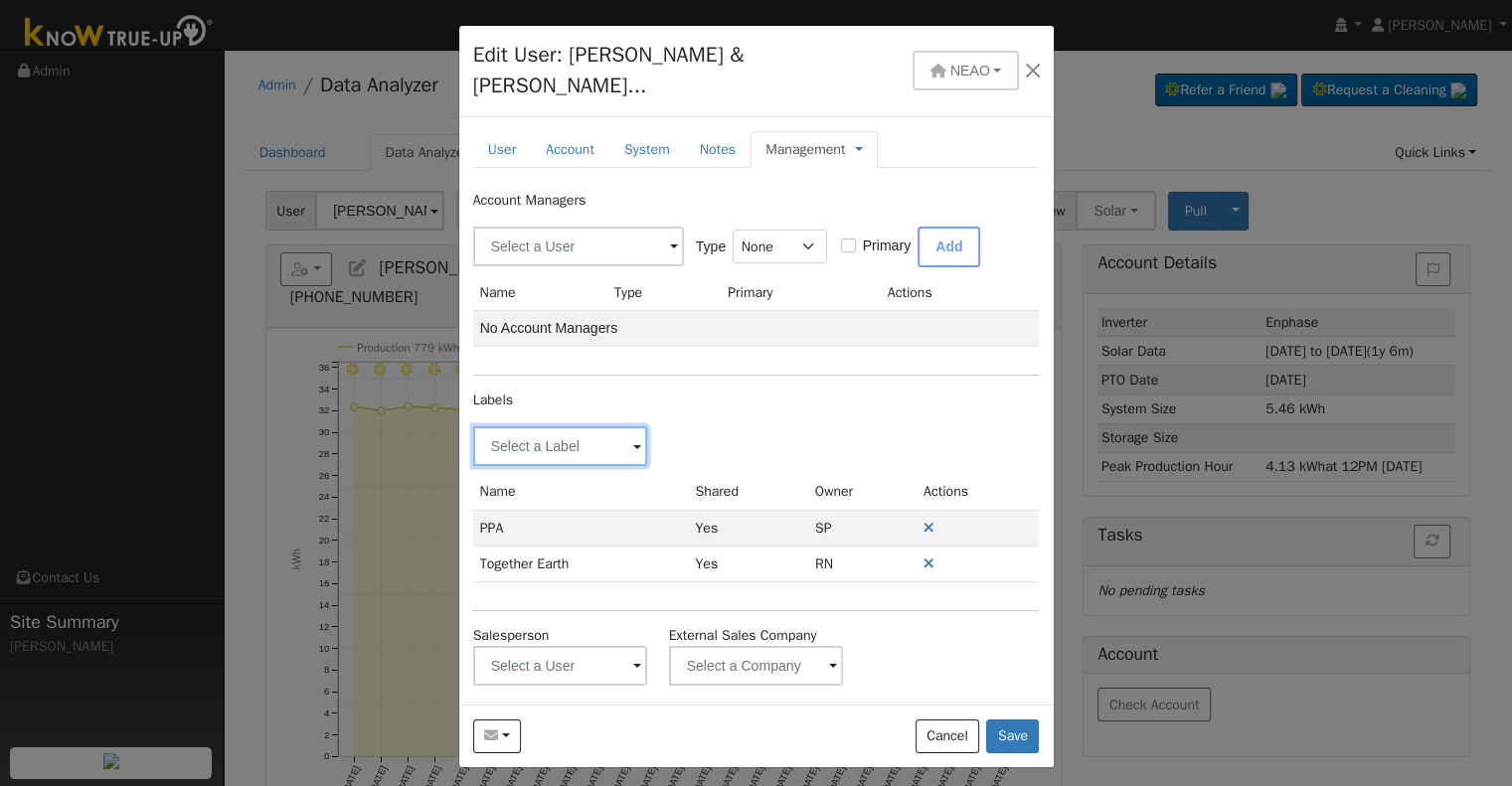 click at bounding box center (561, 446) 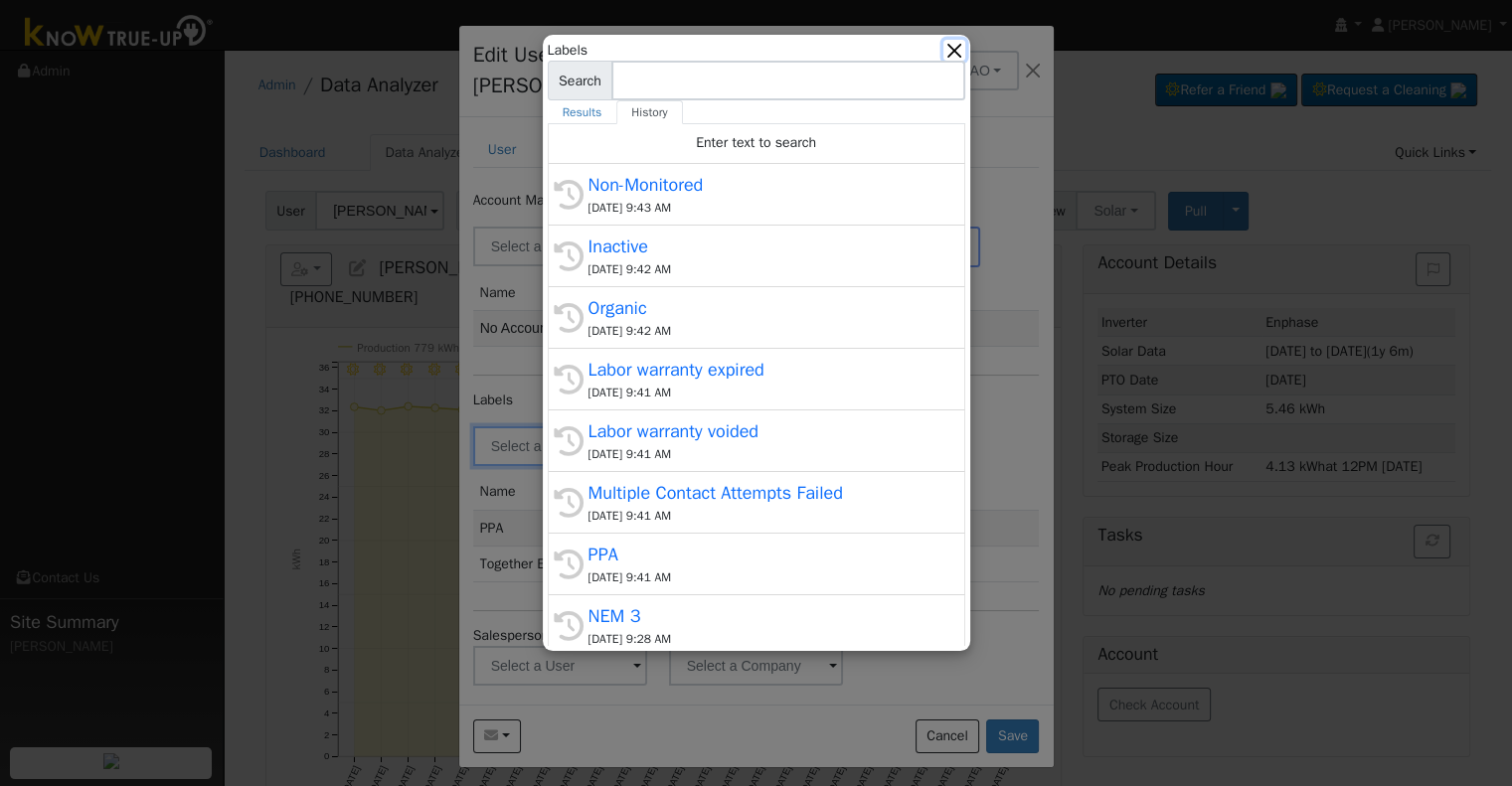 click at bounding box center [953, 50] 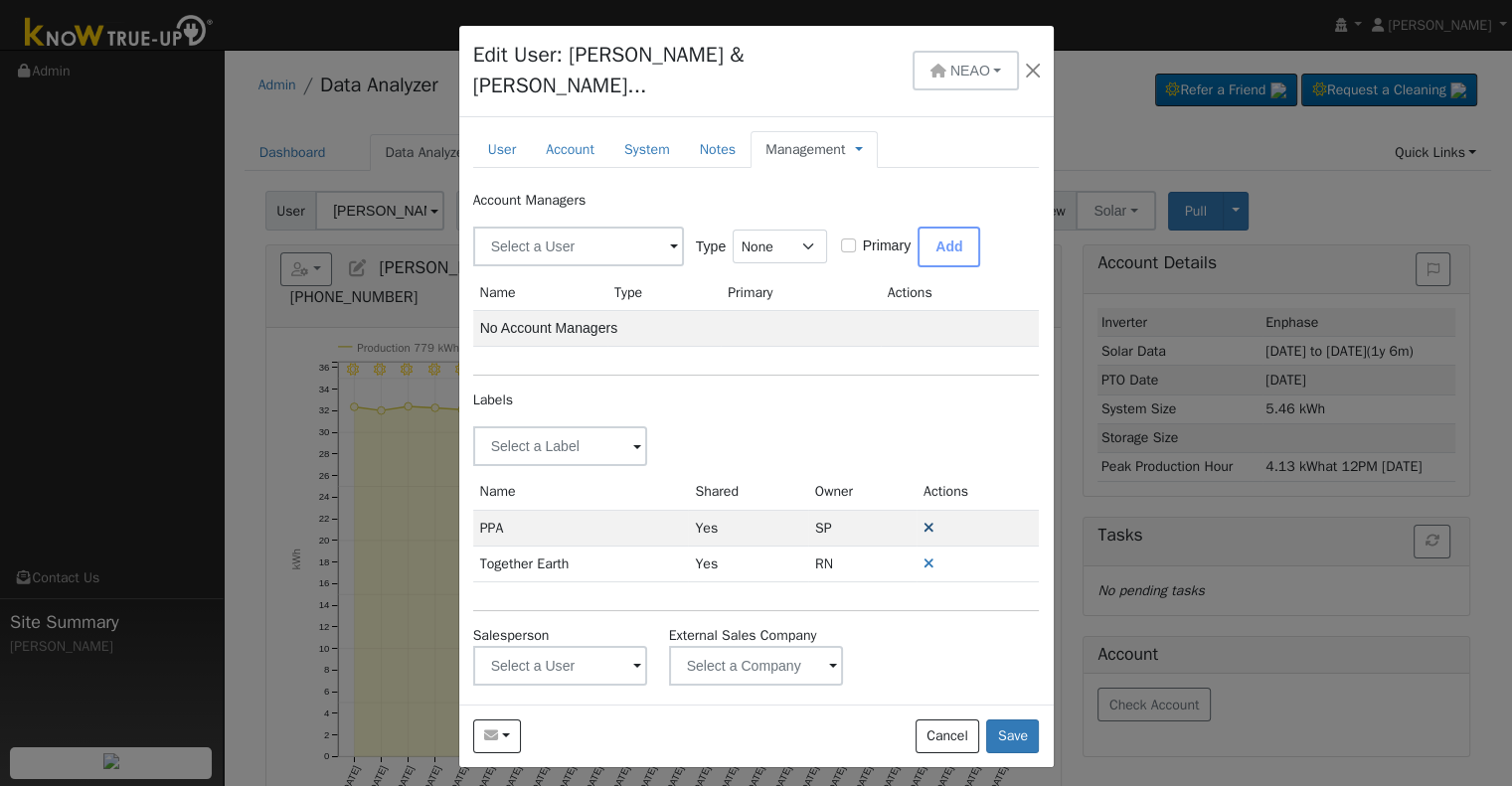 click at bounding box center (928, 528) 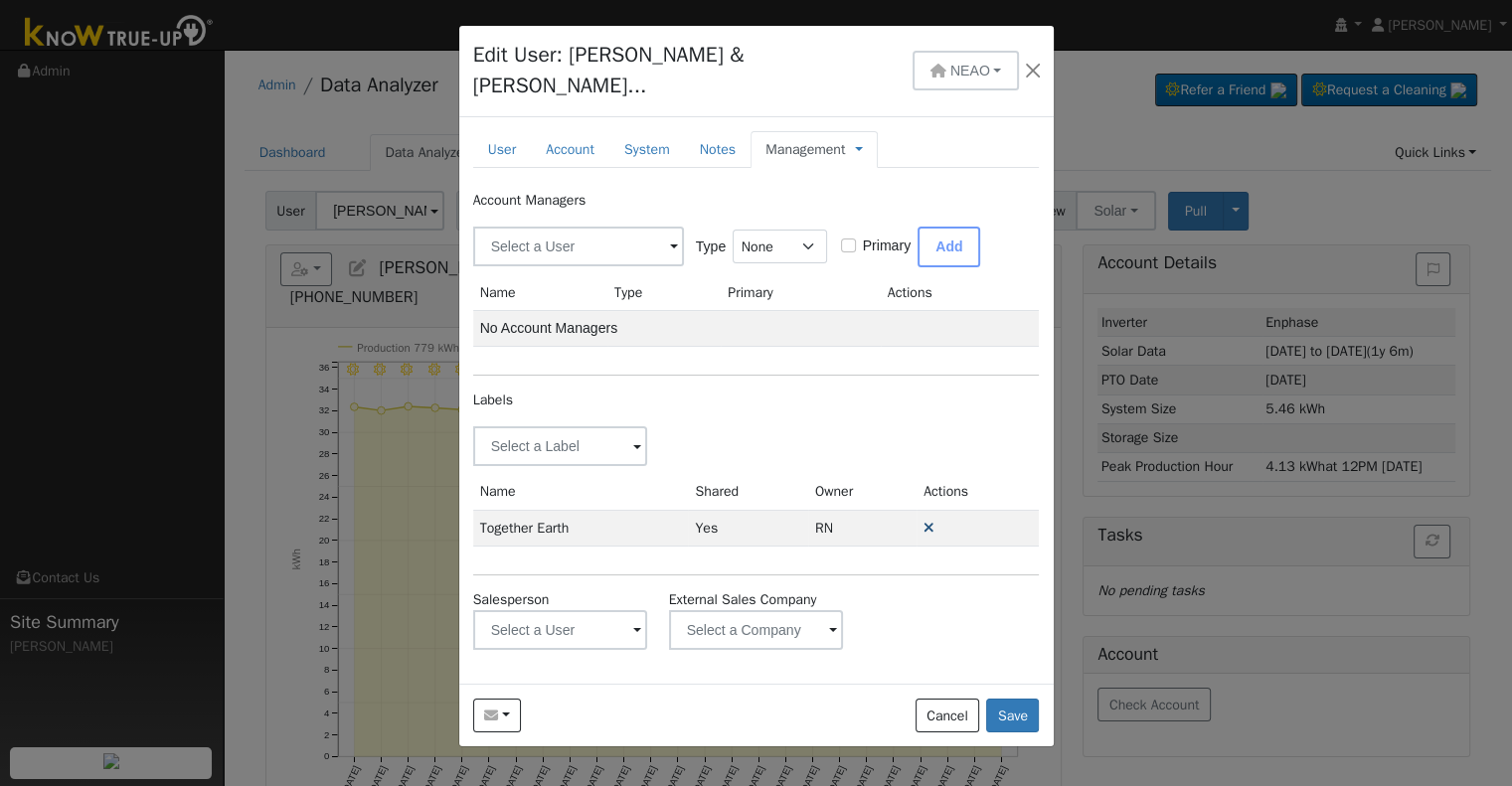 click at bounding box center (928, 528) 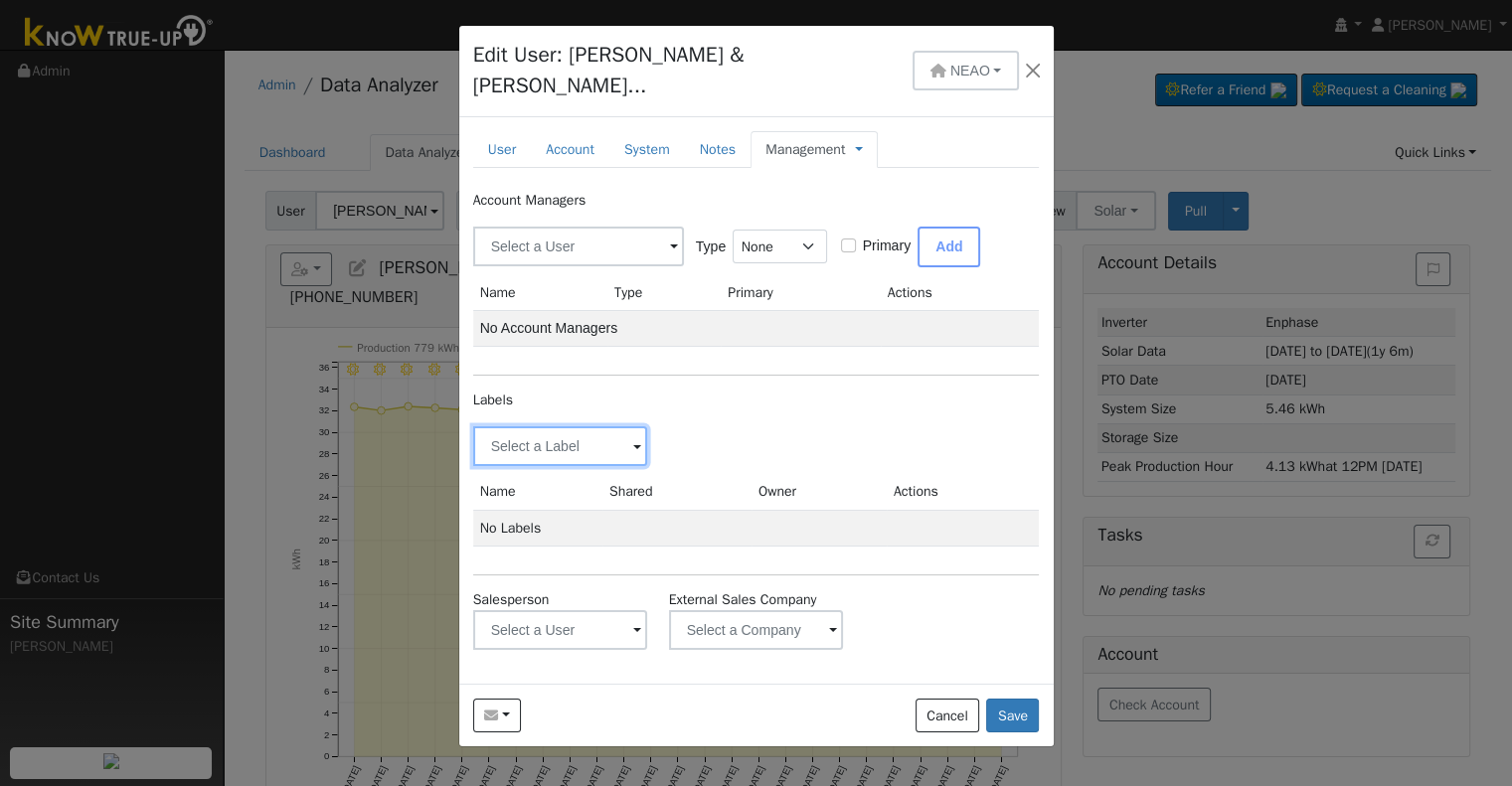click at bounding box center (561, 446) 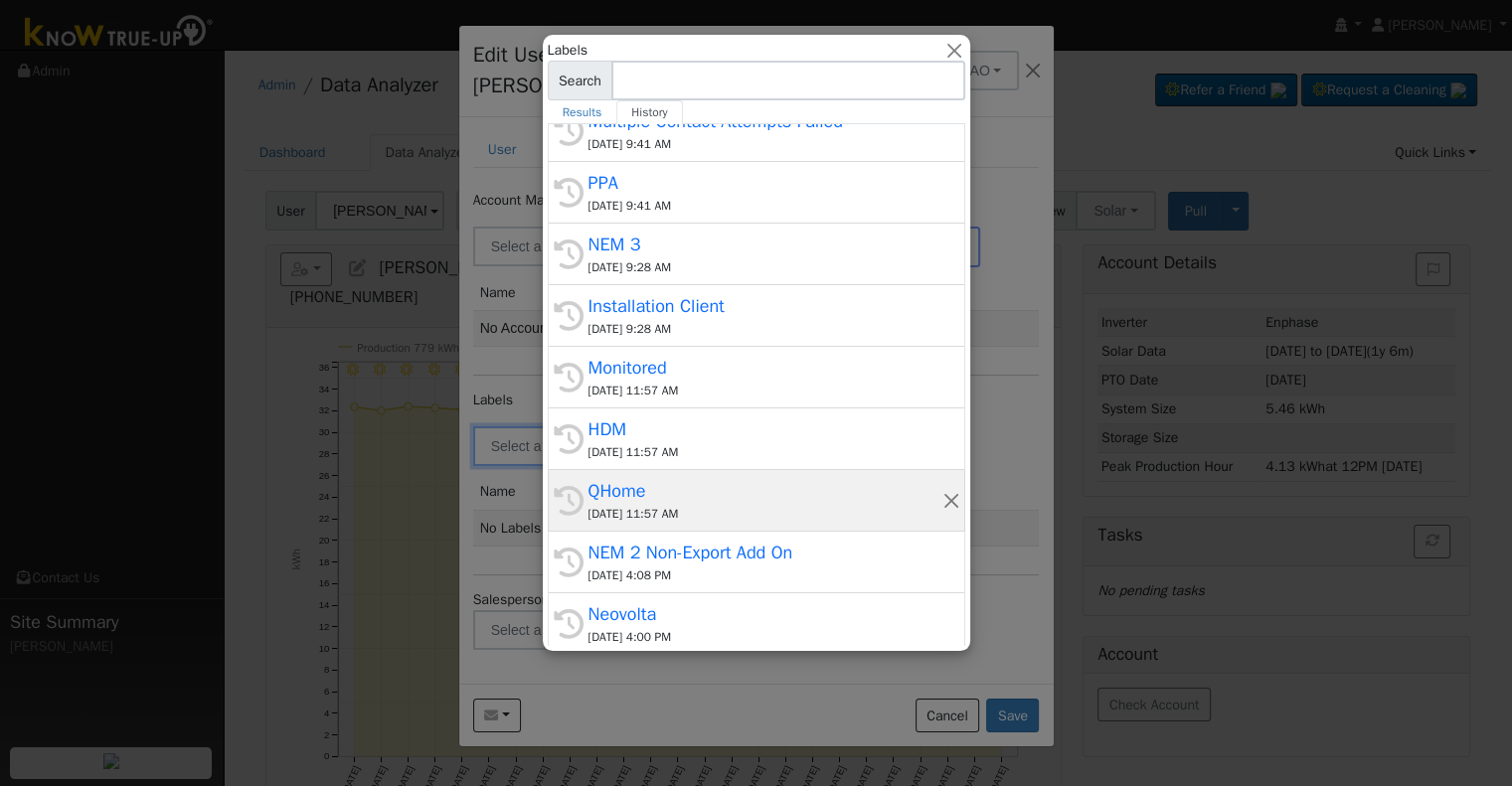 scroll, scrollTop: 438, scrollLeft: 0, axis: vertical 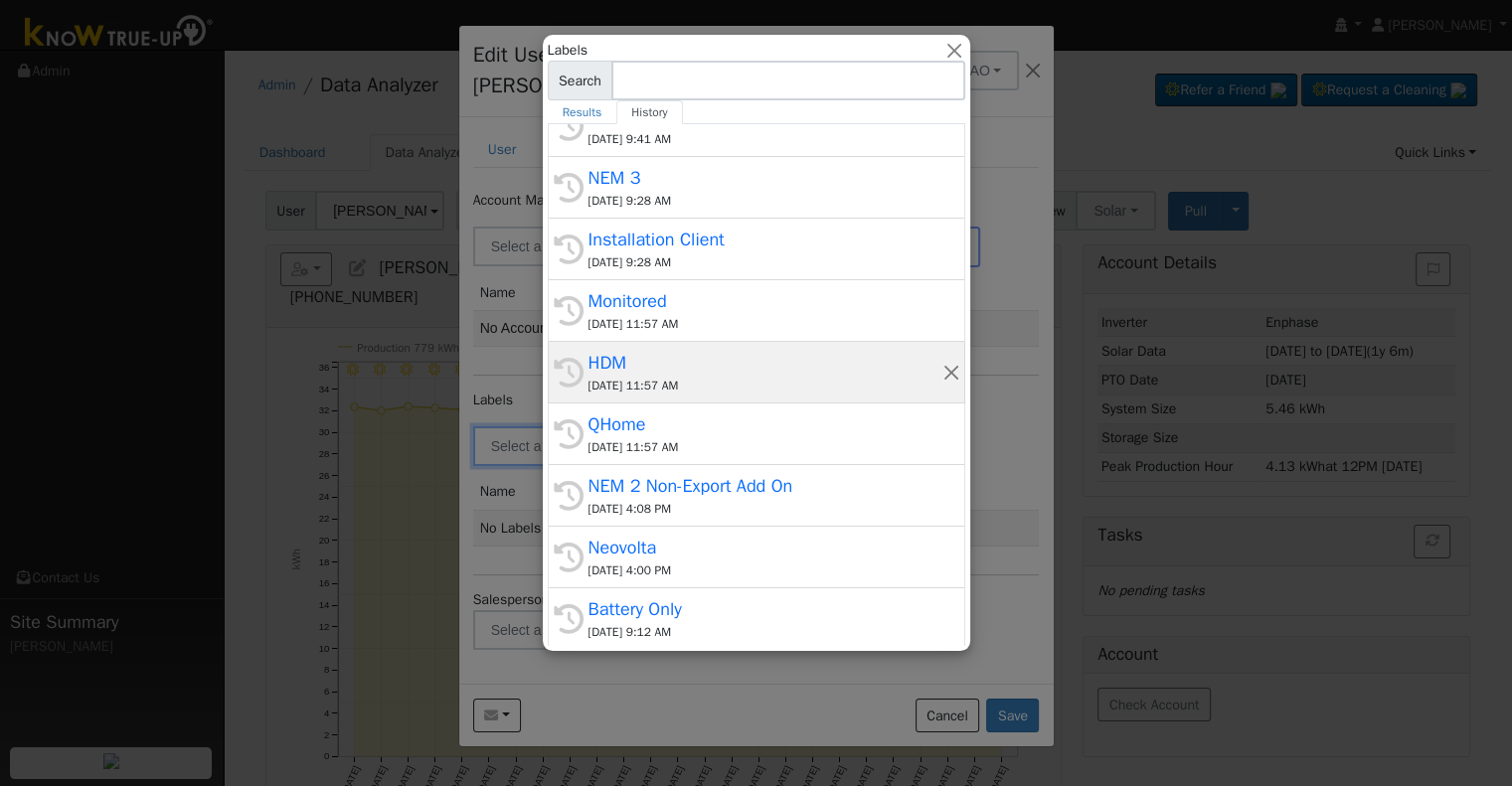 click on "[DATE] 11:57 AM" at bounding box center (765, 386) 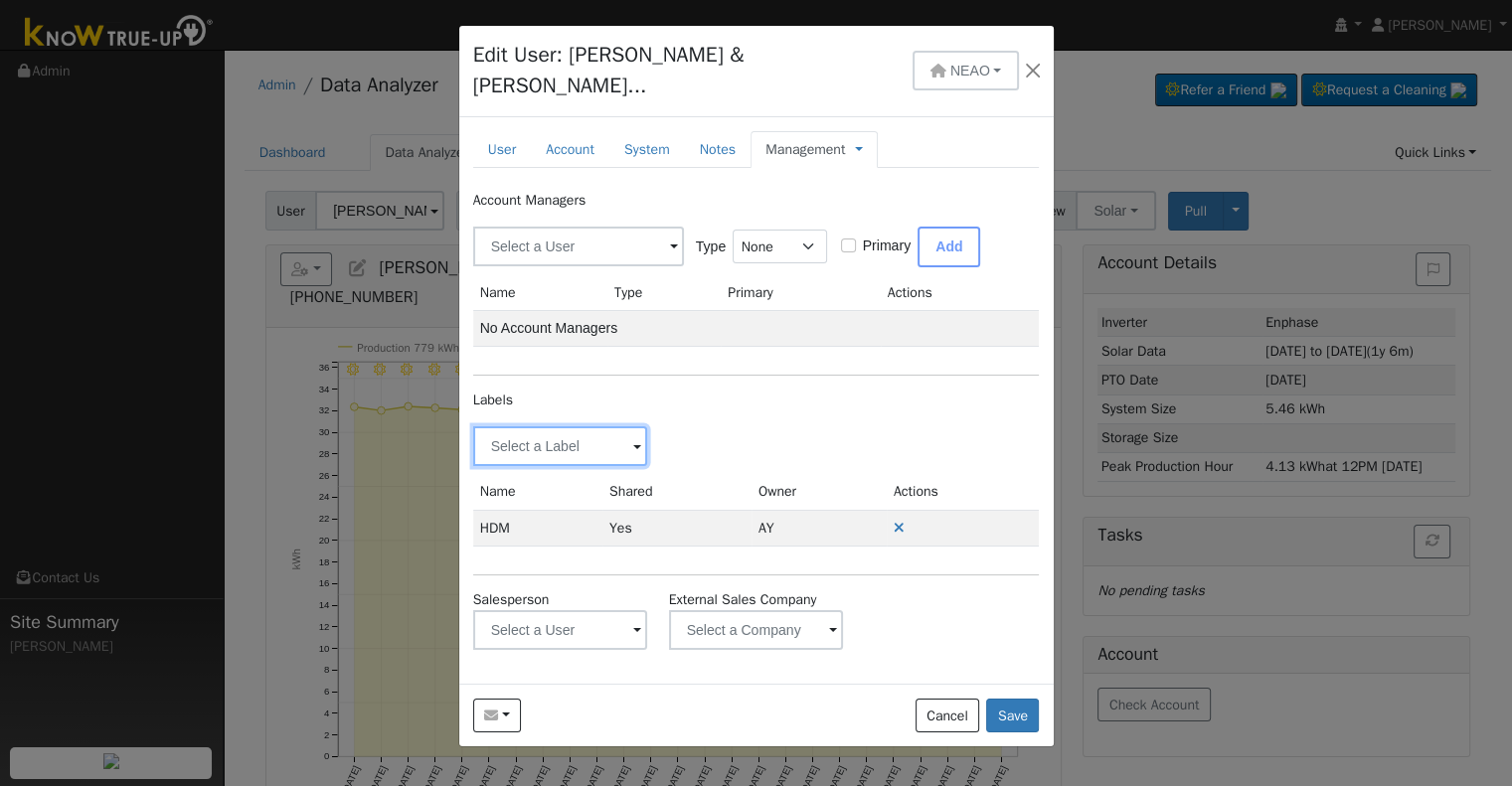 click at bounding box center (561, 446) 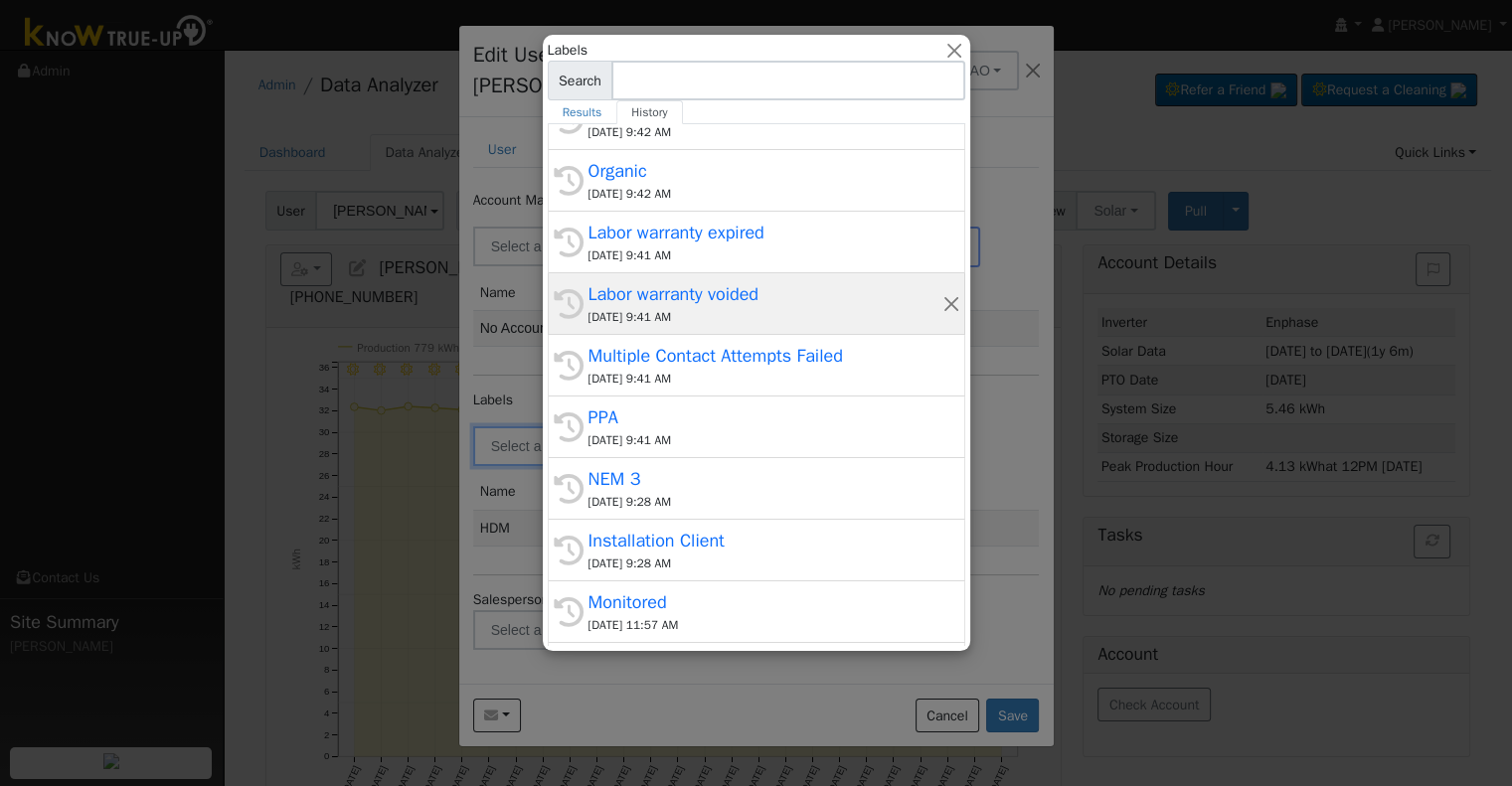scroll, scrollTop: 298, scrollLeft: 0, axis: vertical 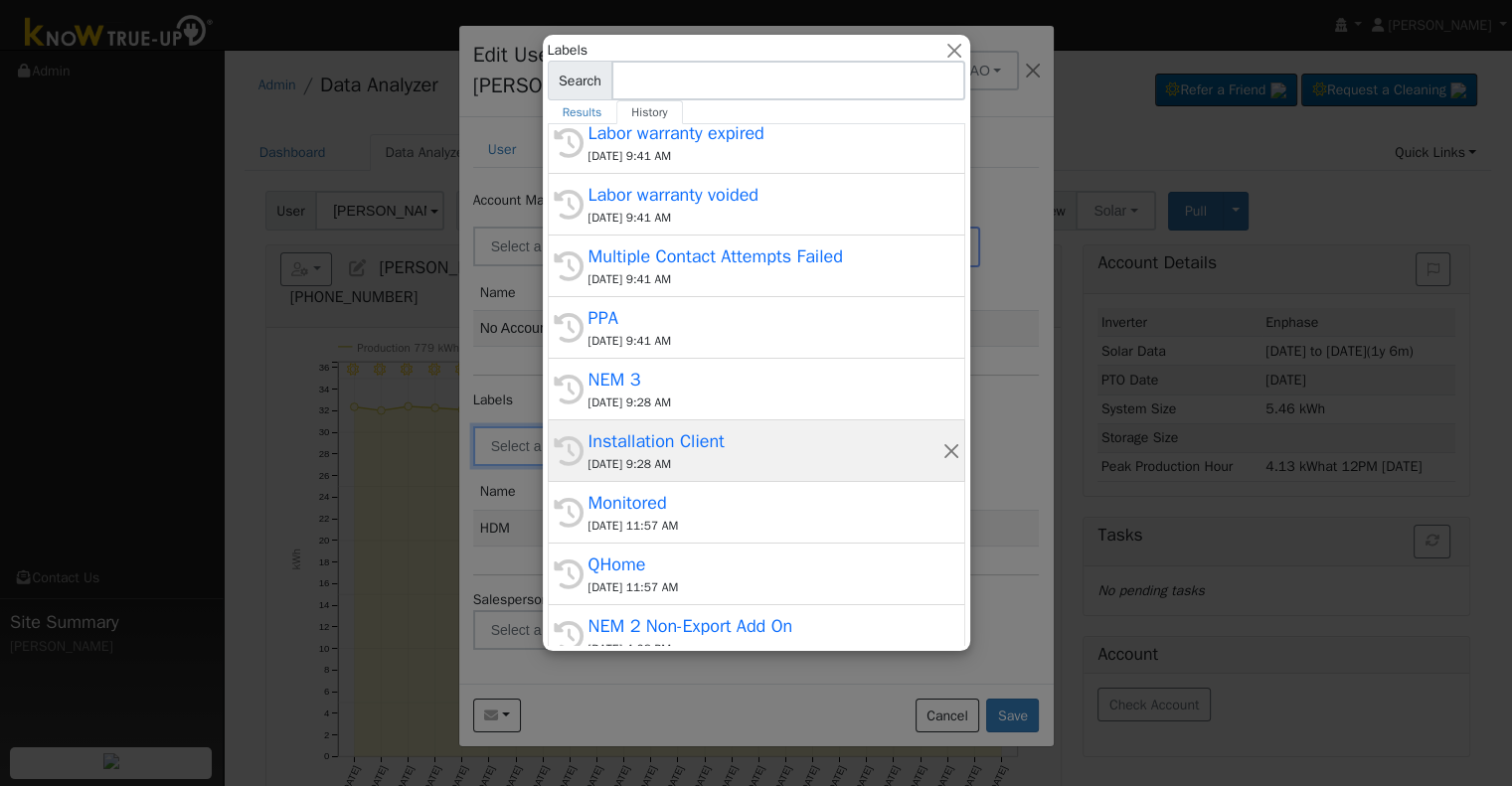 click on "Installation Client" at bounding box center [765, 441] 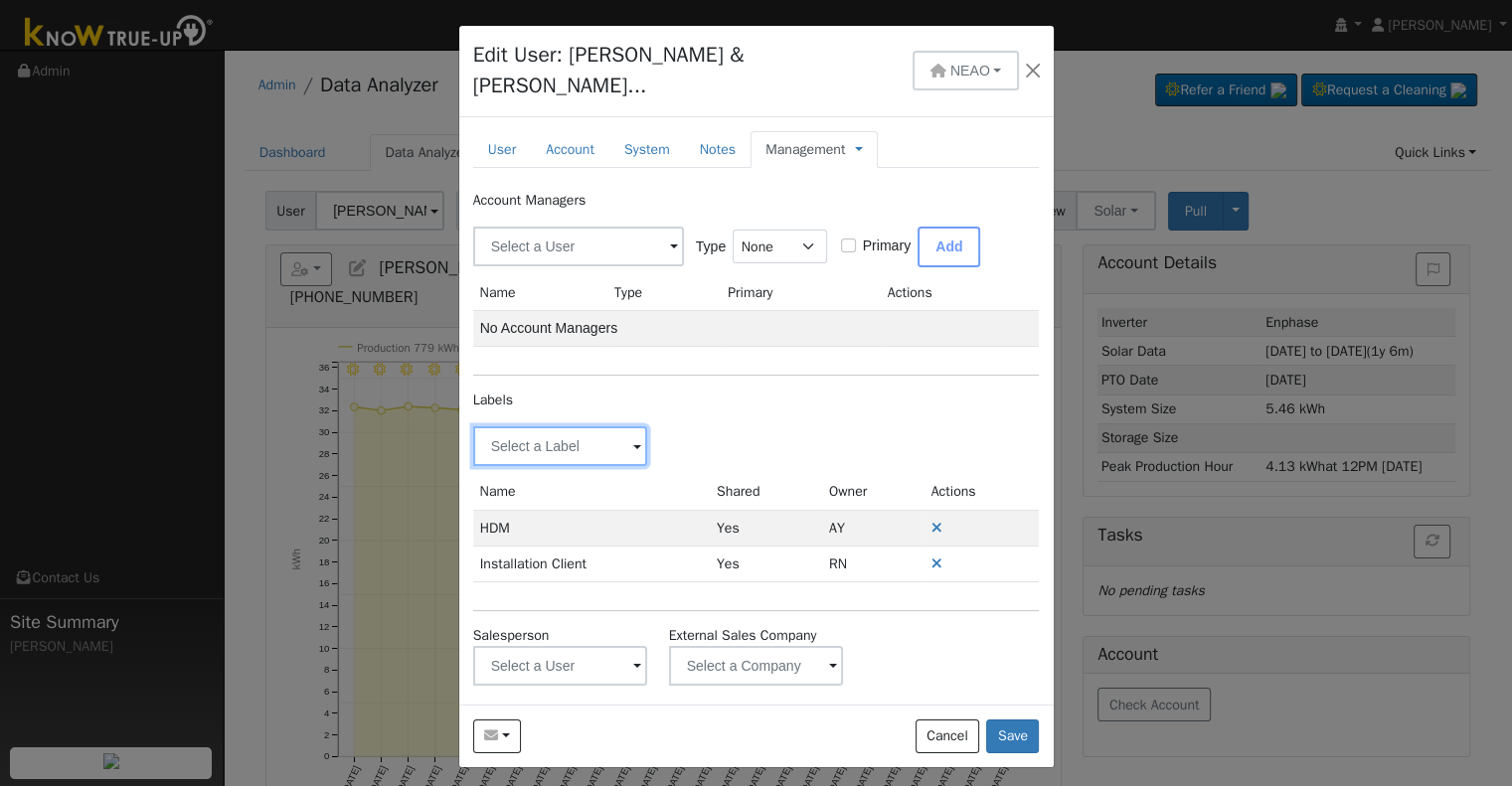 click at bounding box center (561, 446) 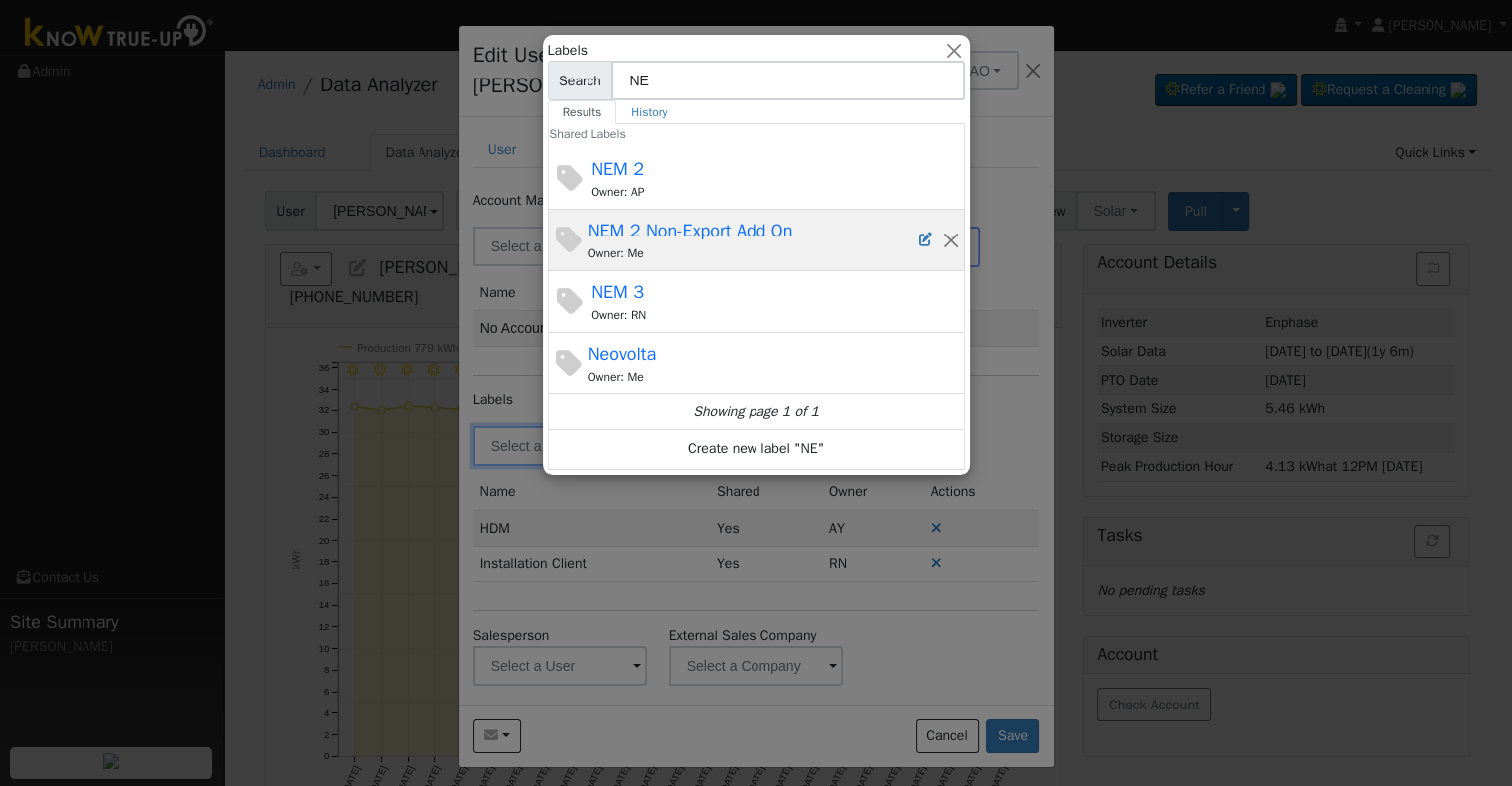 type on "NE" 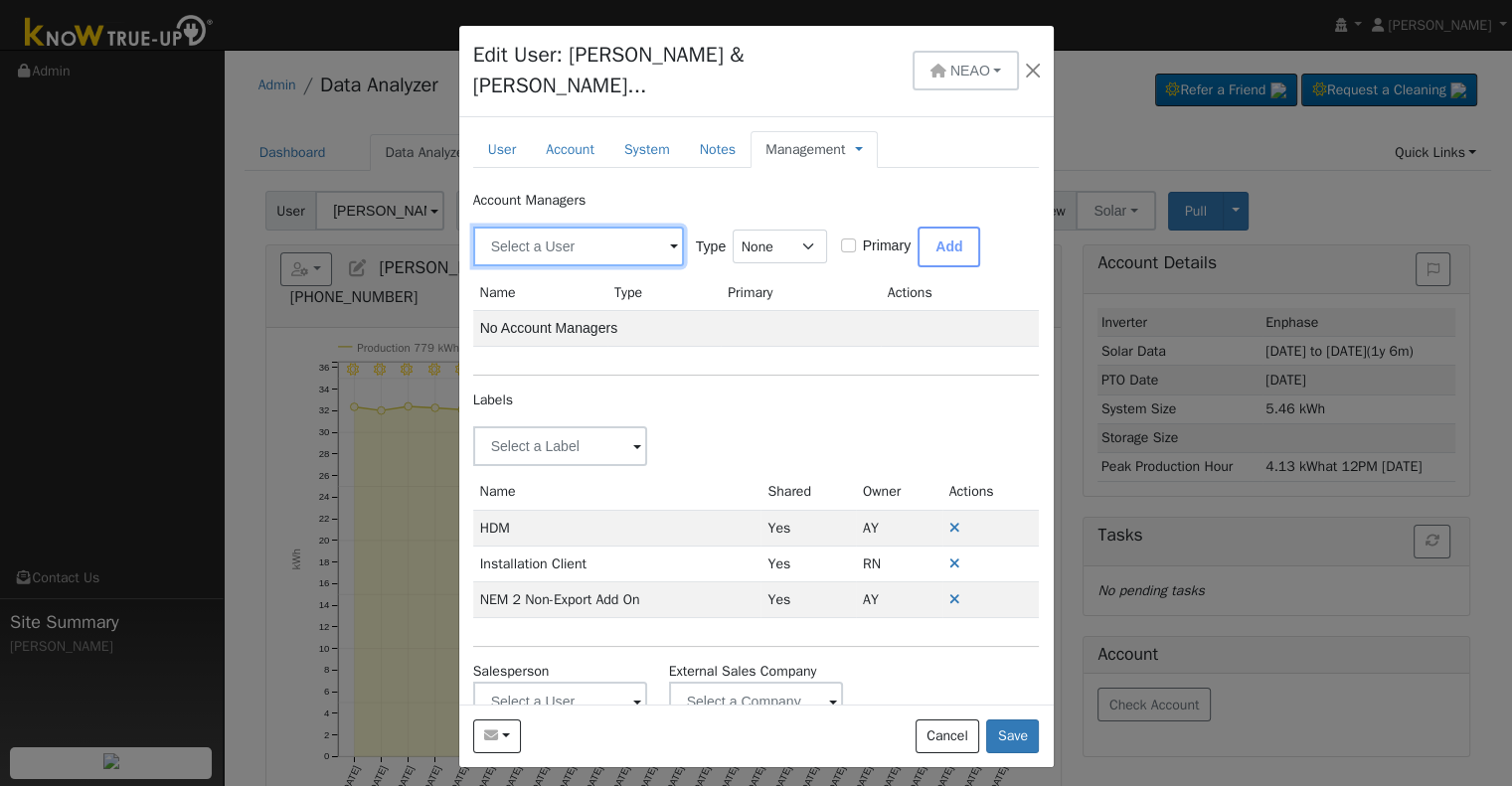 click at bounding box center (579, 246) 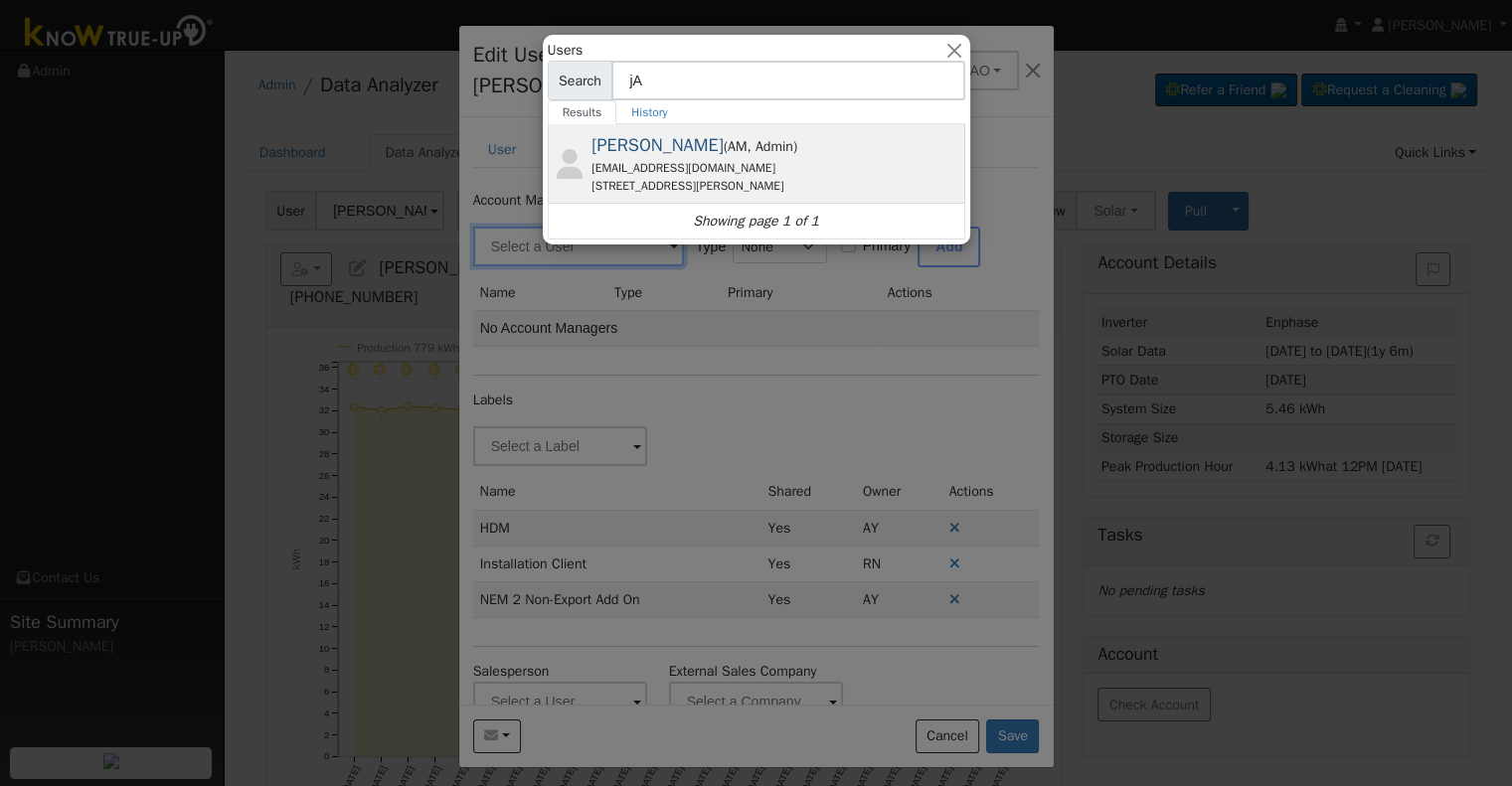 type on "j" 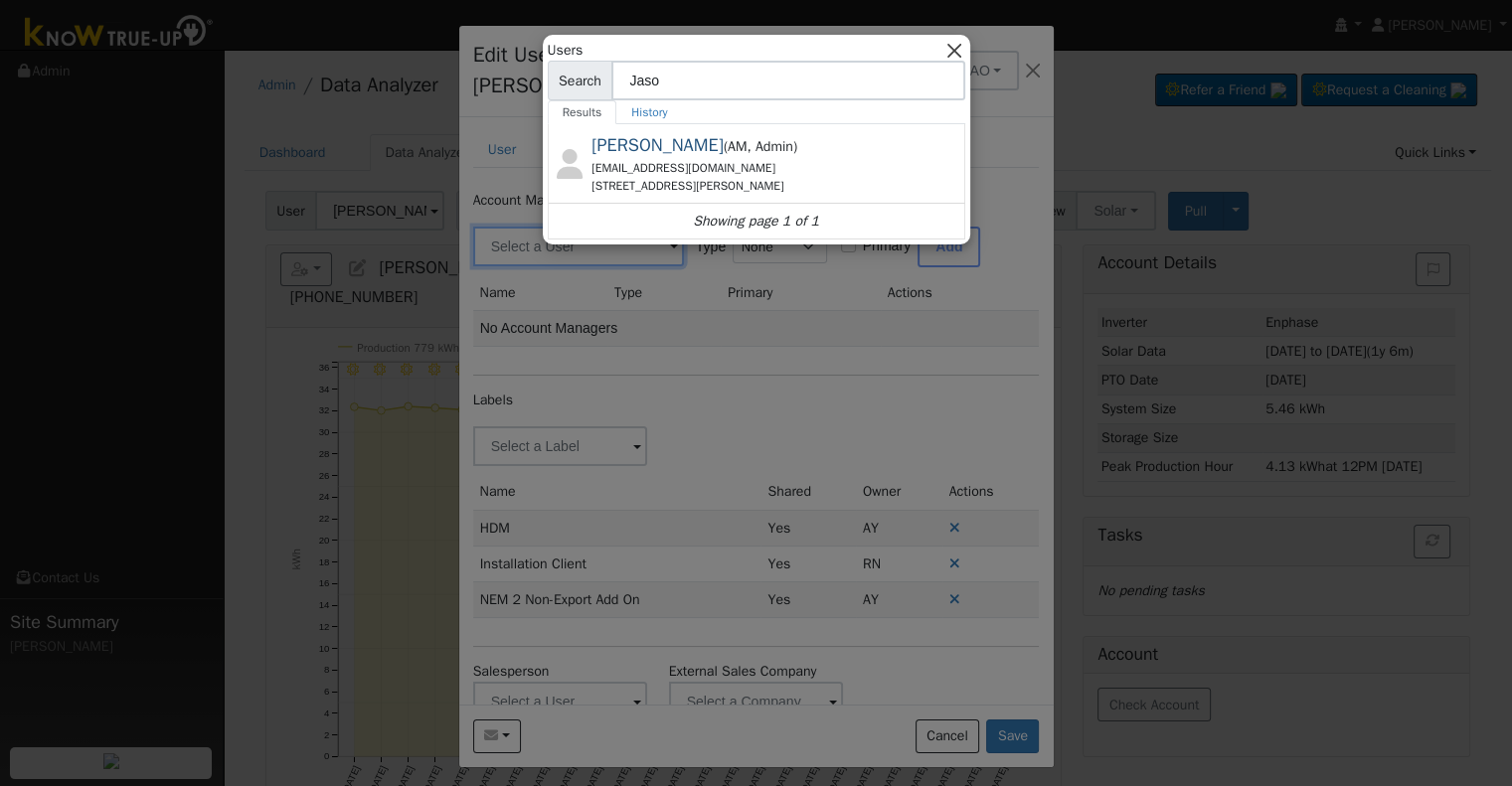 type on "Jaso" 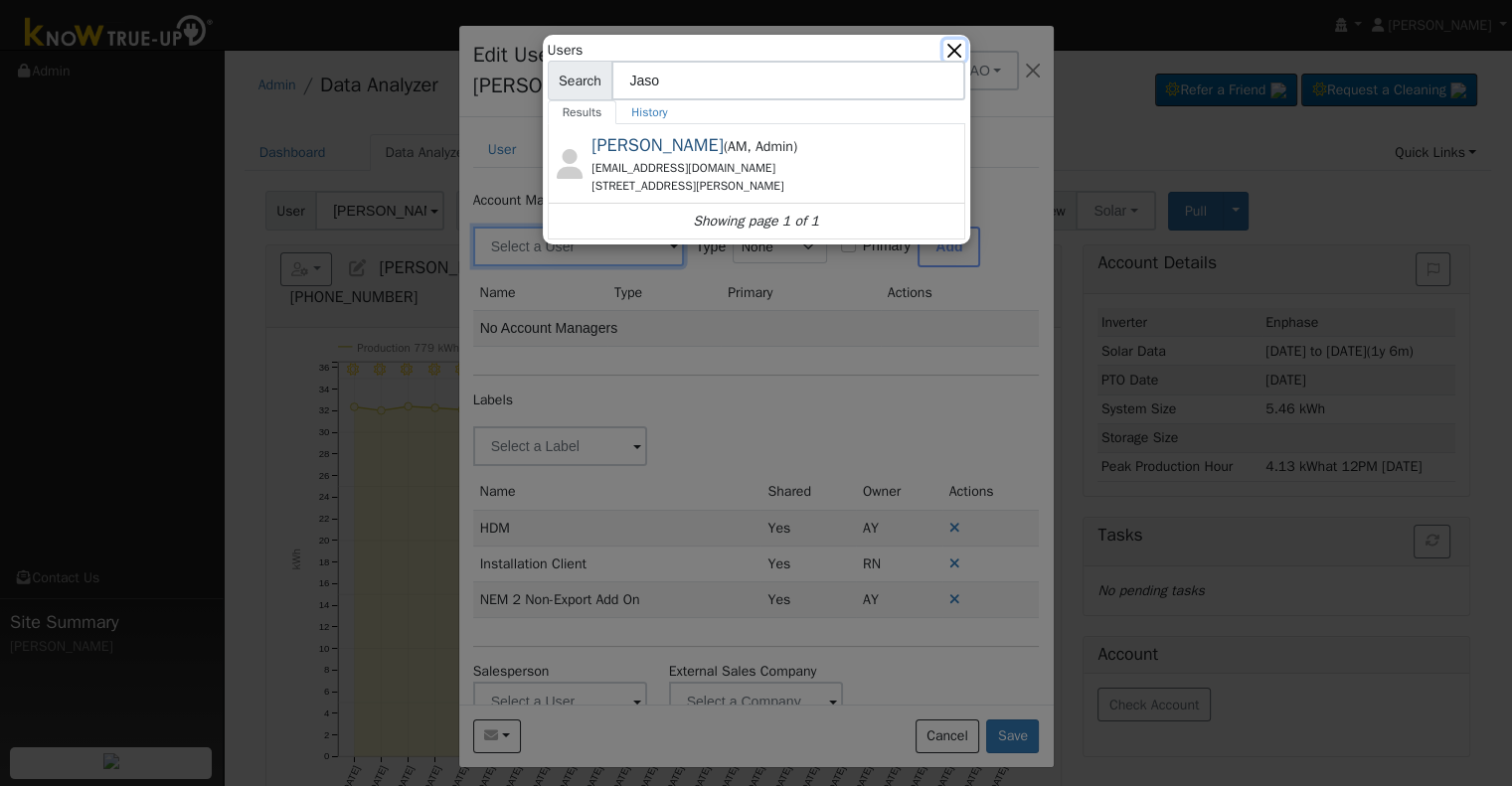 click at bounding box center (953, 50) 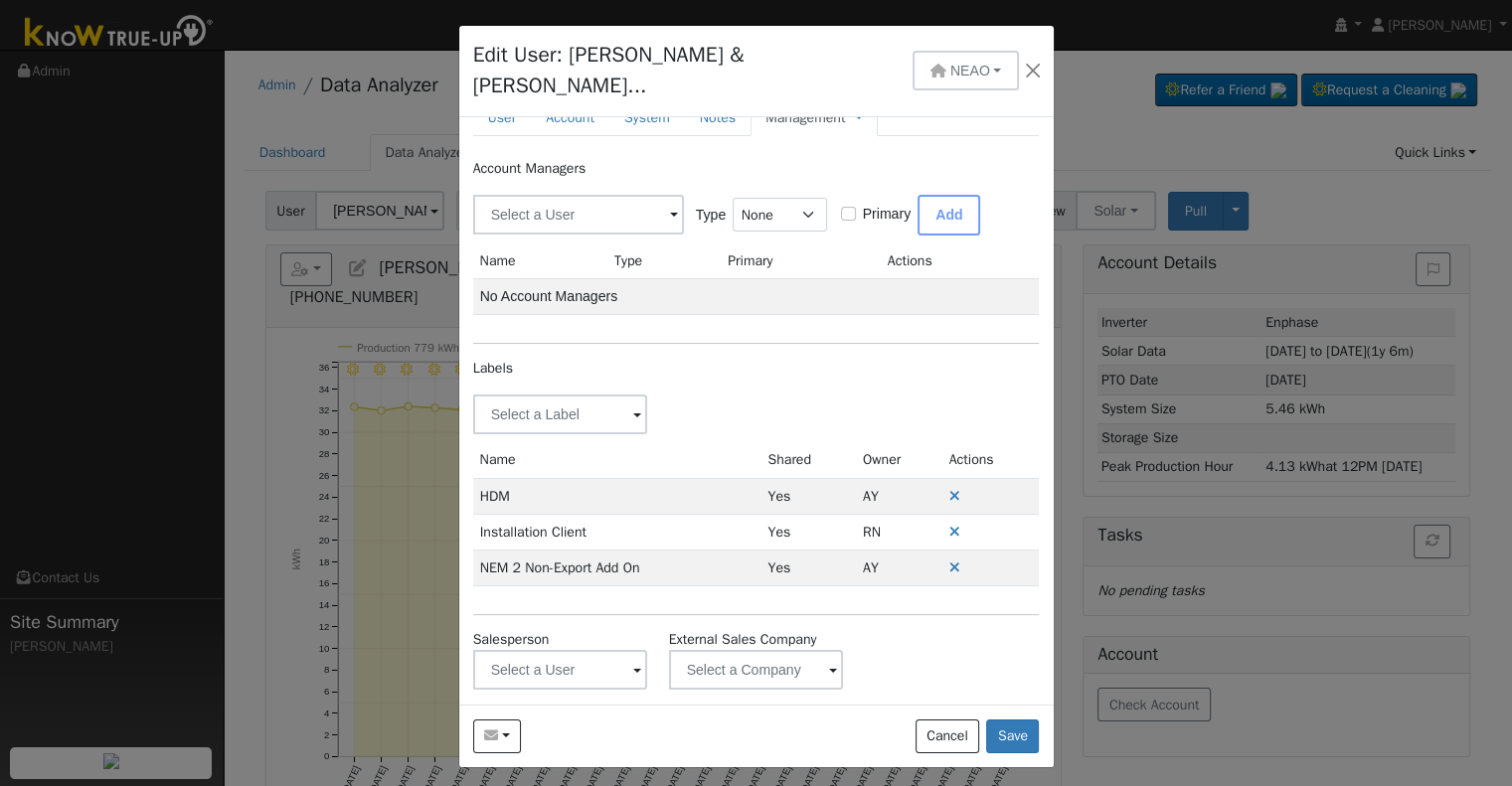 scroll, scrollTop: 48, scrollLeft: 0, axis: vertical 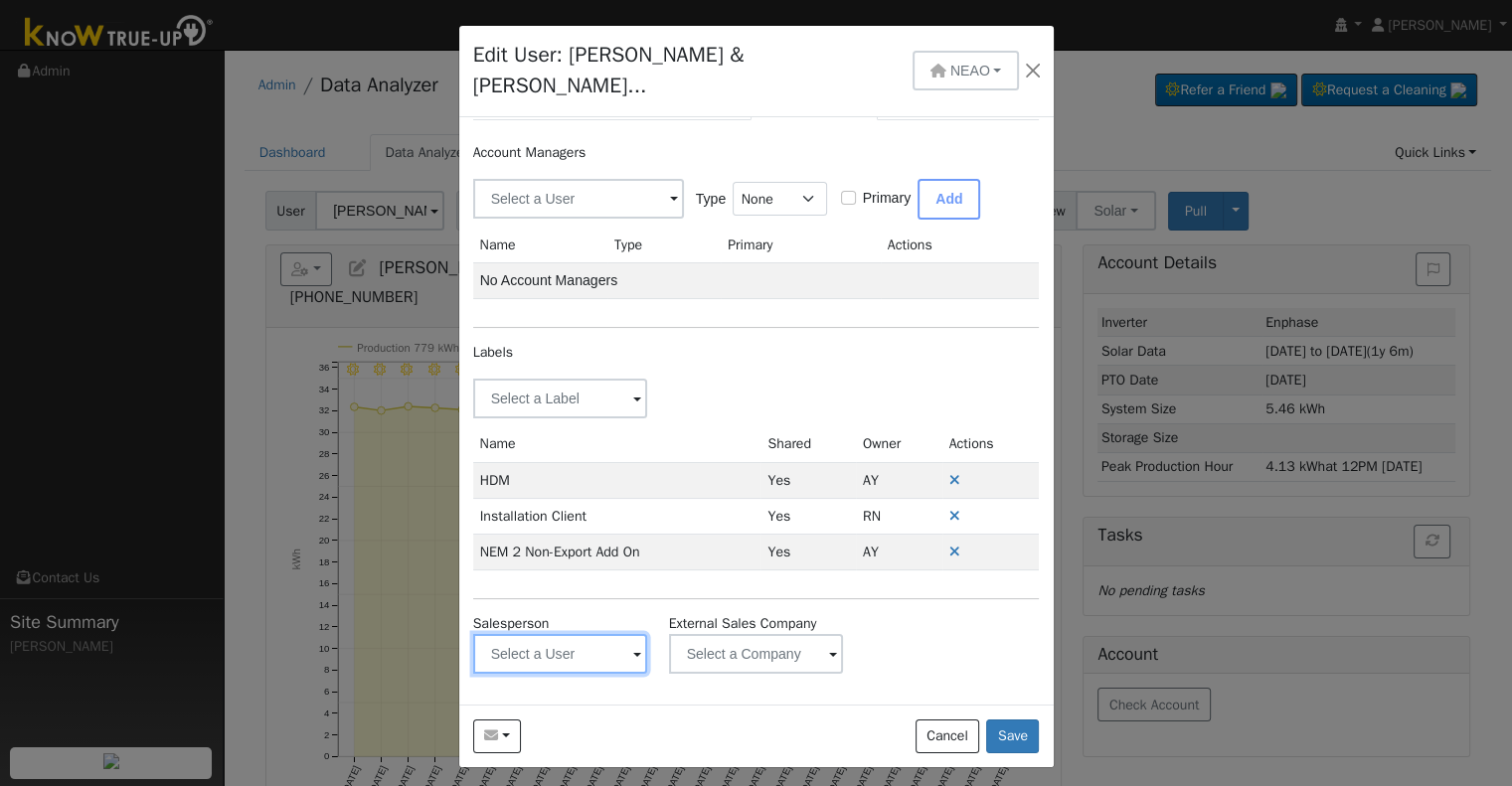 click at bounding box center (561, 398) 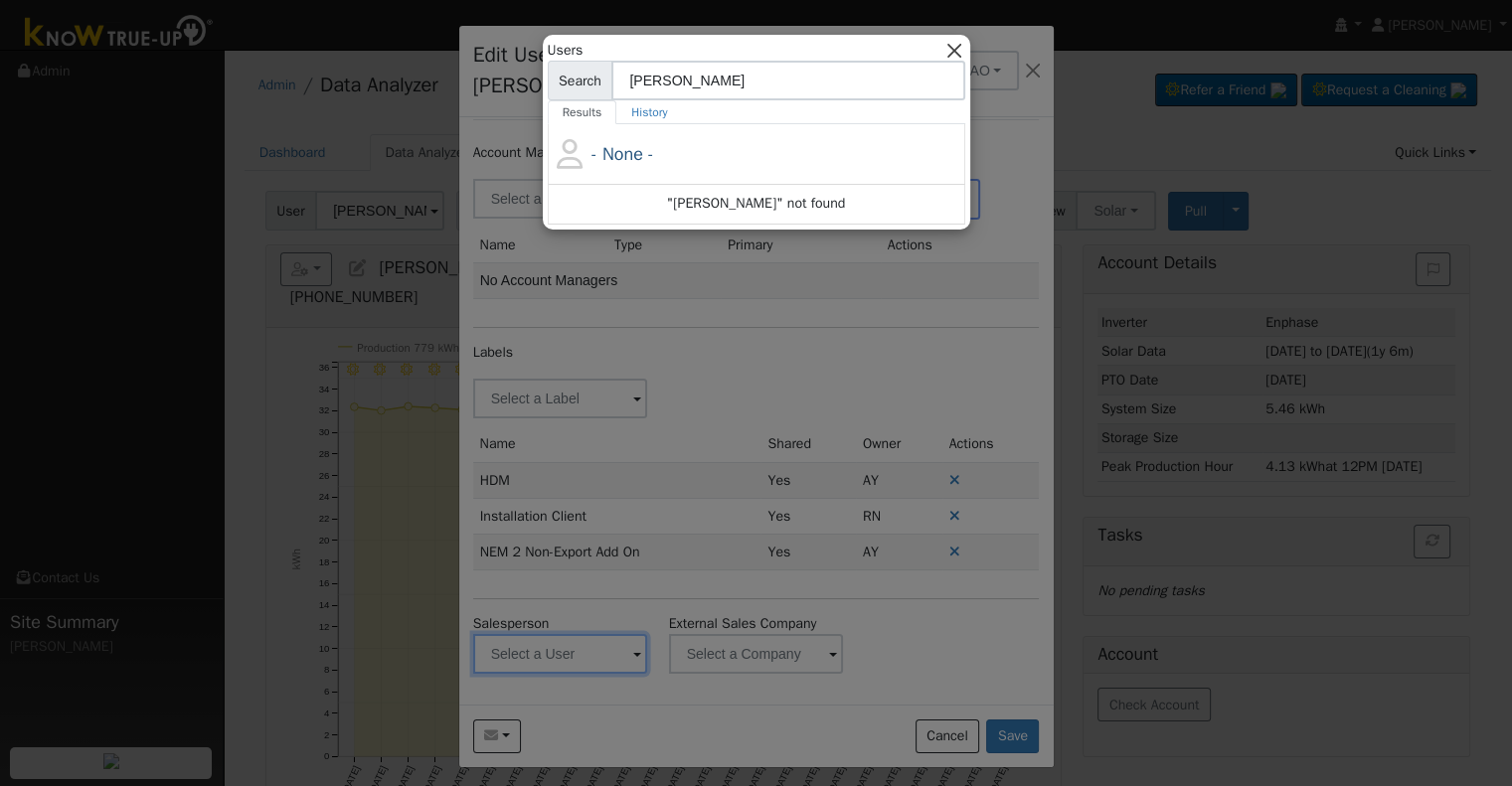 type on "[PERSON_NAME]" 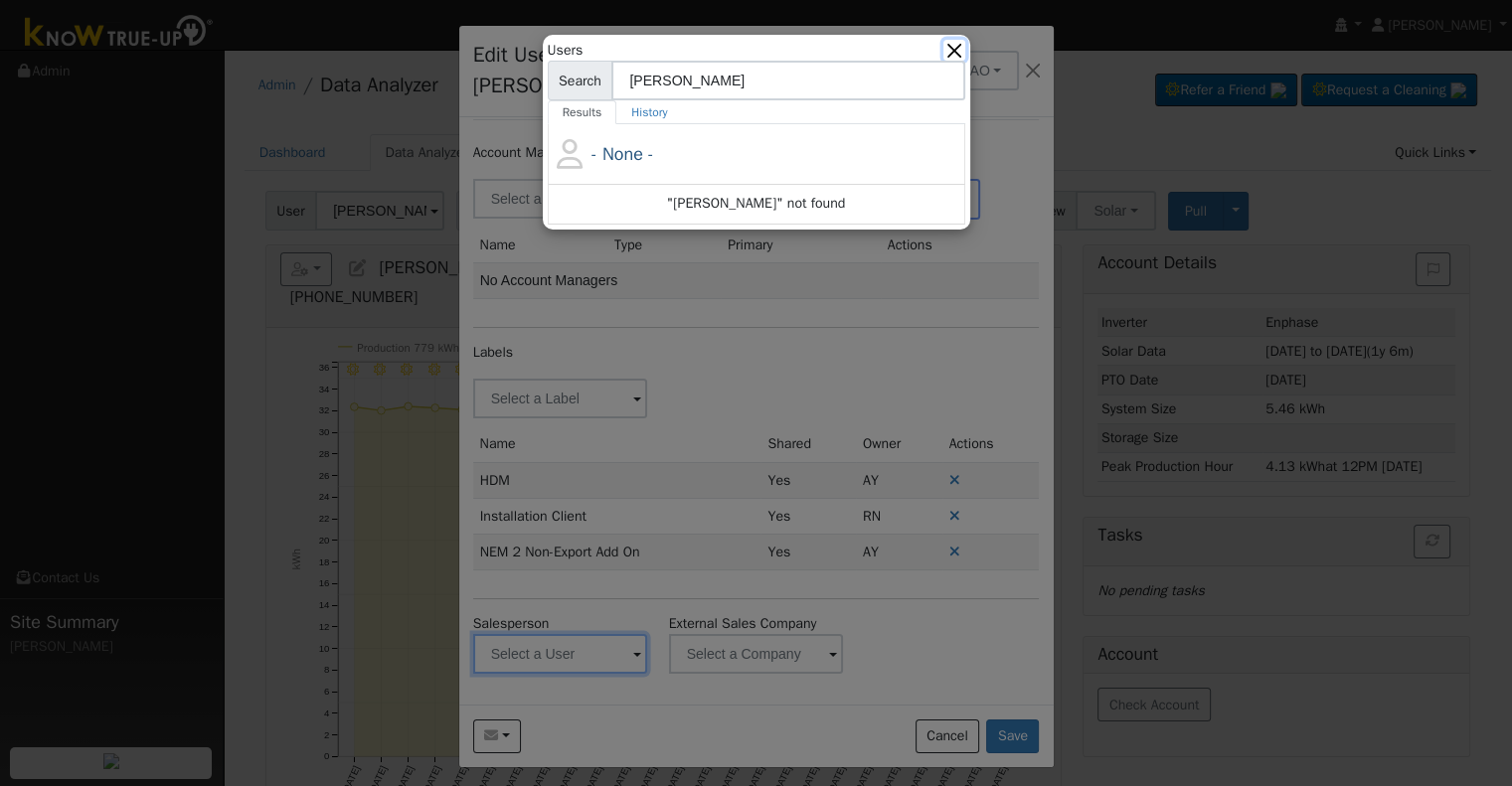 click at bounding box center [953, 50] 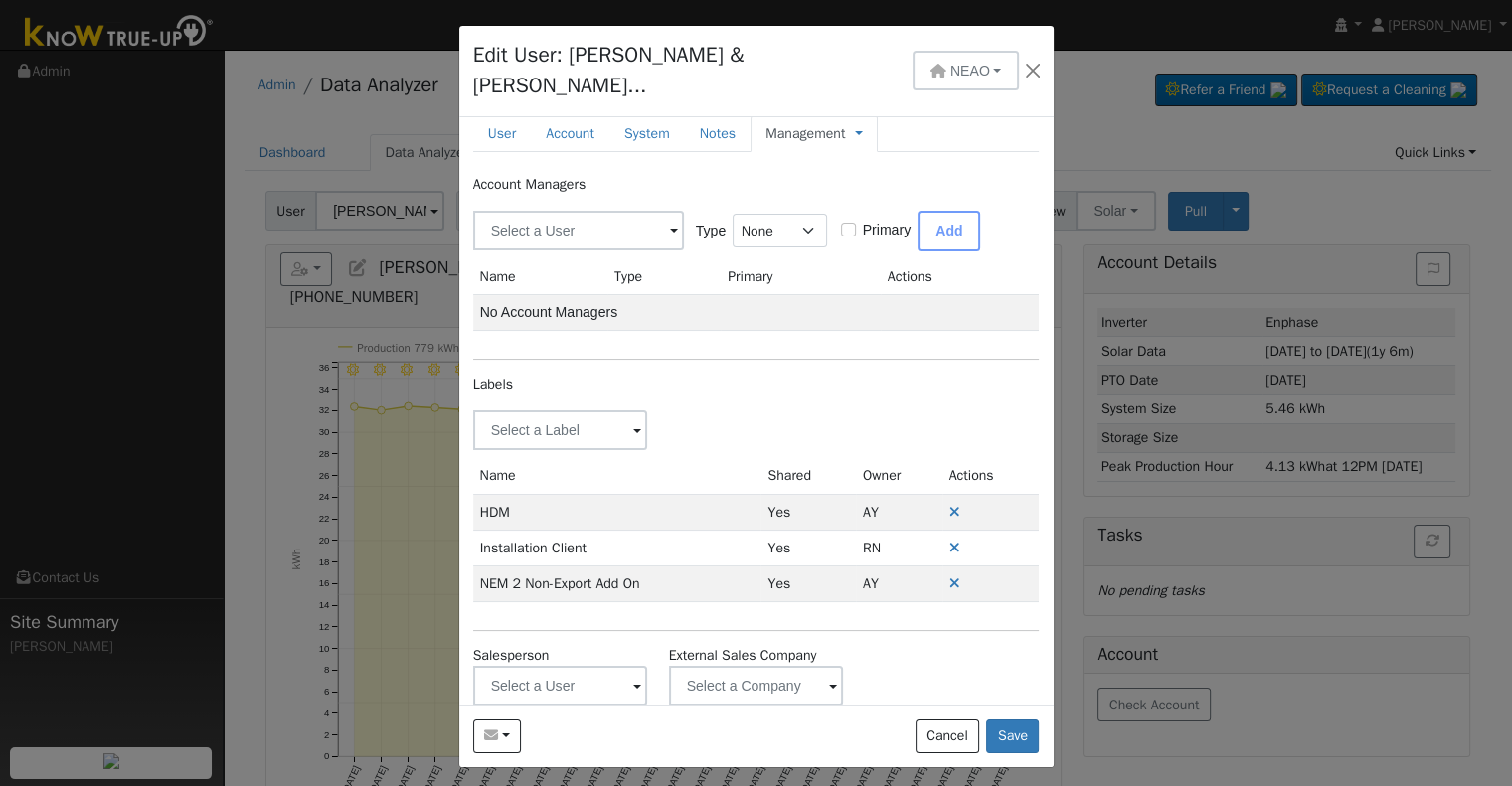scroll, scrollTop: 0, scrollLeft: 0, axis: both 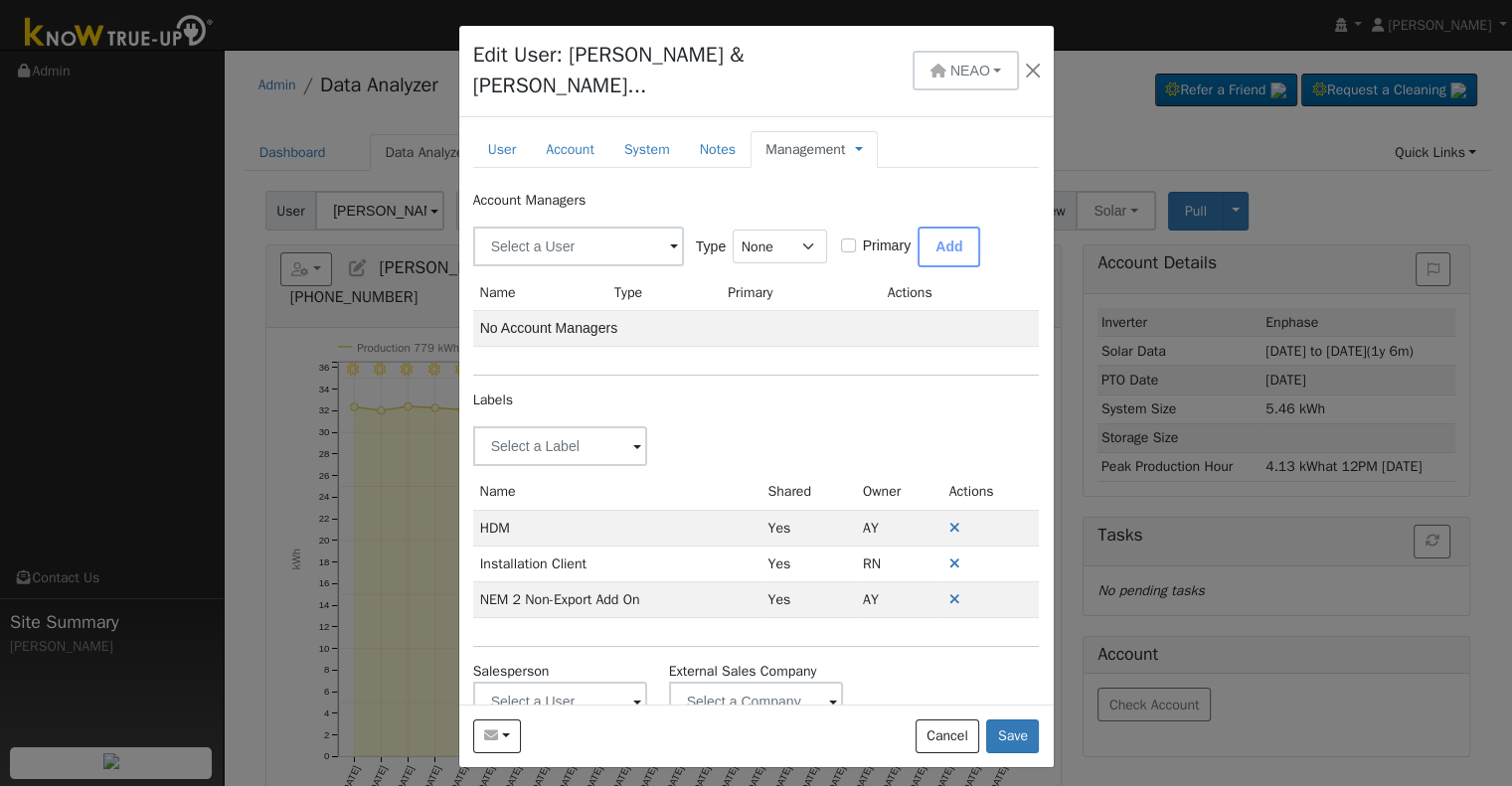 click on "Management" at bounding box center [805, 149] 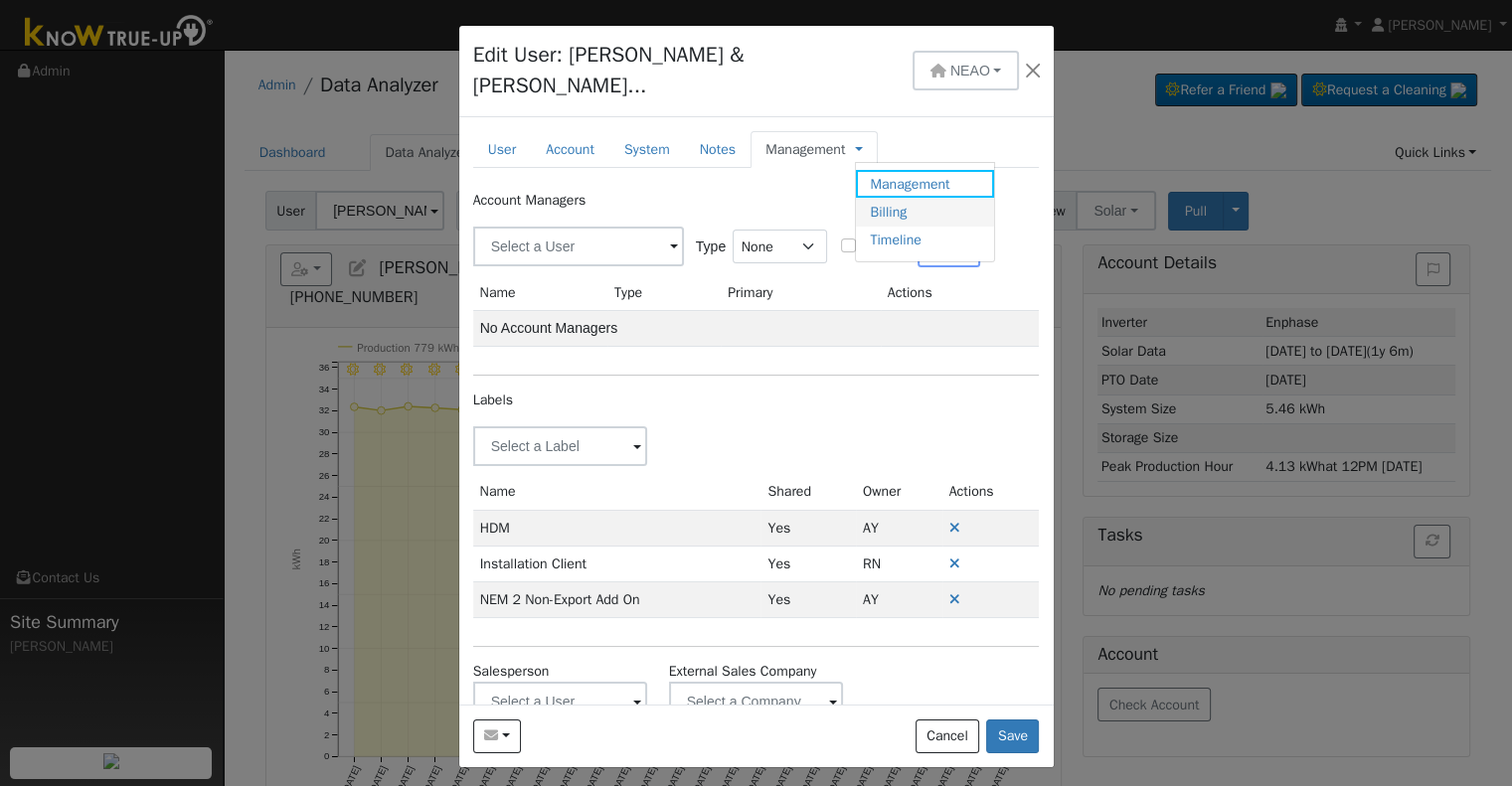 click on "Billing" at bounding box center [924, 212] 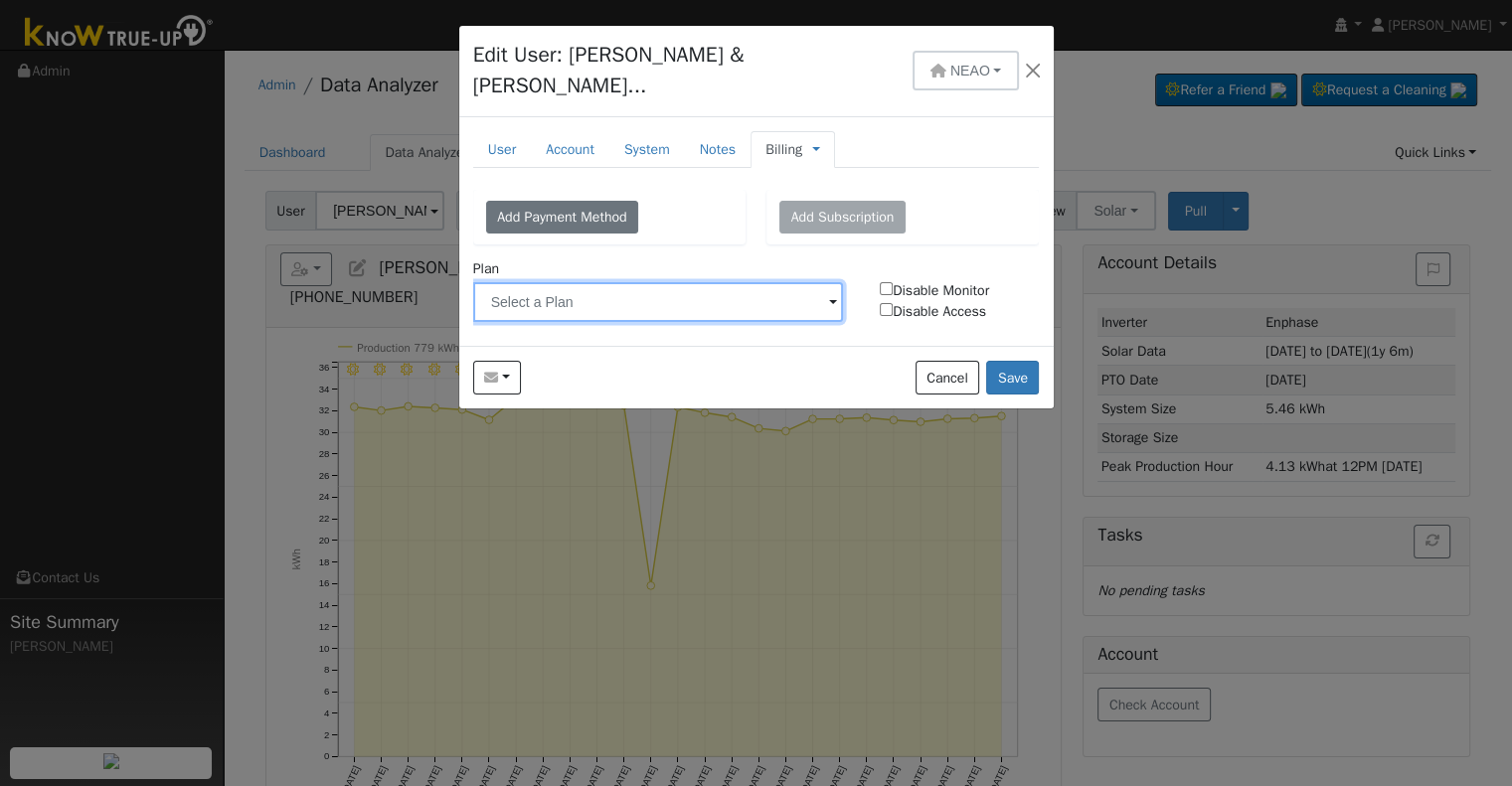 click at bounding box center (658, 302) 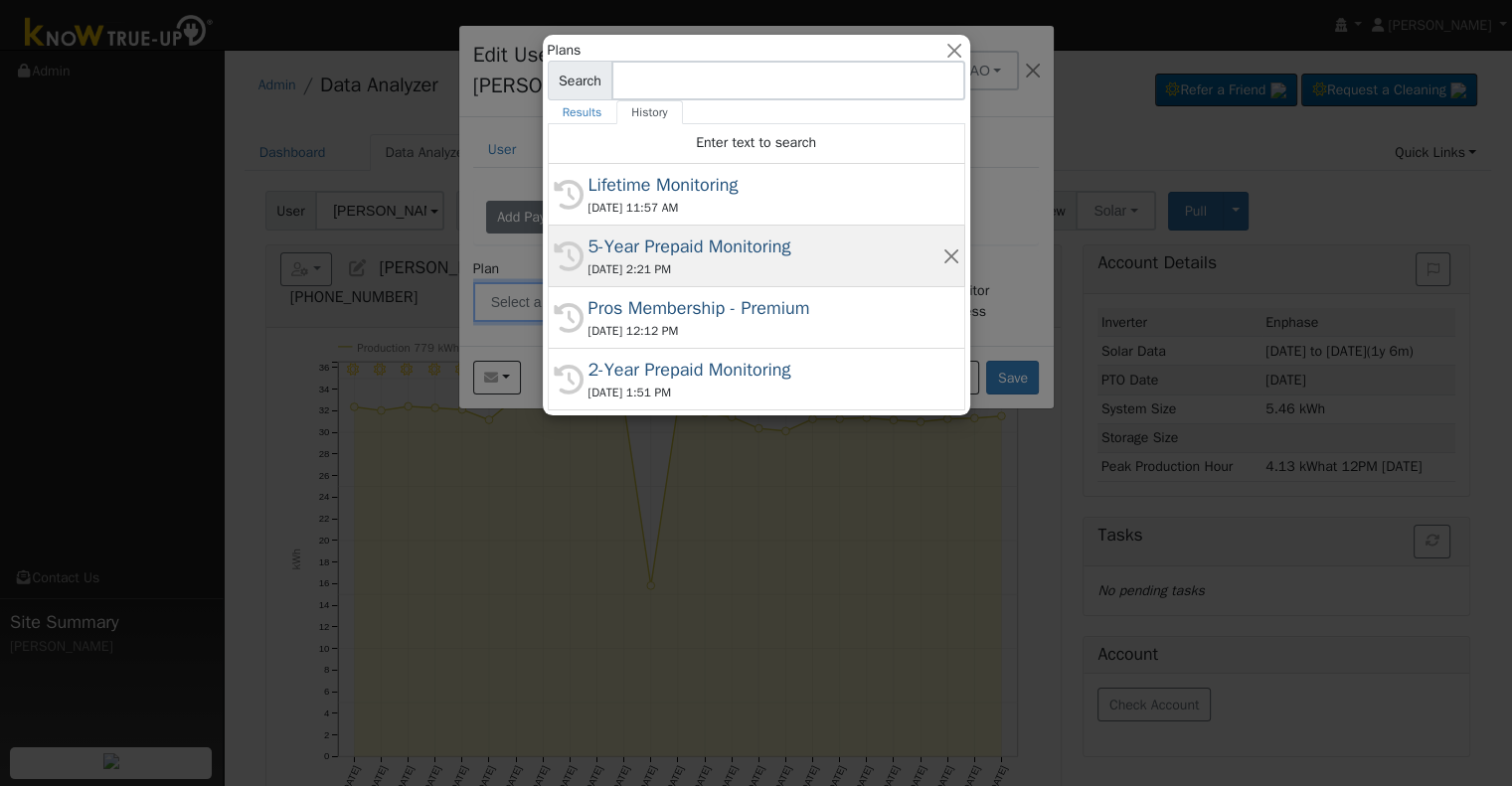 click on "[DATE] 2:21 PM" at bounding box center (765, 269) 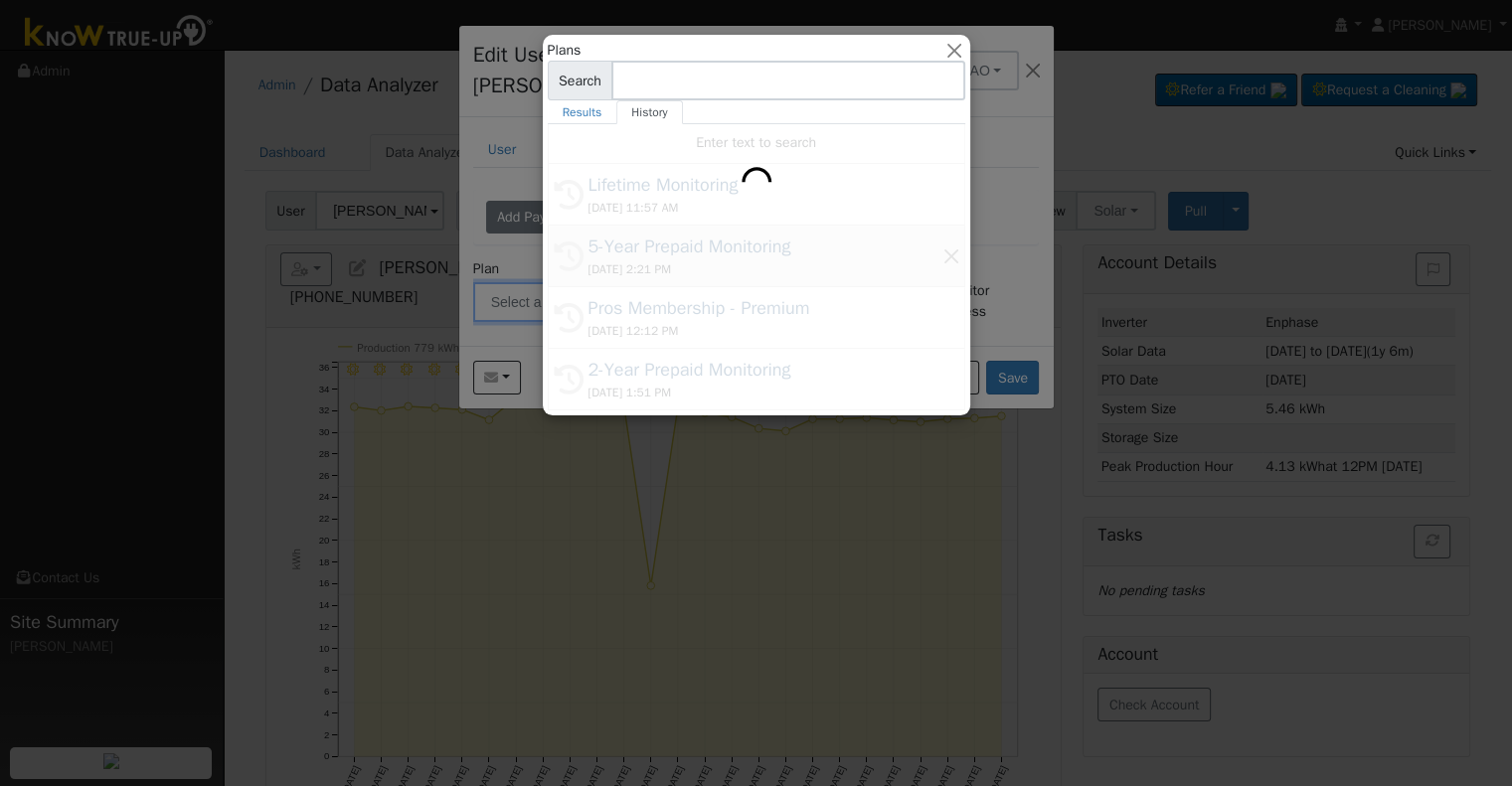 type on "5-Year Prepaid Monitoring" 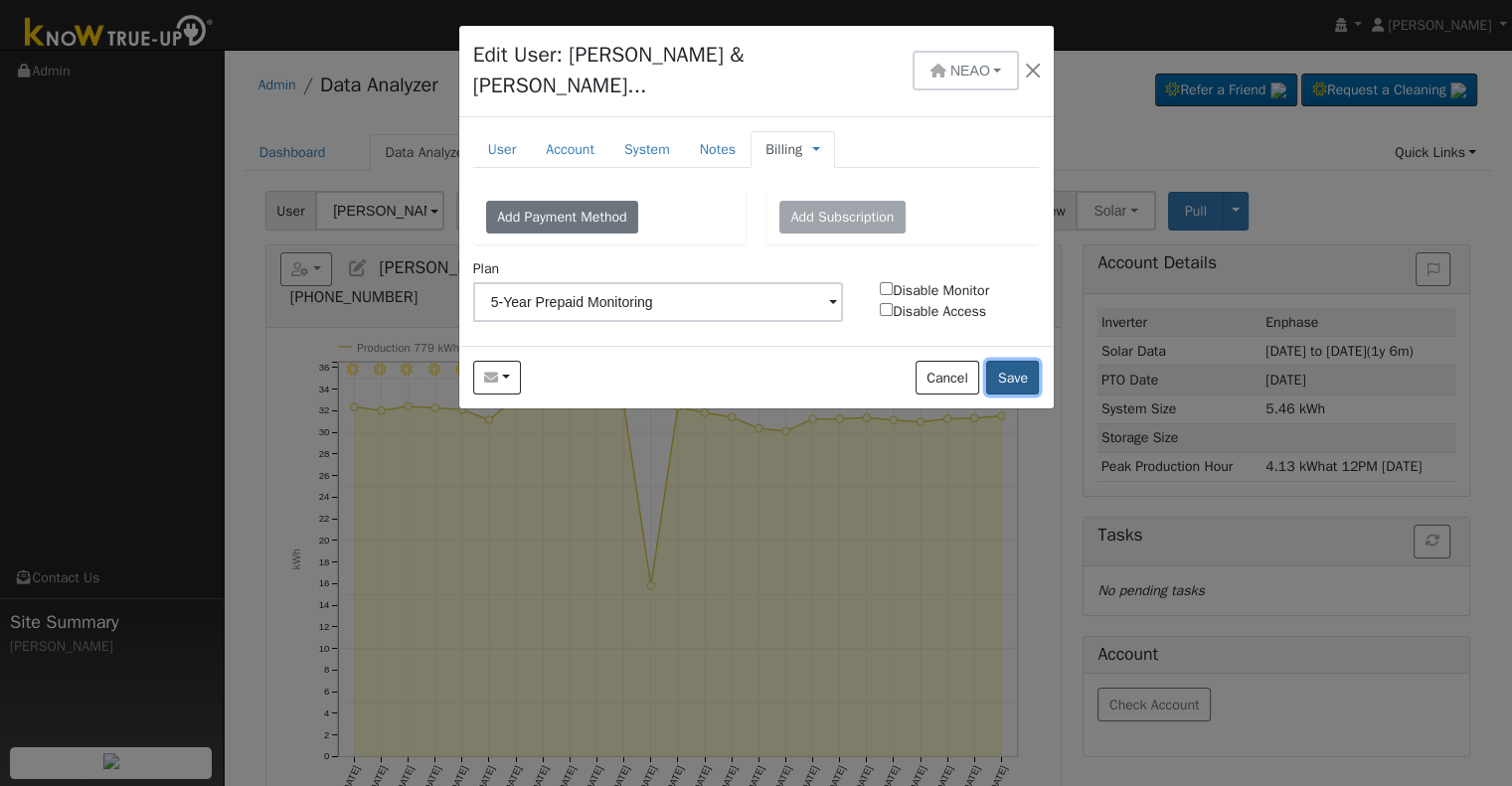 click on "Save" at bounding box center (1012, 378) 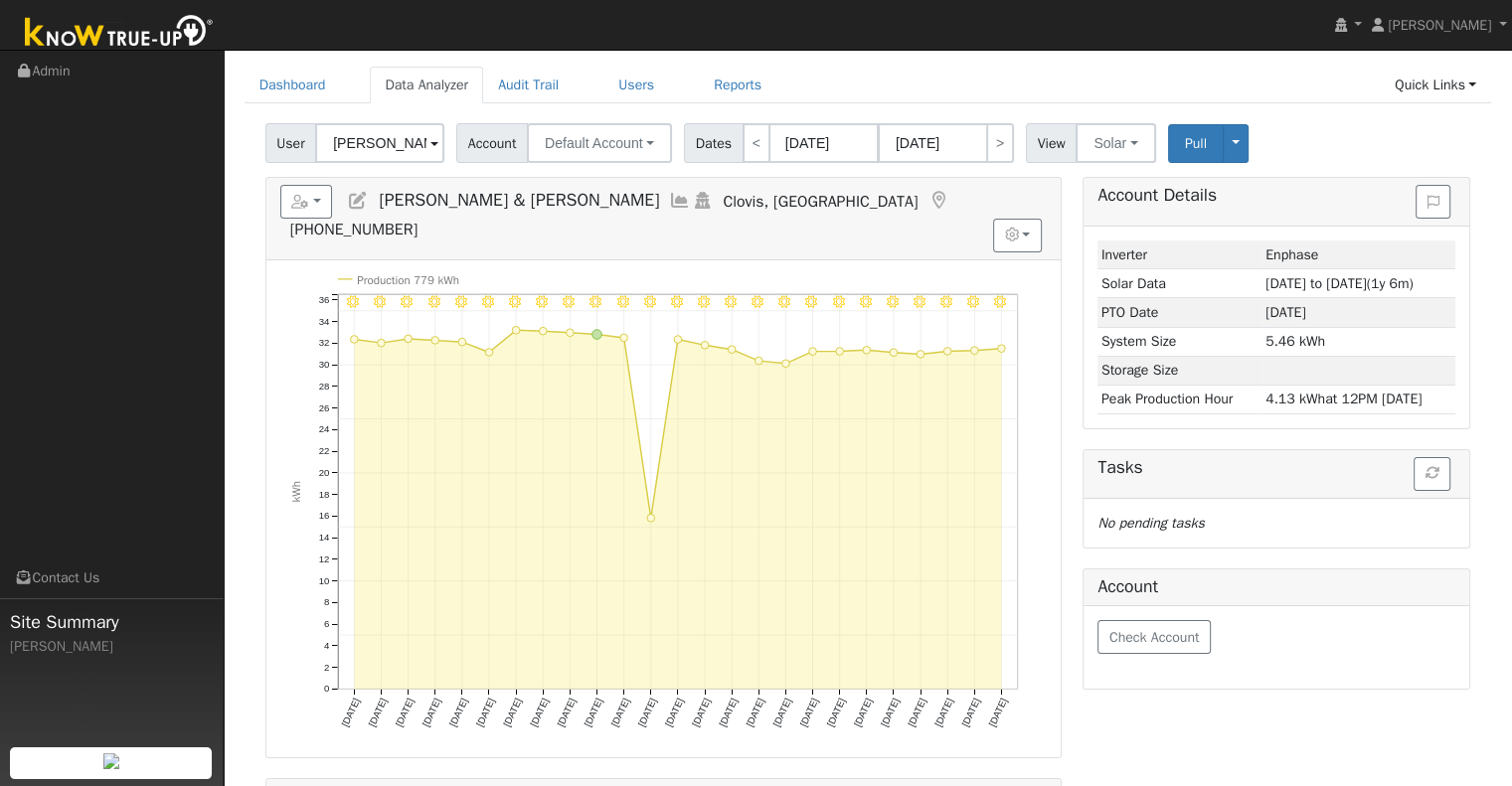 scroll, scrollTop: 99, scrollLeft: 0, axis: vertical 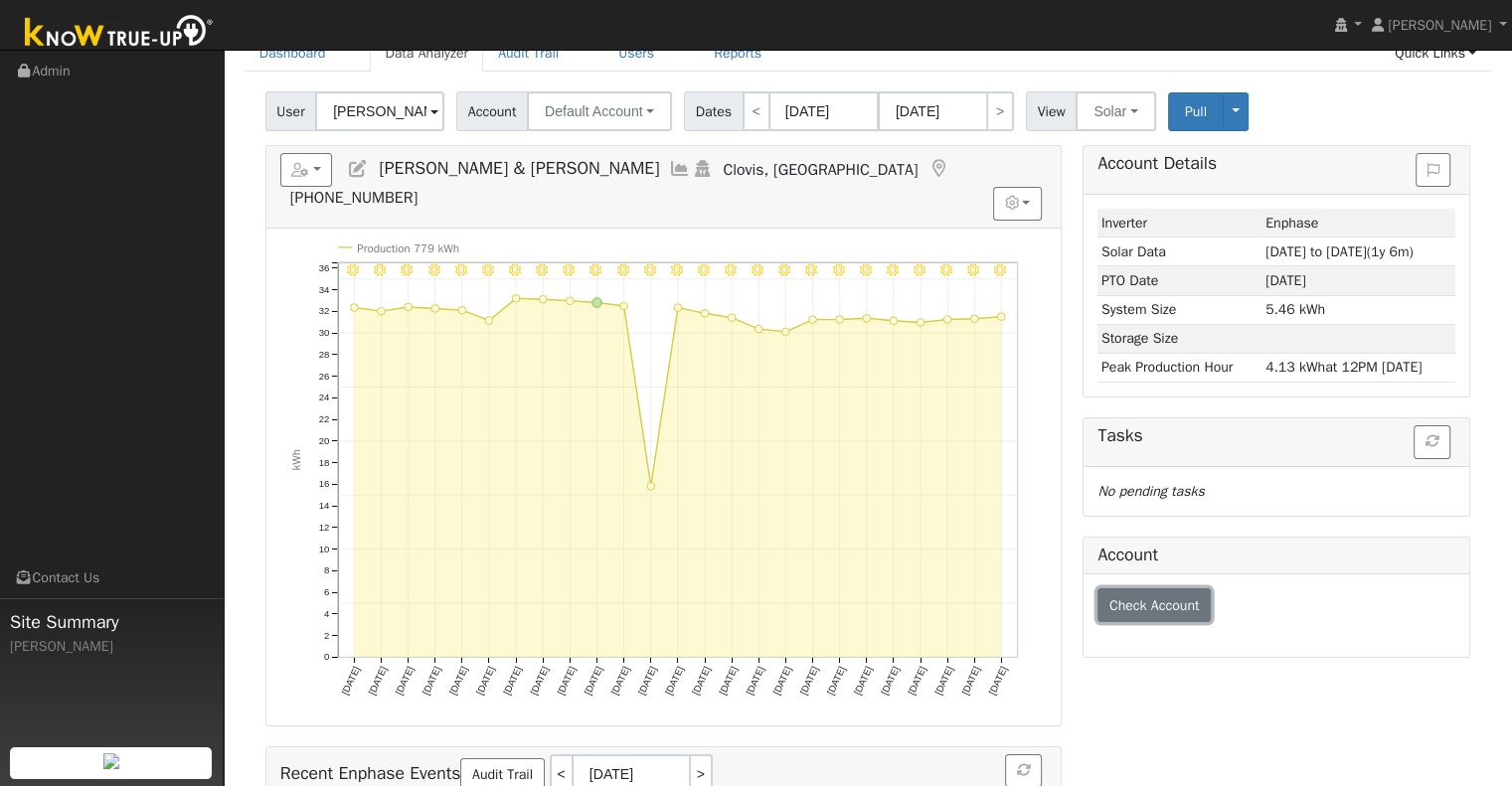 click on "Check Account" at bounding box center [1154, 605] 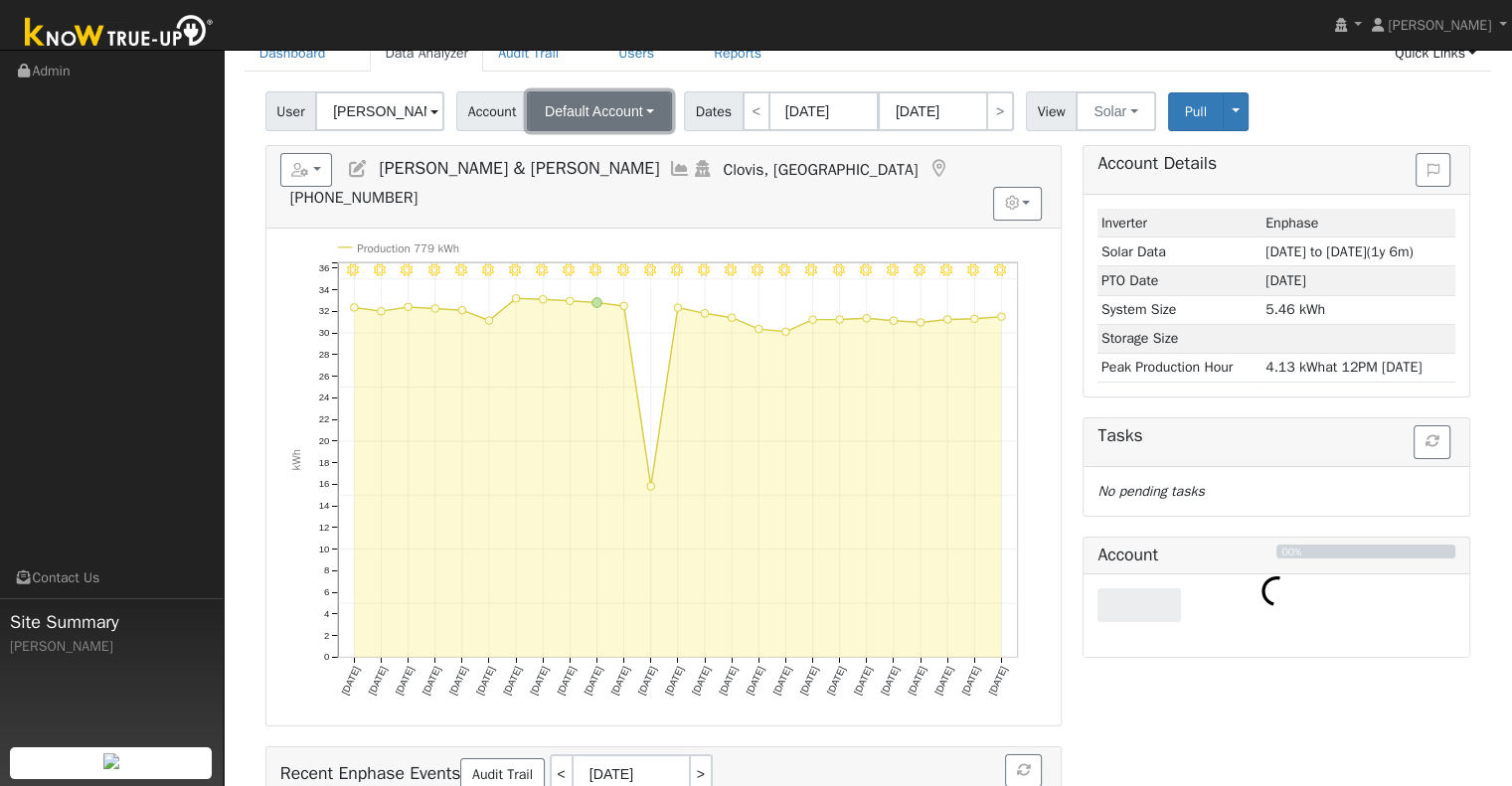 click on "Default Account" at bounding box center (593, 111) 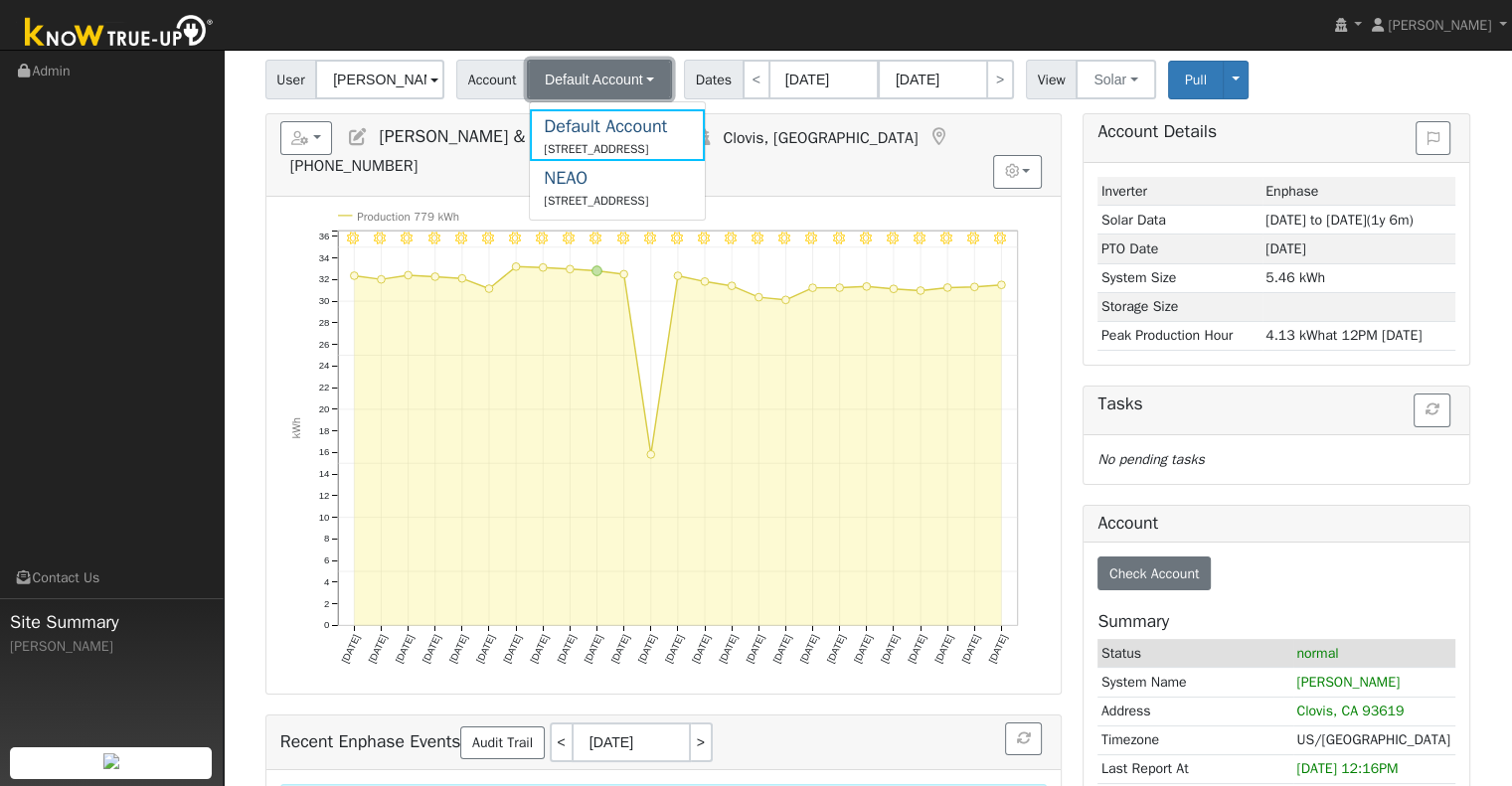 scroll, scrollTop: 0, scrollLeft: 0, axis: both 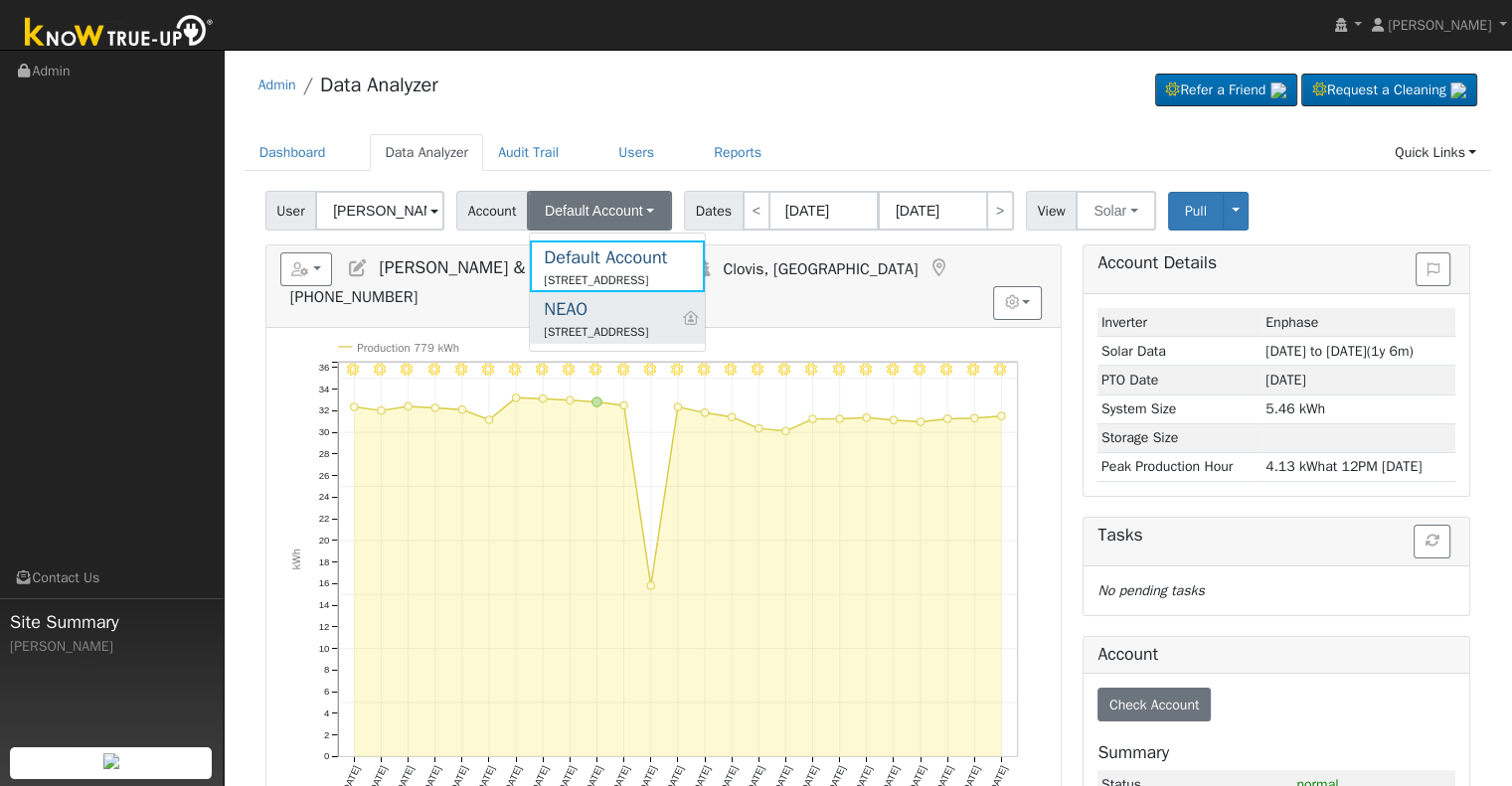 click on "NEAO" at bounding box center (595, 309) 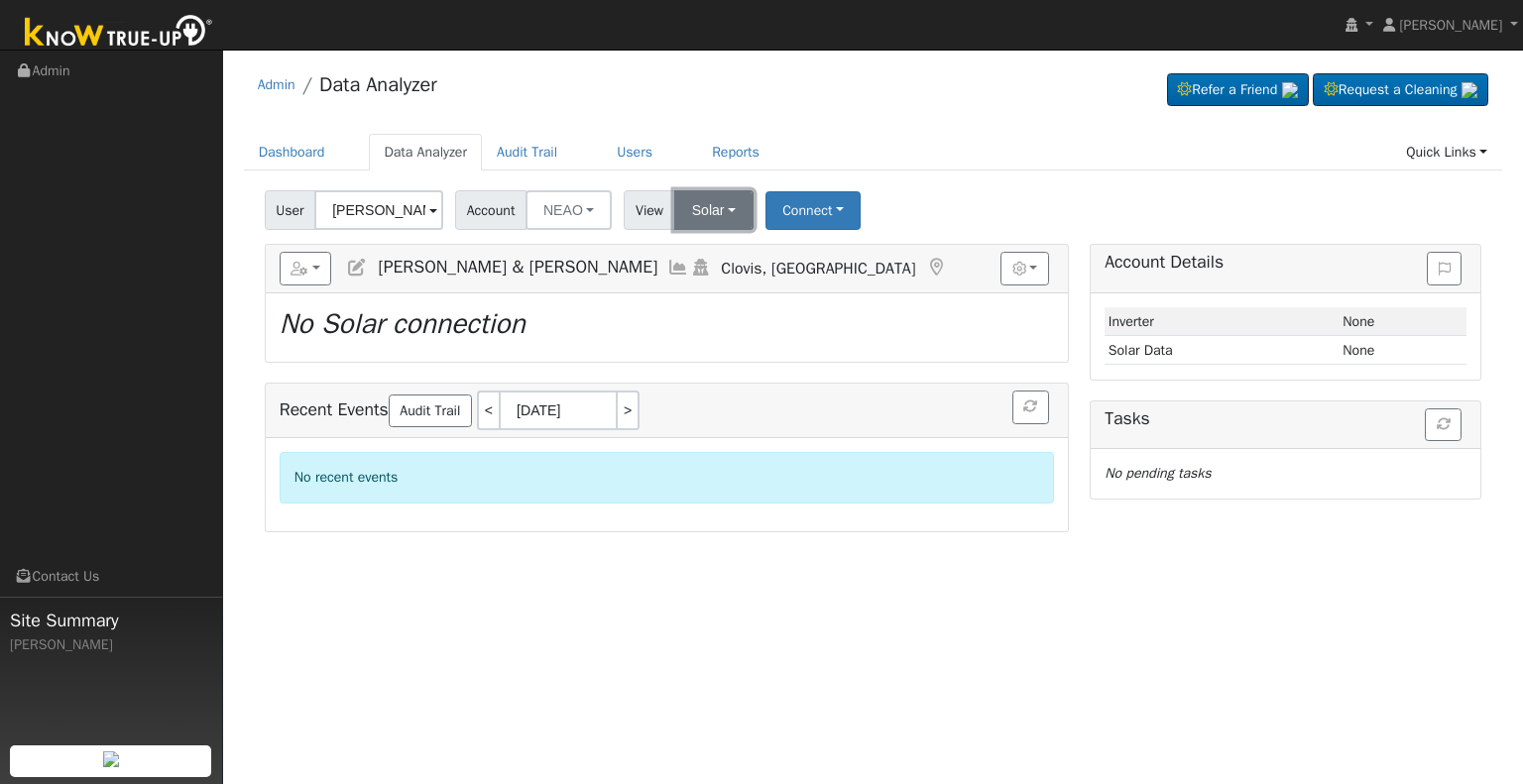 click on "Solar" at bounding box center (714, 210) 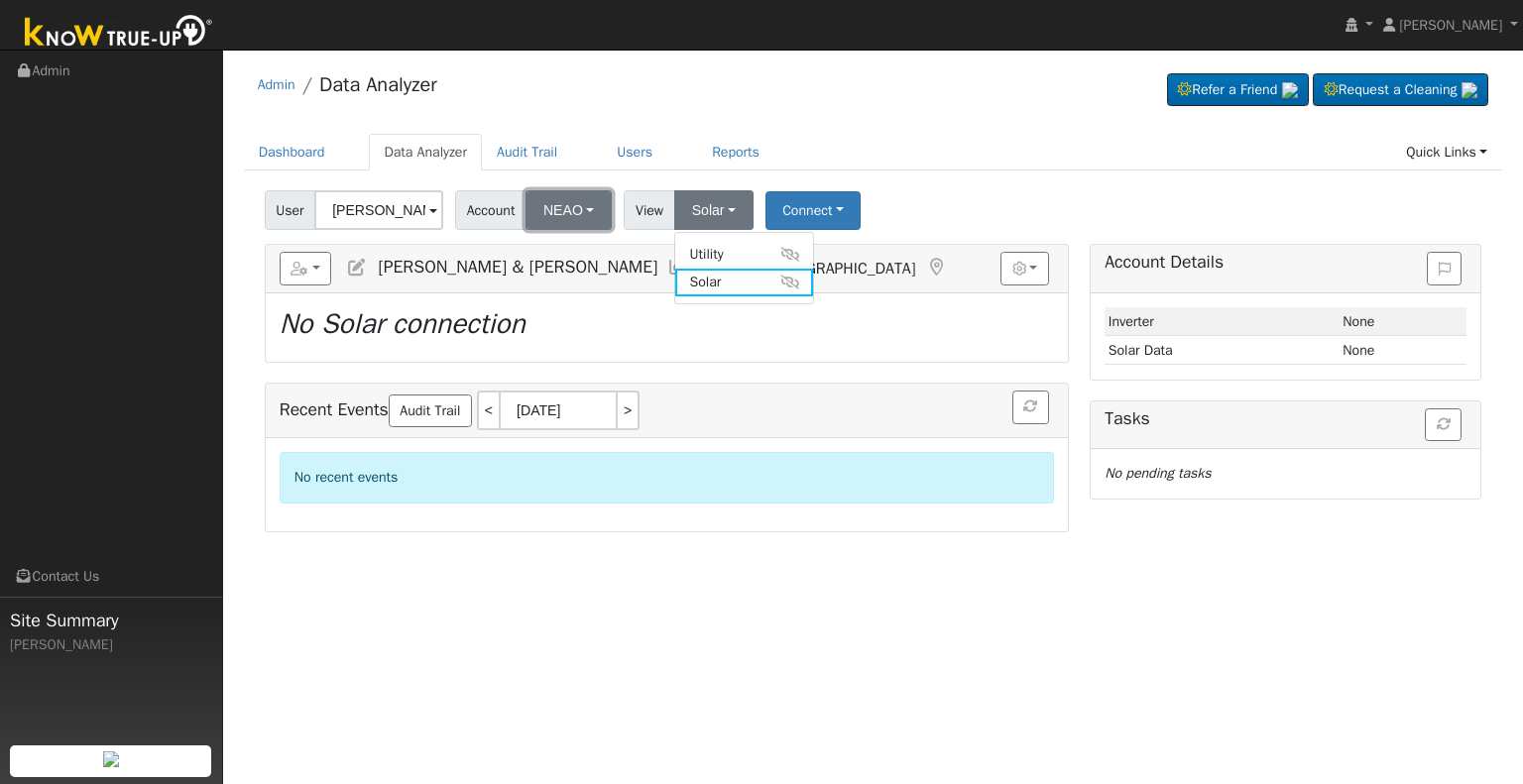 click on "NEAO" at bounding box center [568, 210] 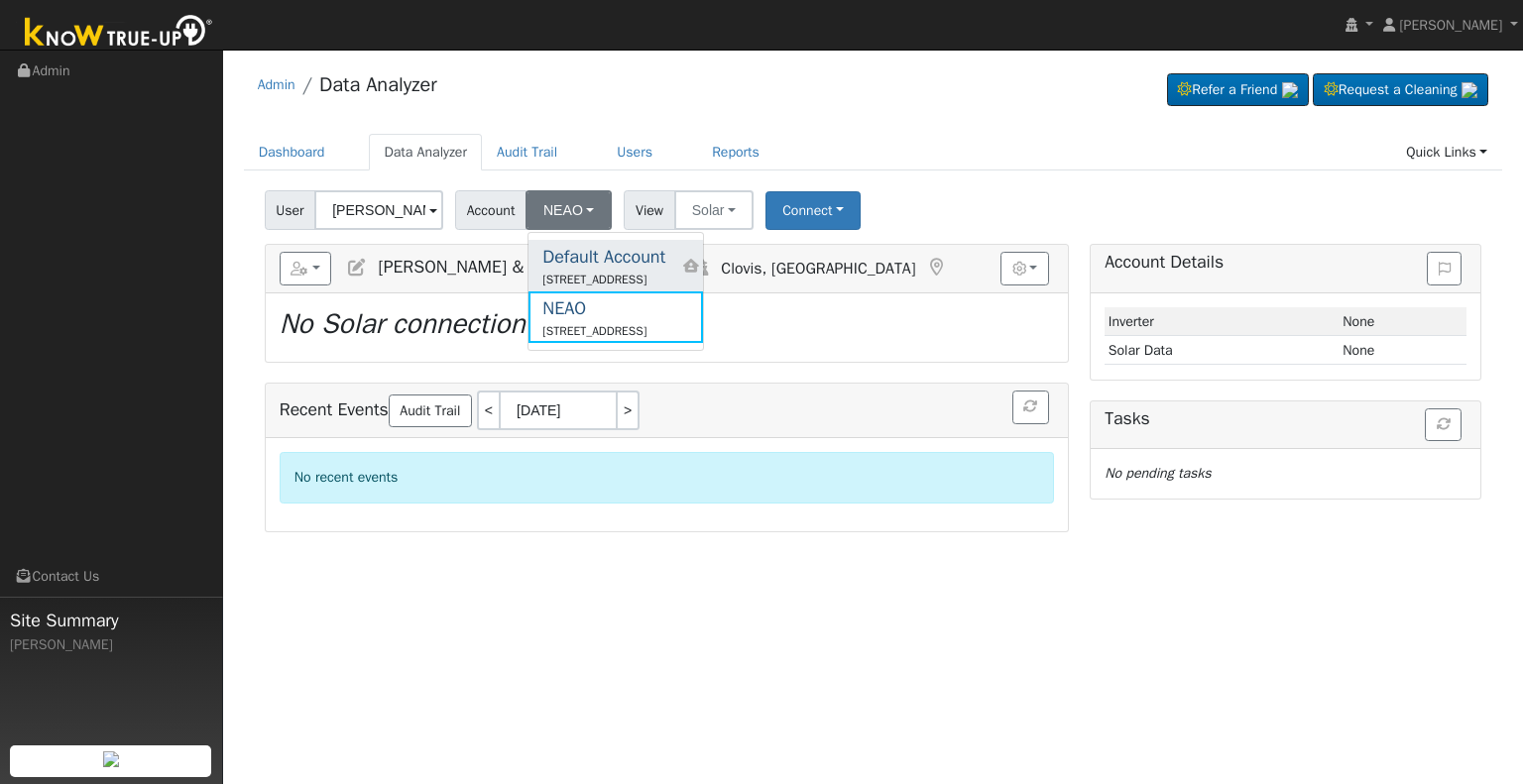 click on "Default Account" at bounding box center (604, 257) 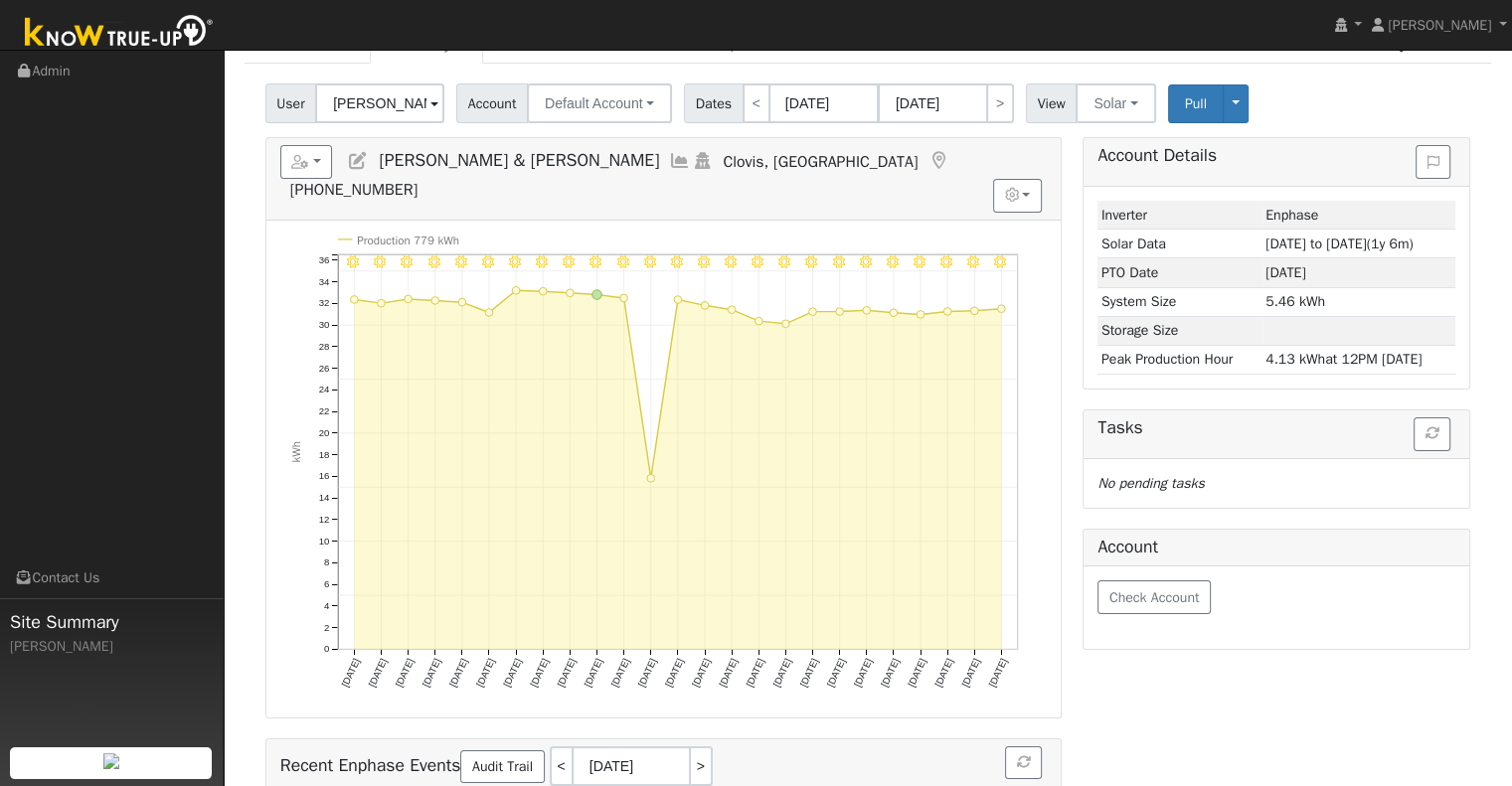 scroll, scrollTop: 182, scrollLeft: 0, axis: vertical 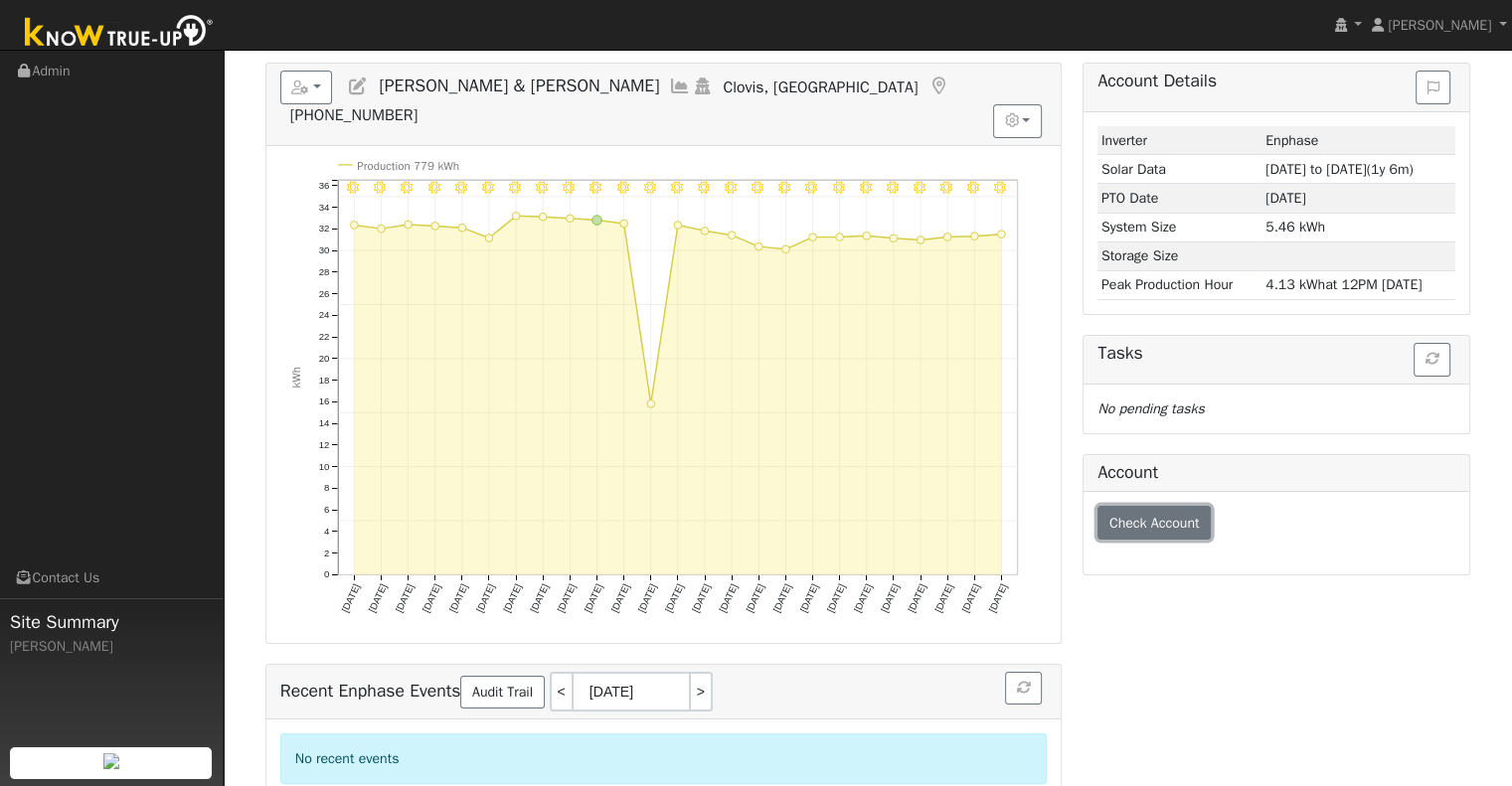 click on "Check Account" at bounding box center [1154, 523] 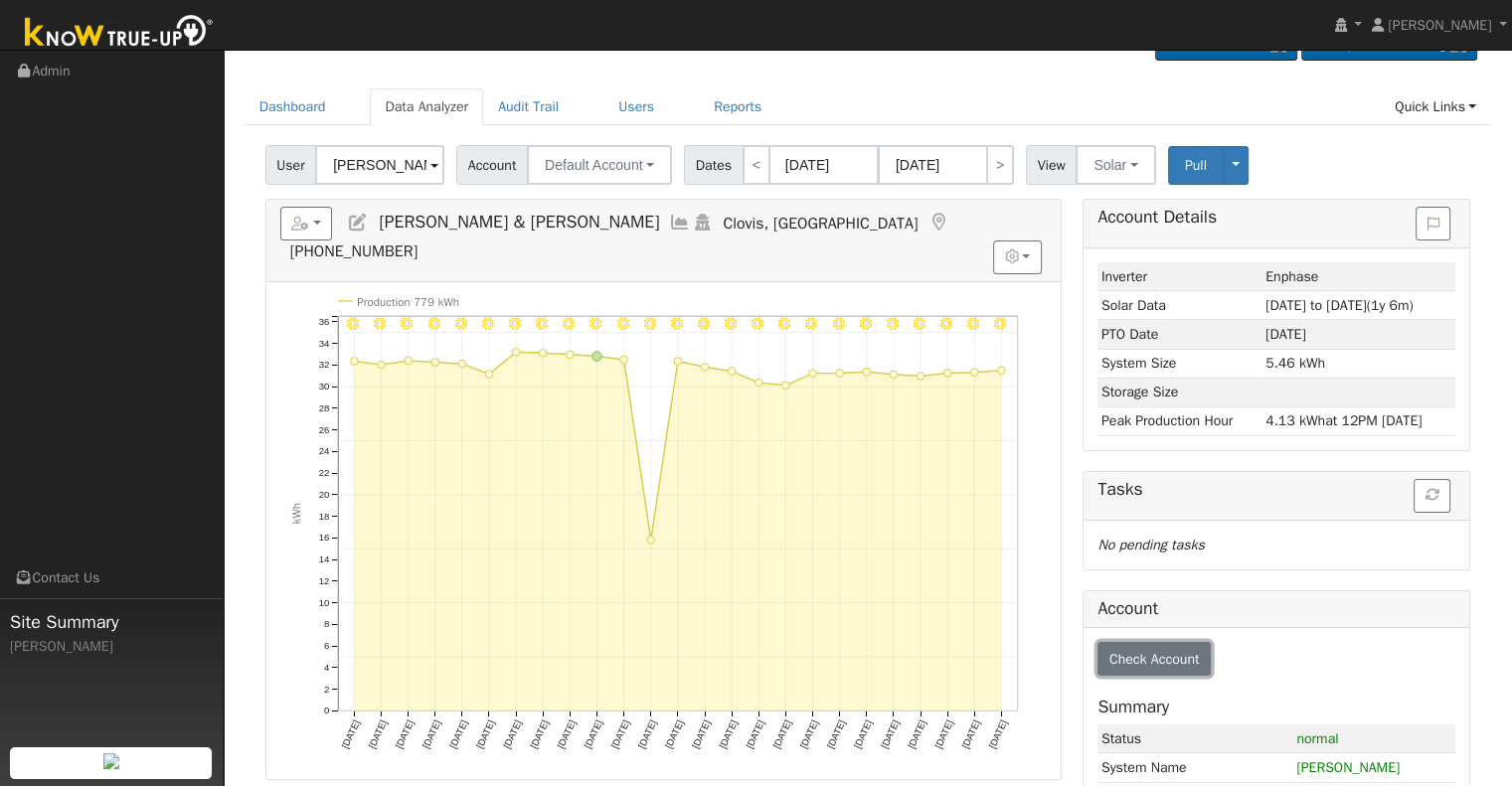 scroll, scrollTop: 0, scrollLeft: 0, axis: both 